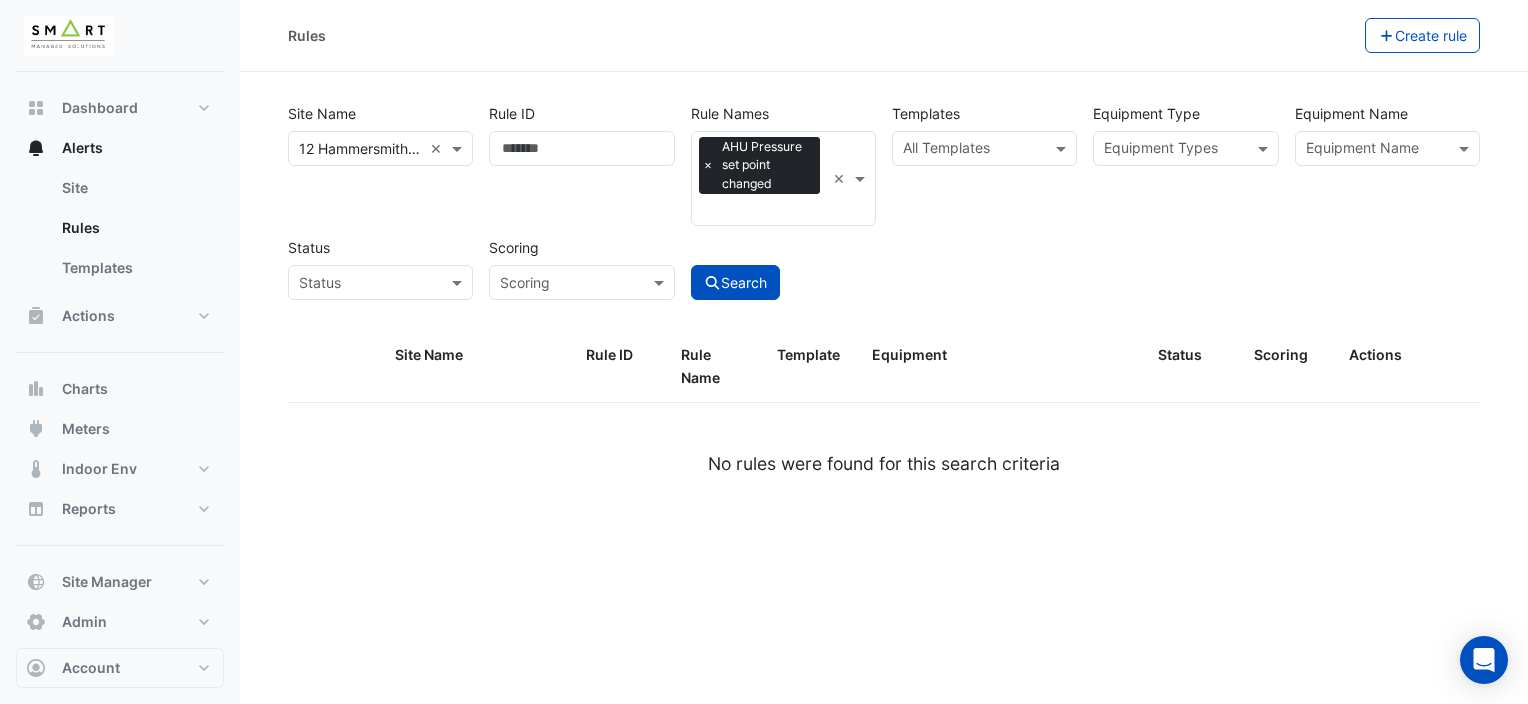 scroll, scrollTop: 0, scrollLeft: 0, axis: both 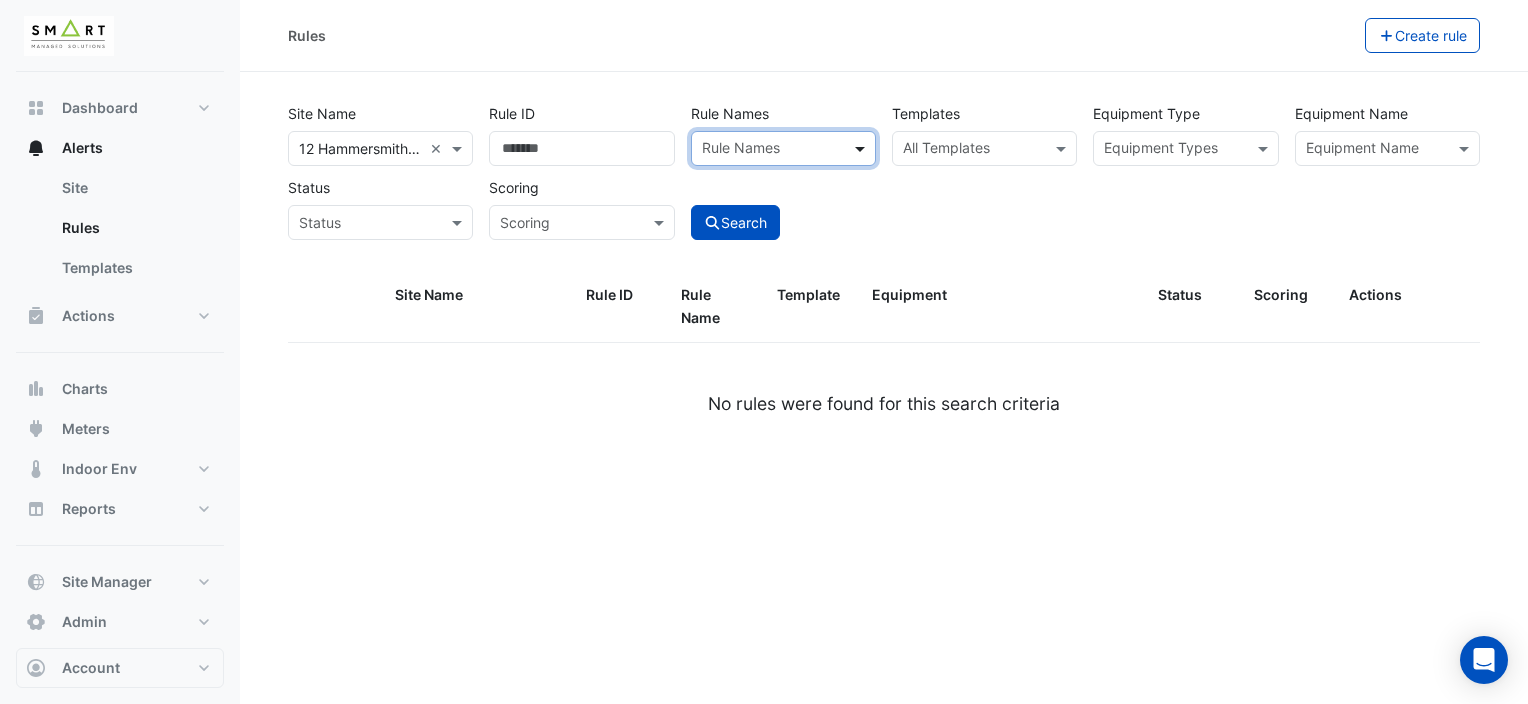 click at bounding box center (862, 148) 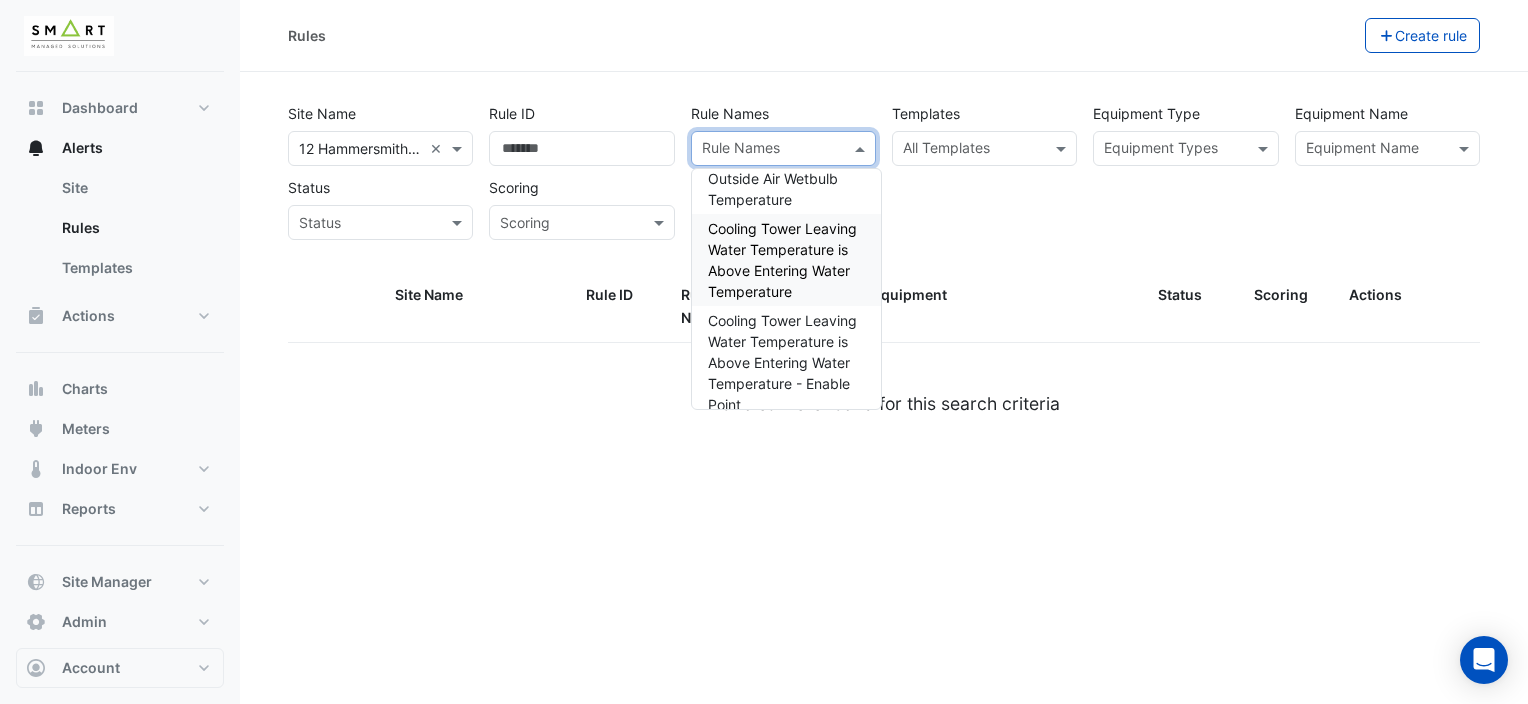 scroll, scrollTop: 12400, scrollLeft: 0, axis: vertical 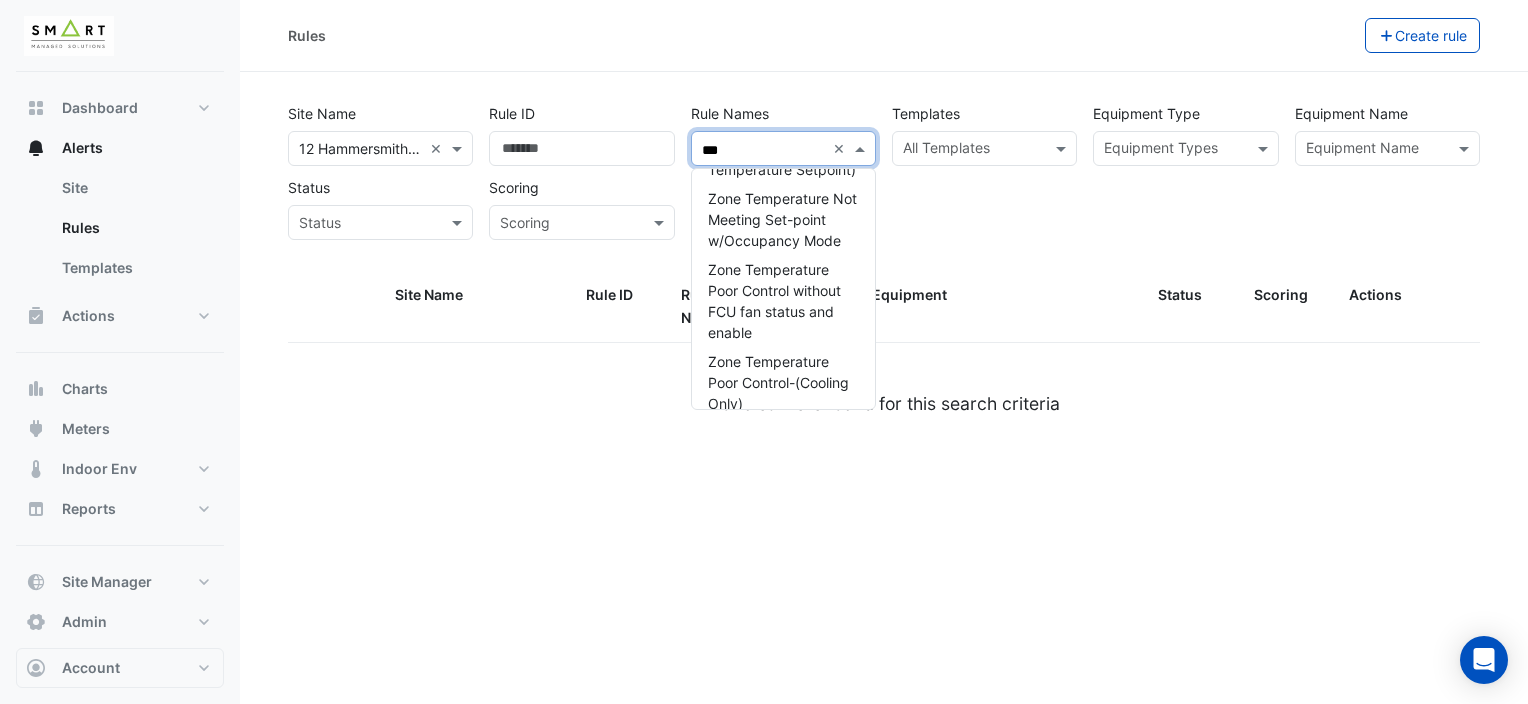 type on "****" 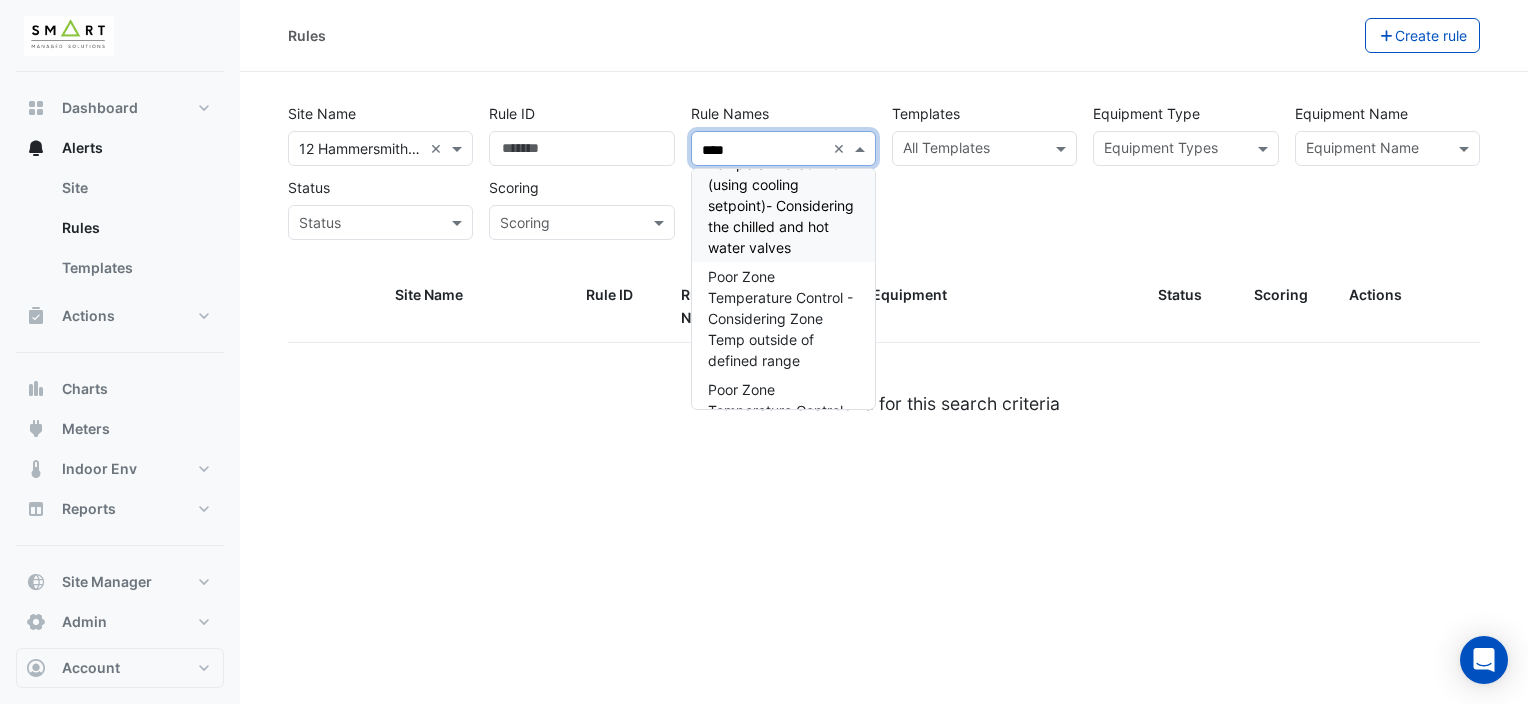 scroll, scrollTop: 15614, scrollLeft: 0, axis: vertical 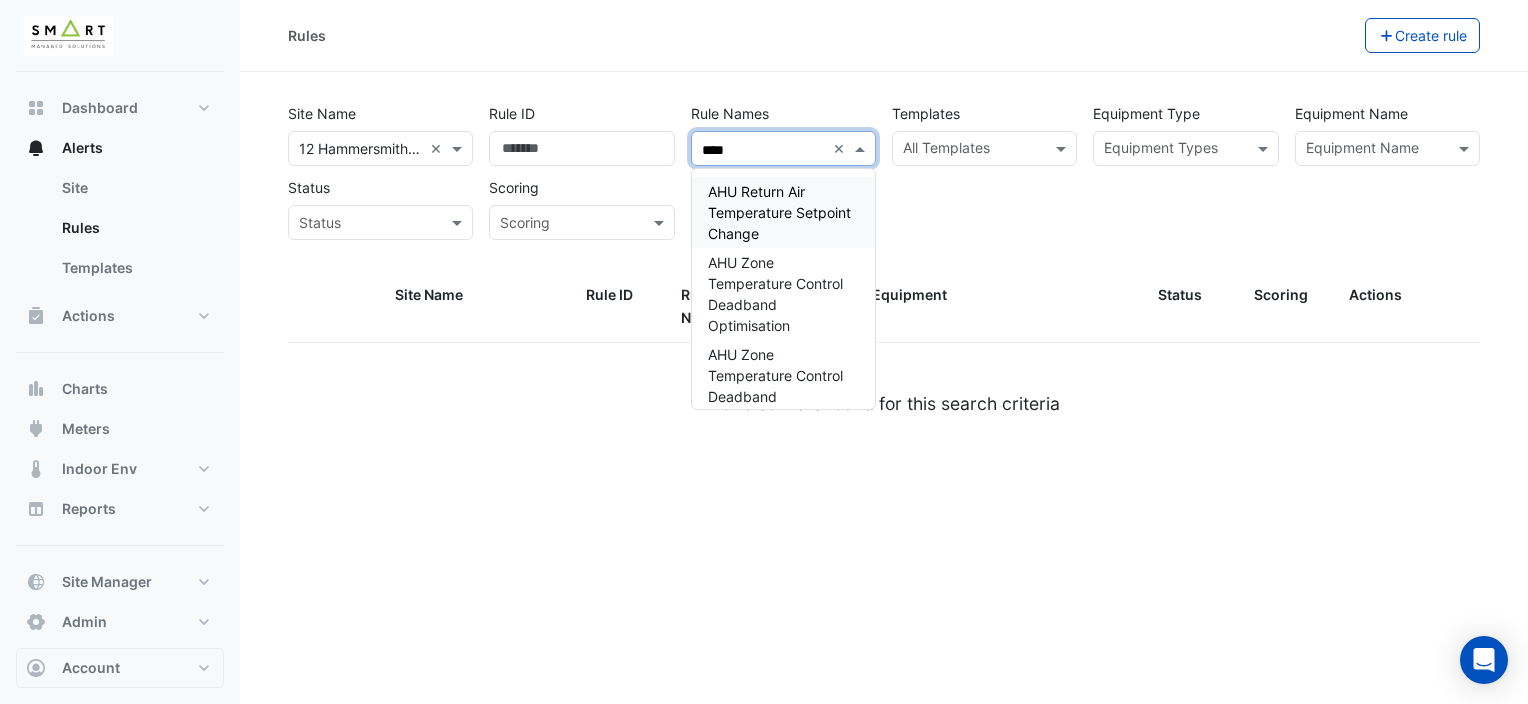 click on "AHU Return Air Temperature Setpoint Change" at bounding box center (779, 212) 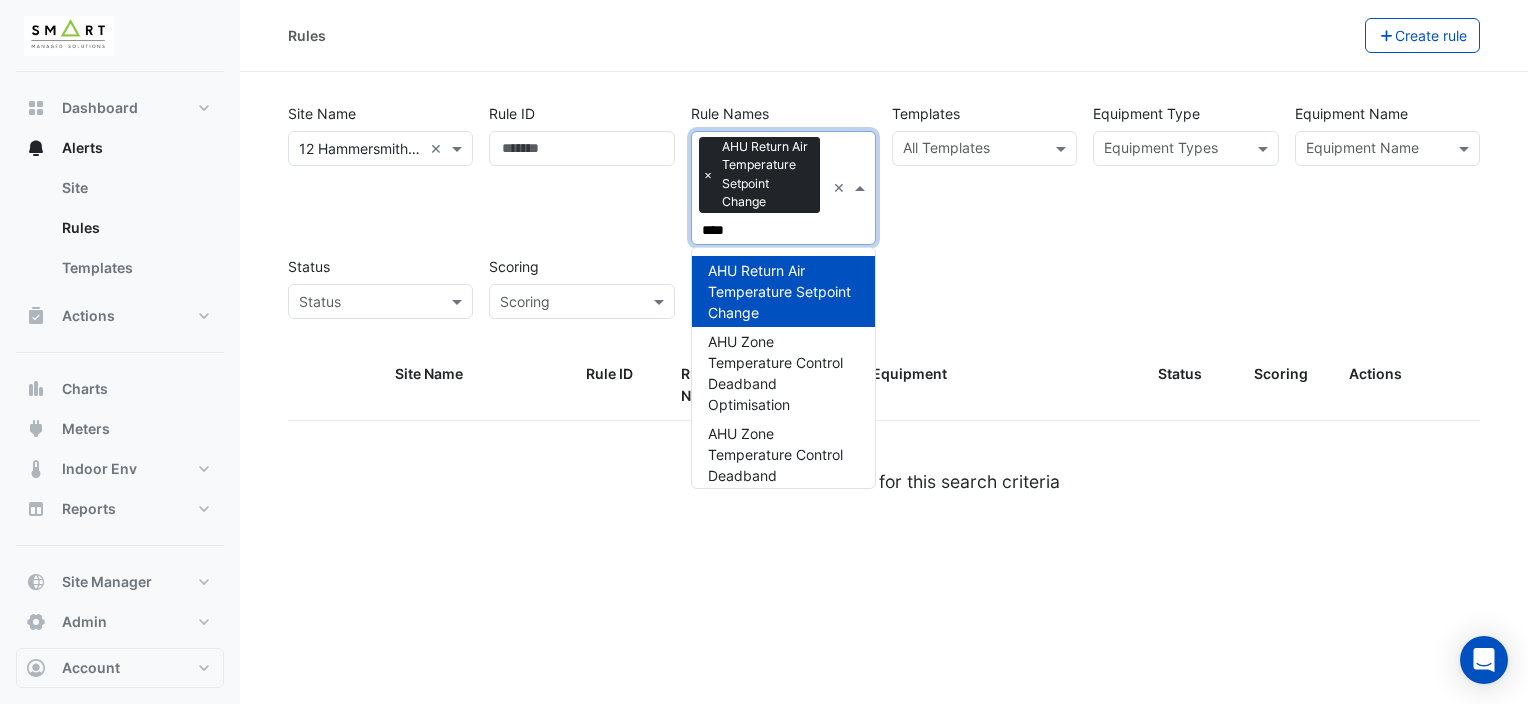click on "AHU Return Air Temperature Setpoint Change" at bounding box center (779, 291) 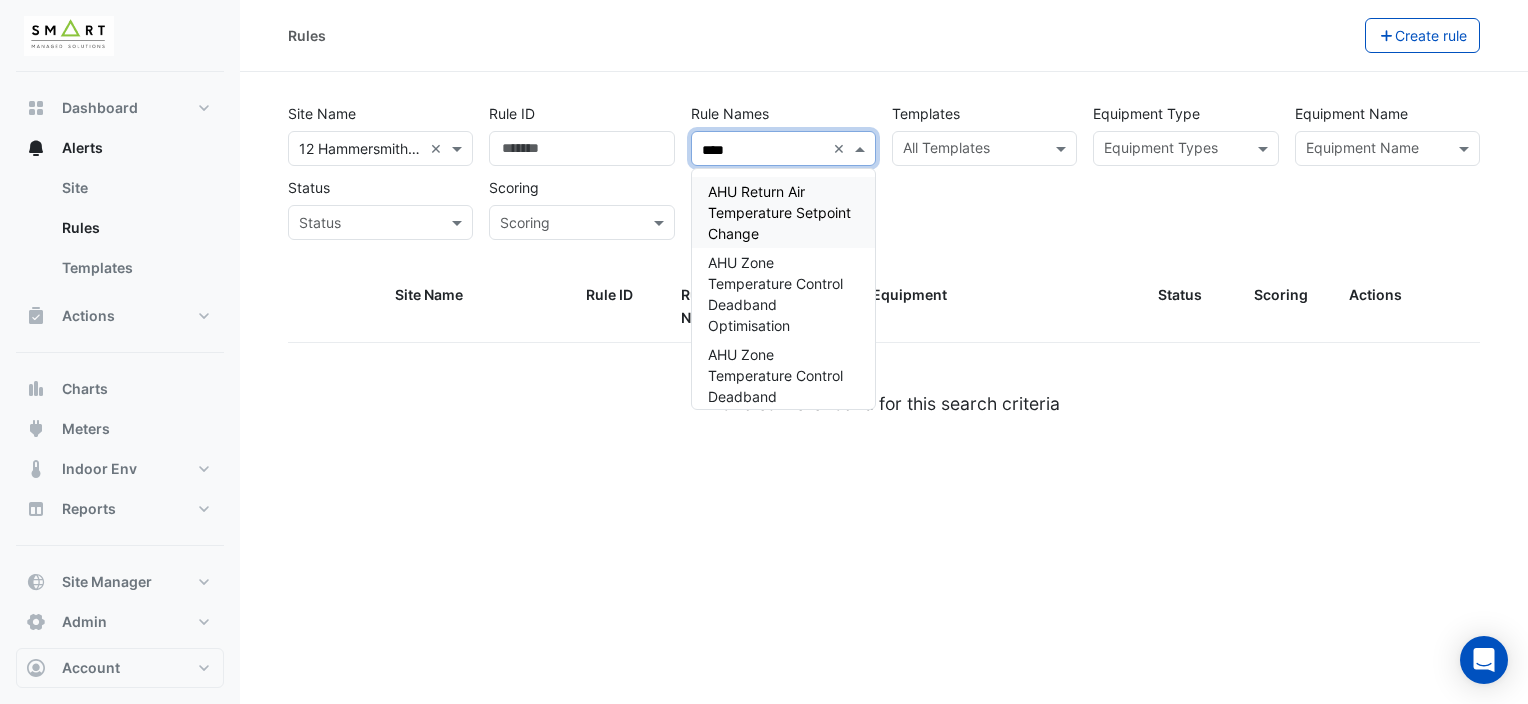 type 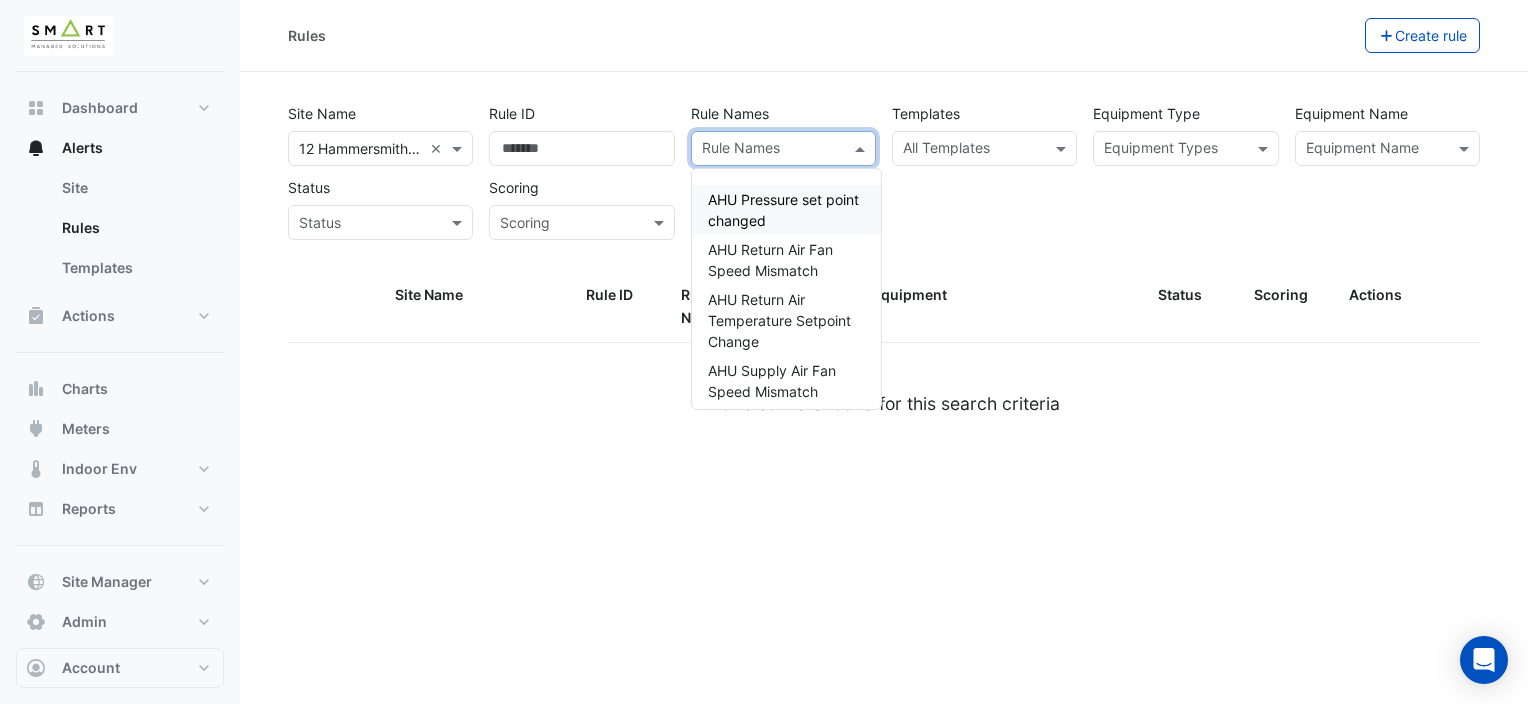 click on "AHU Pressure set point changed" at bounding box center (783, 210) 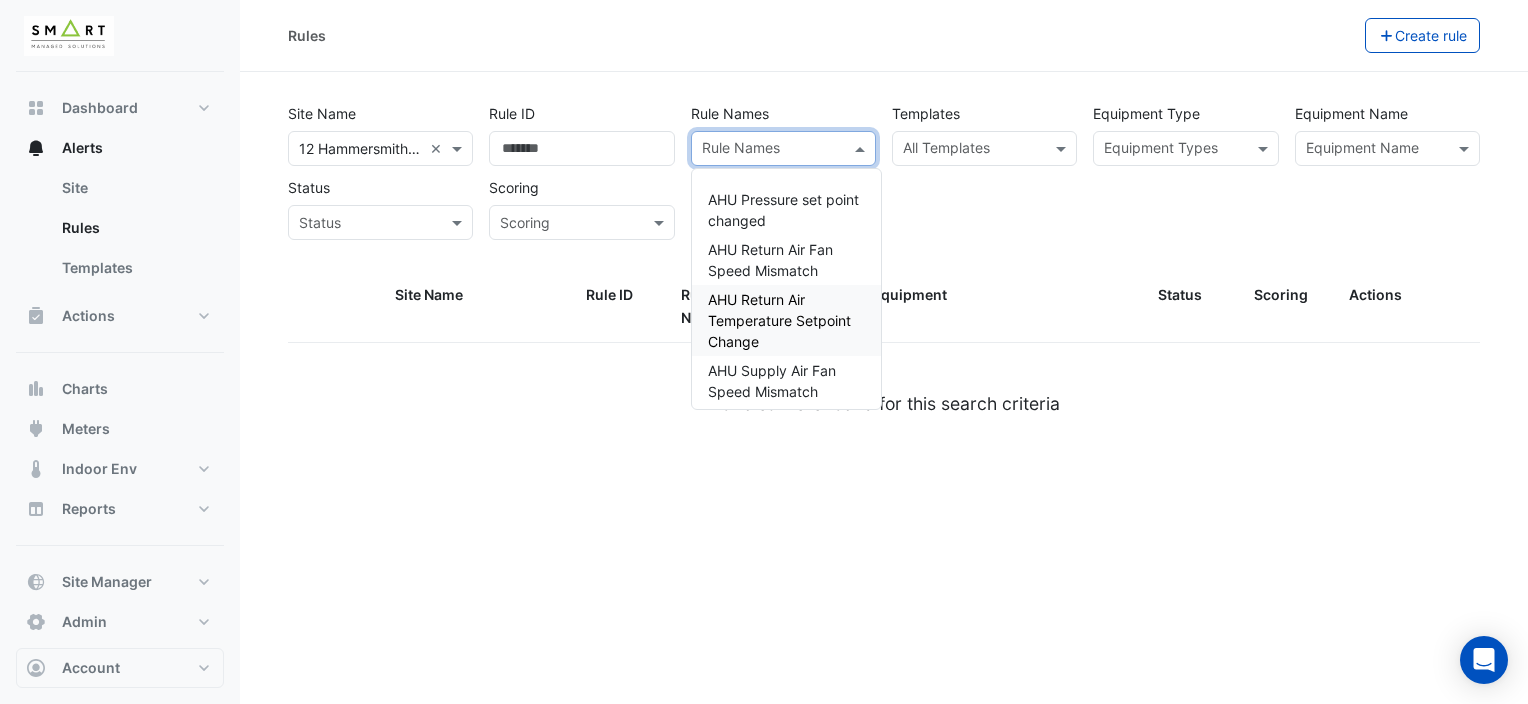 click on "AHU Return Air Temperature Setpoint Change" at bounding box center [779, 320] 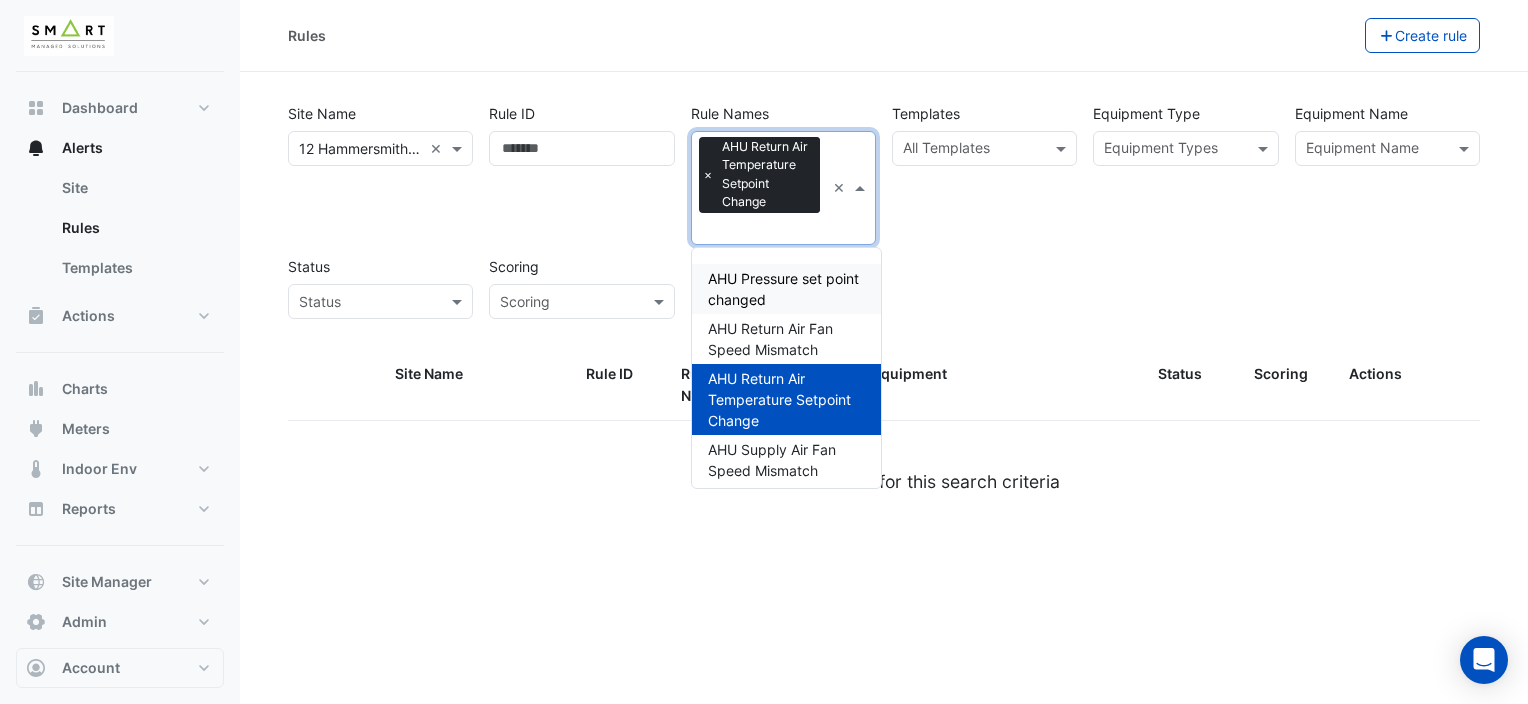 click on "[LOCATION]
All Sites × [NUMBER] [LOCATION] ×
Rule ID
Rule Names
Rule Names
×
[TEXT]
×
[TEXT]
[TEXT]
[TEXT]
[TEXT]
[TEXT]
[TEXT] - [TEXT]" 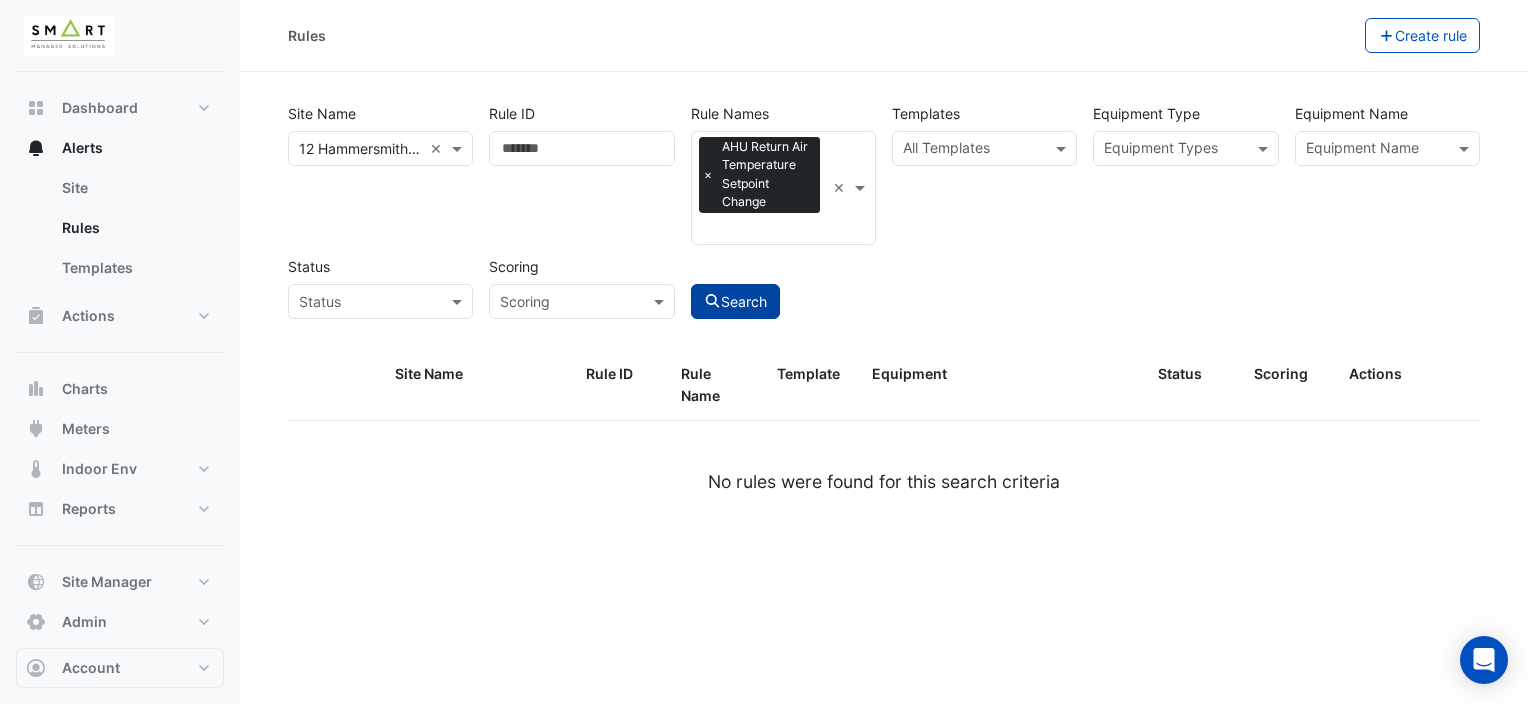 click on "Search" 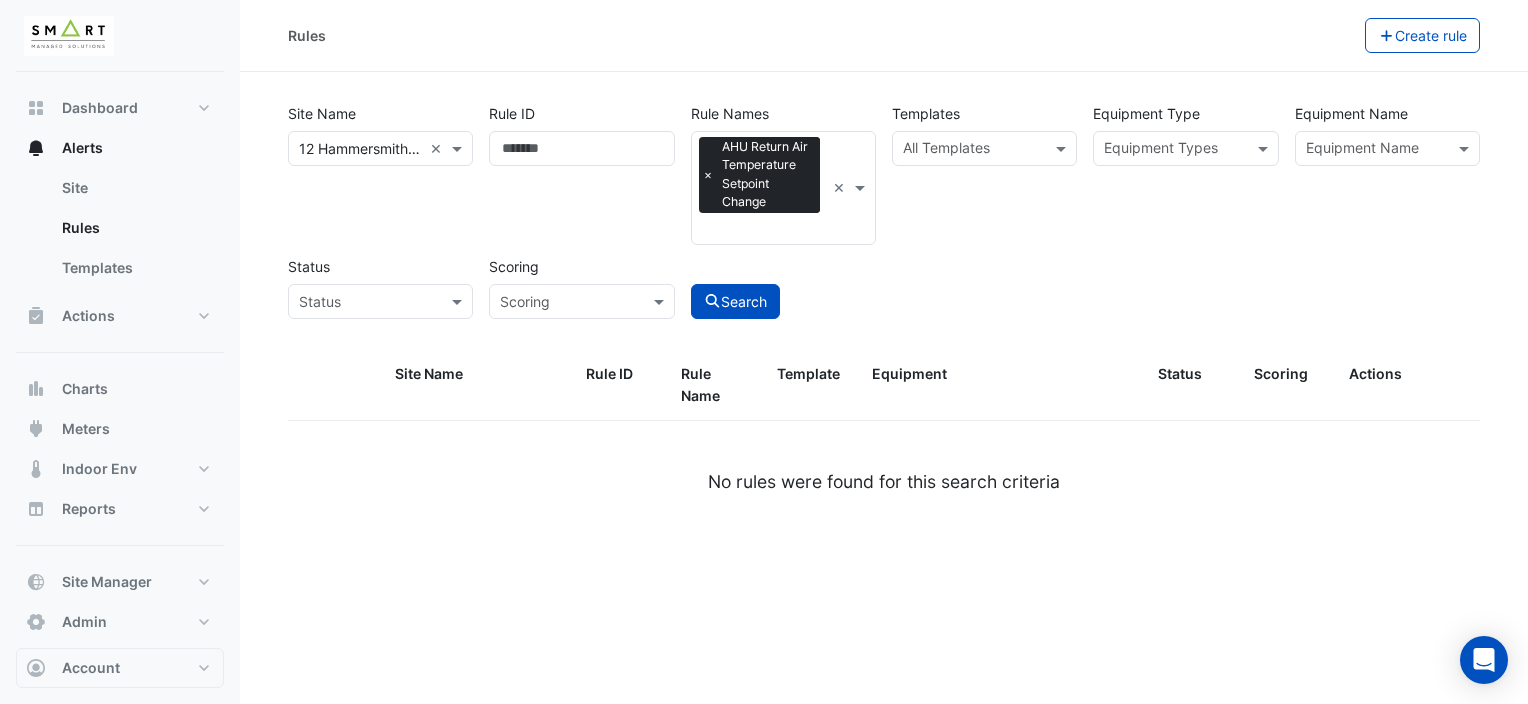 click at bounding box center (380, 148) 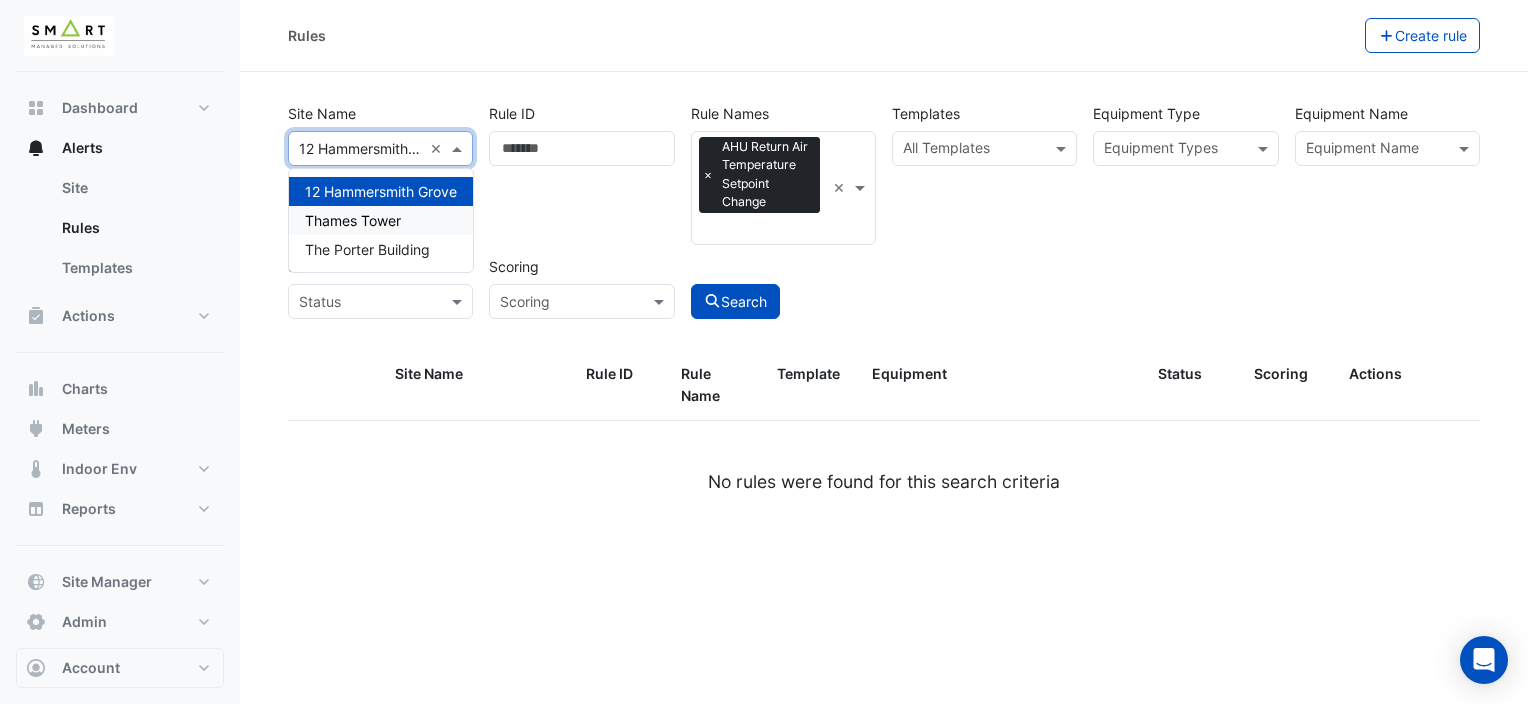 click on "Thames Tower" at bounding box center [381, 220] 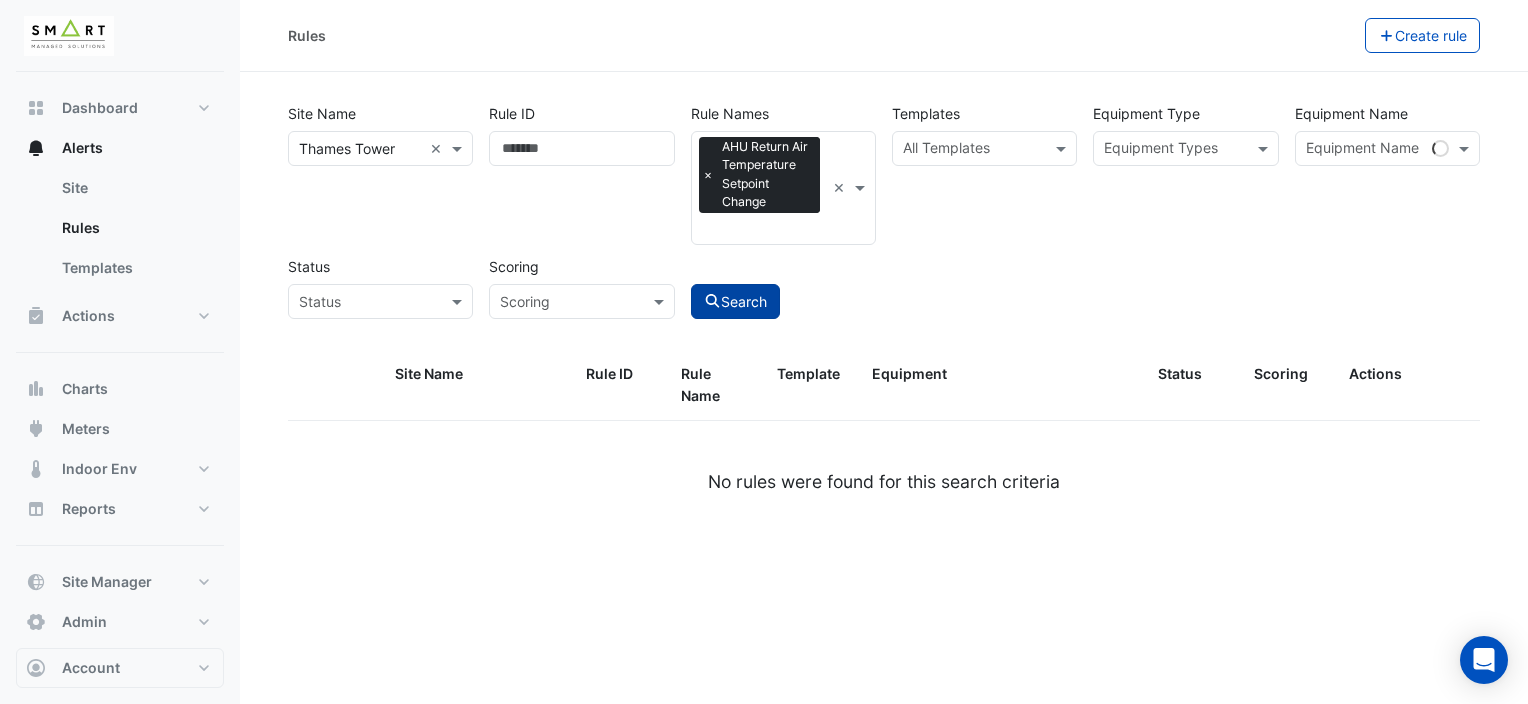 click on "Search" 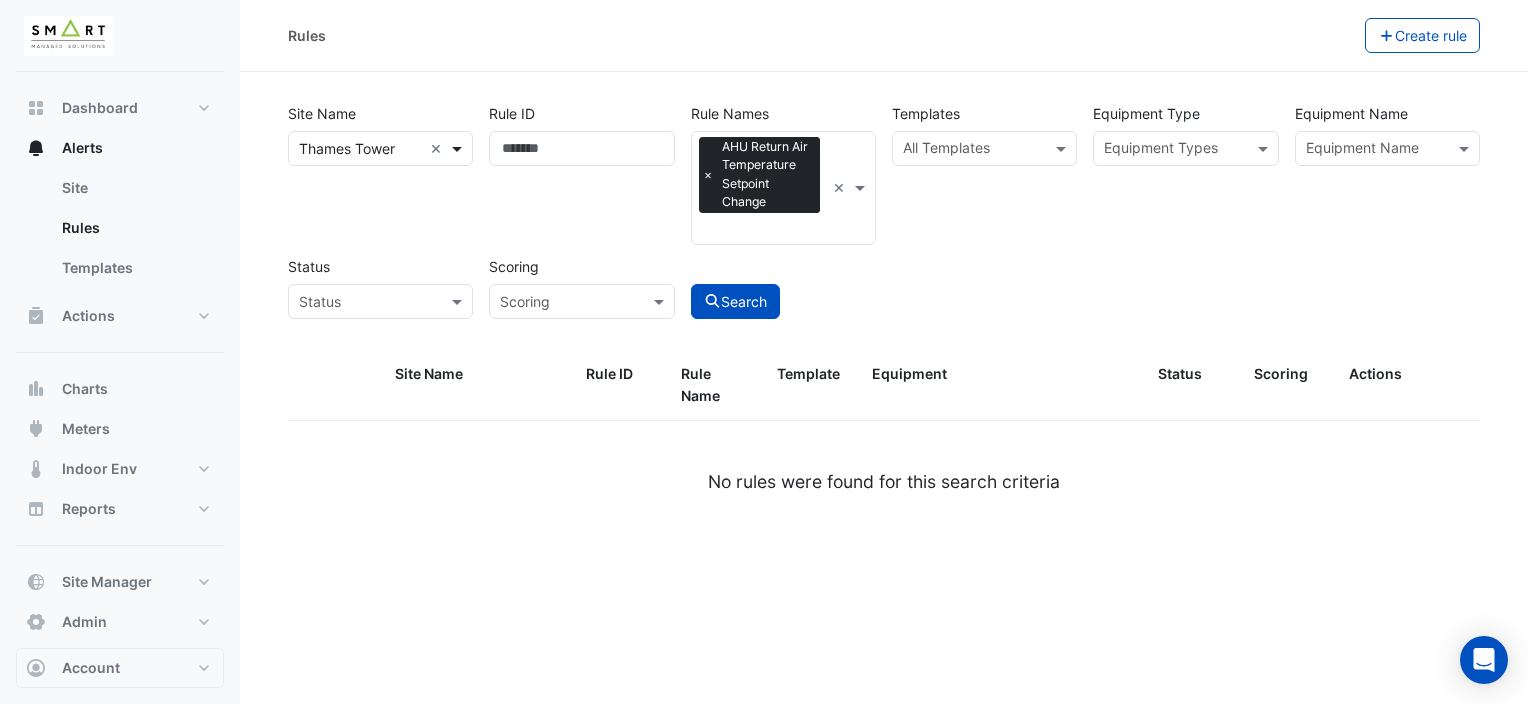 click at bounding box center [459, 148] 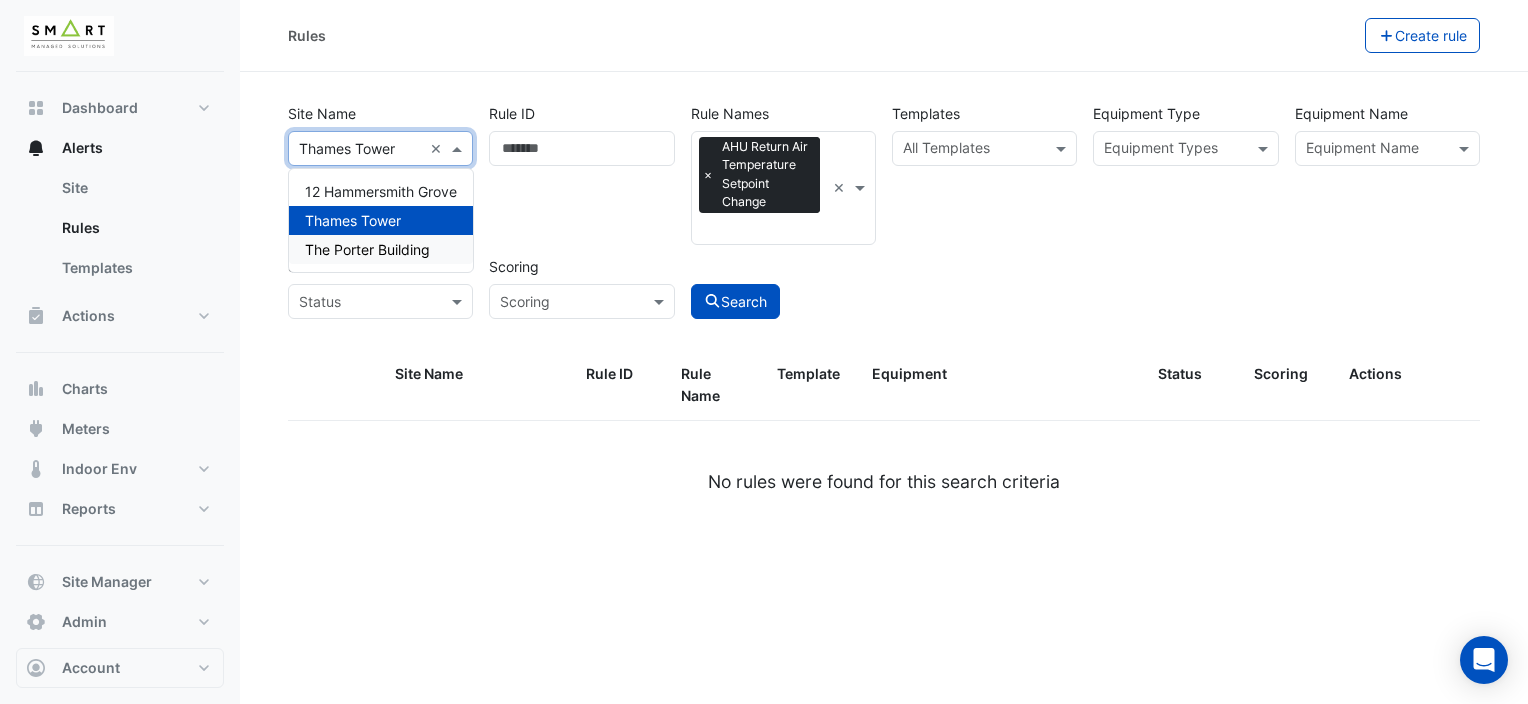 click on "The Porter Building" at bounding box center [381, 249] 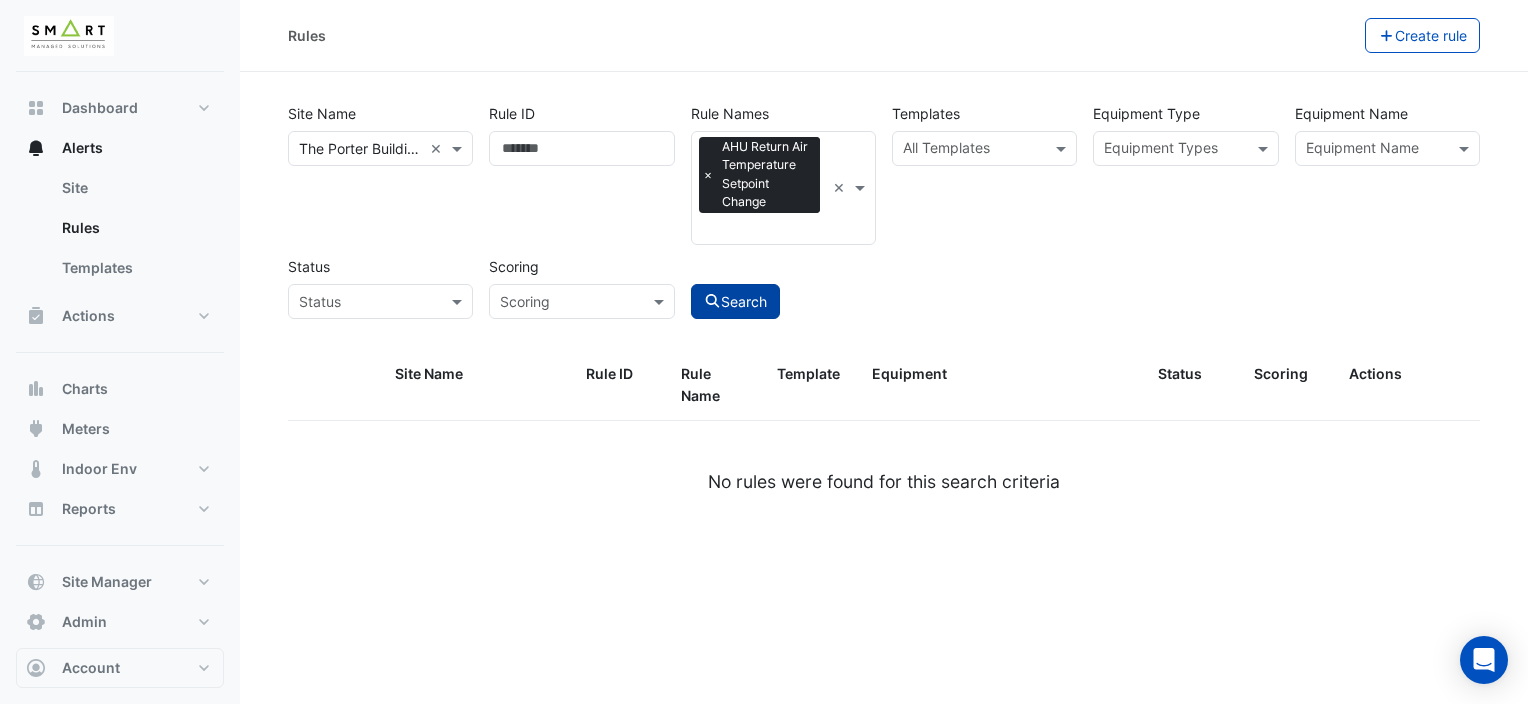 click on "Search" 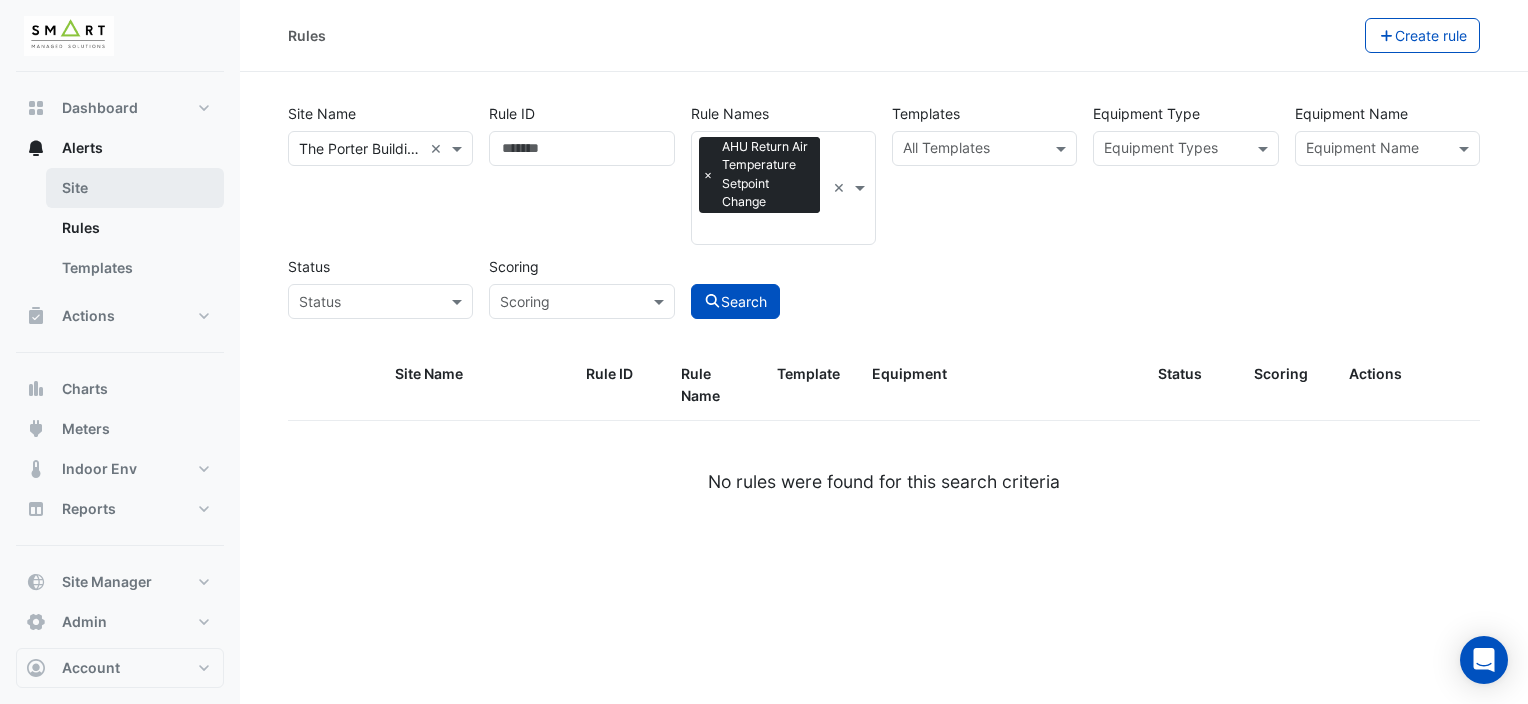click on "Site" at bounding box center (135, 188) 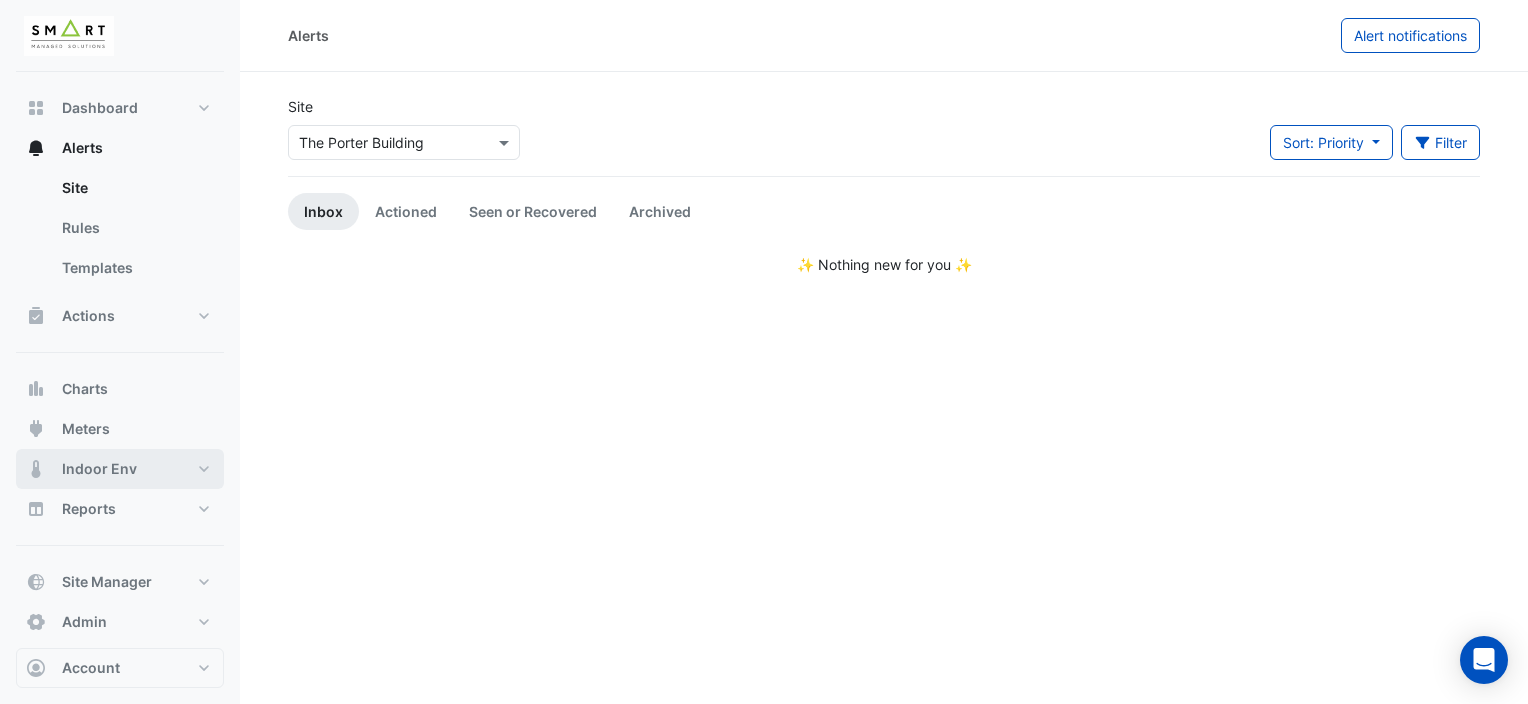click on "Indoor Env" at bounding box center [120, 469] 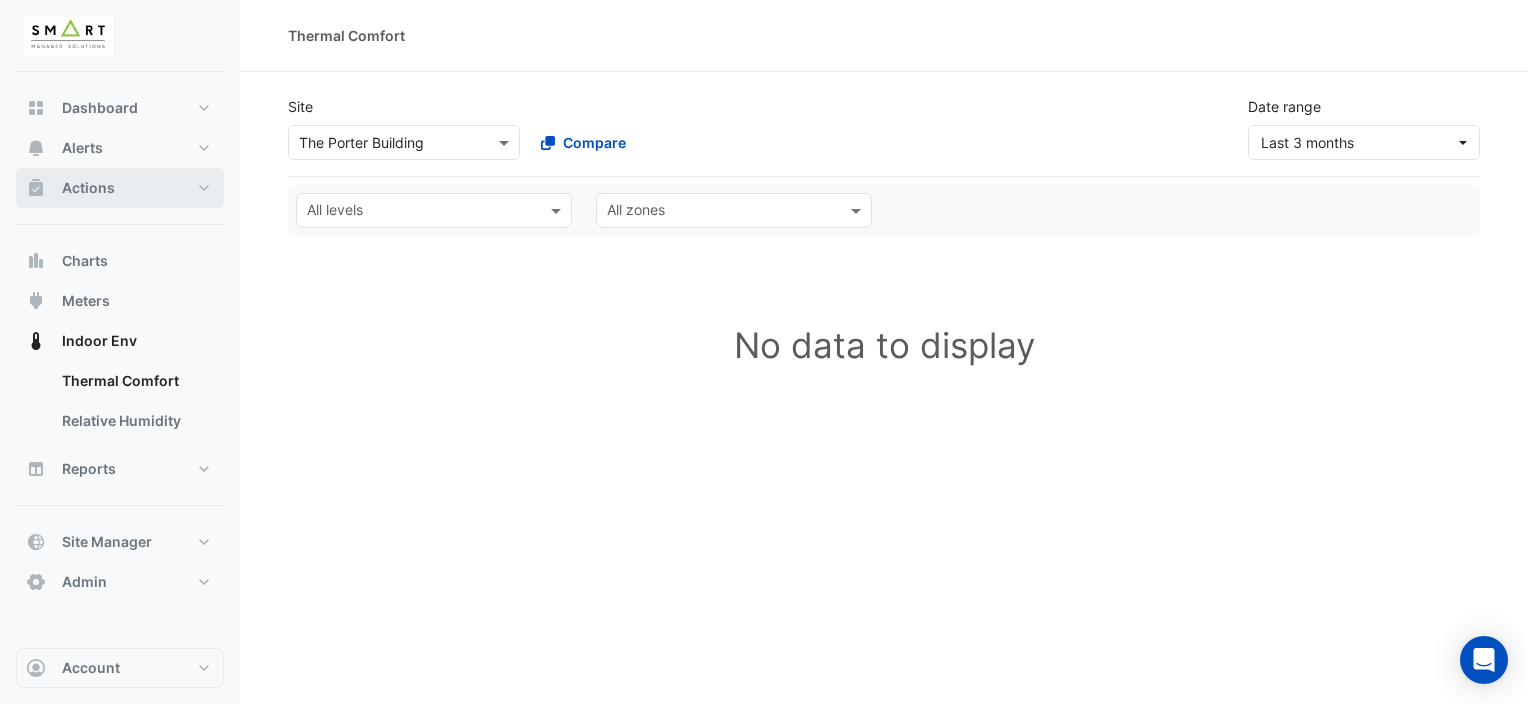 click on "Actions" at bounding box center (120, 188) 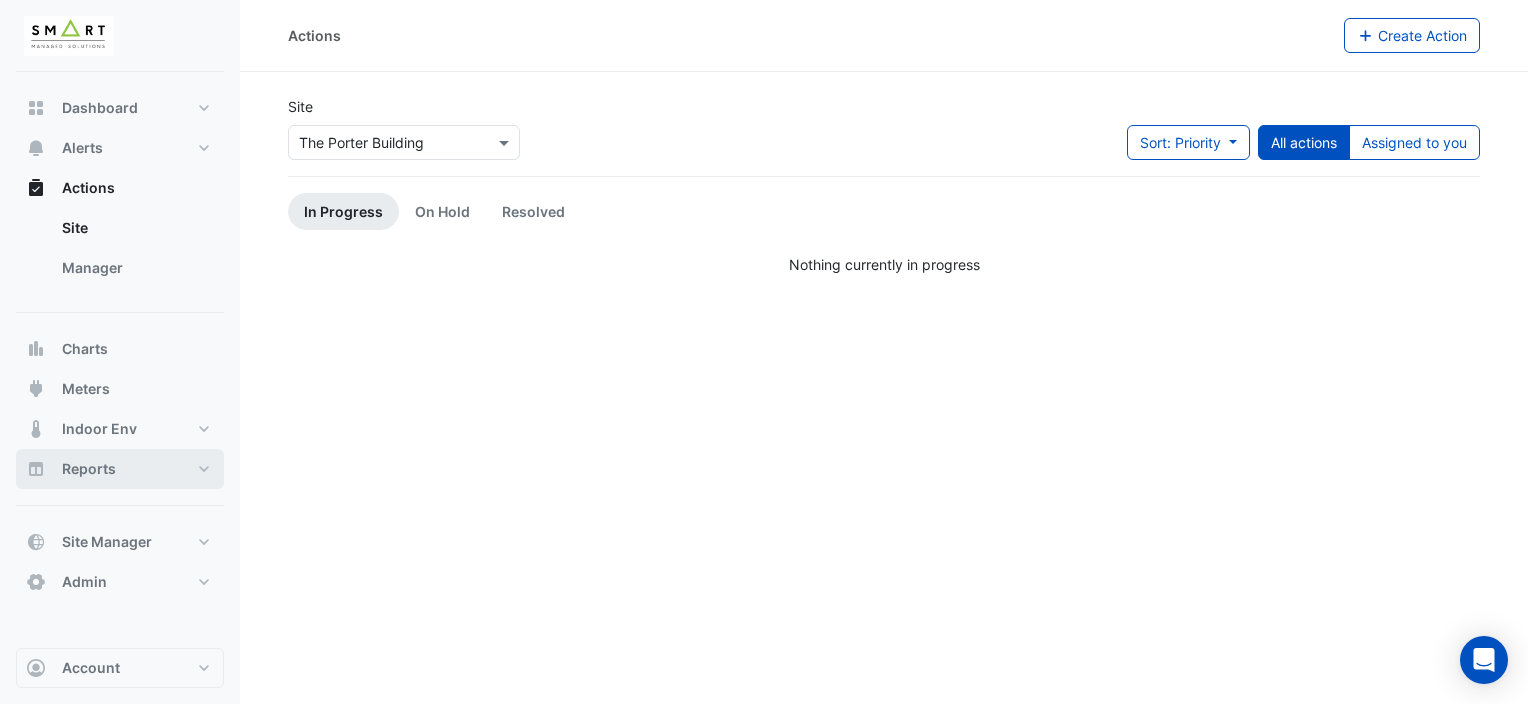 click on "Reports" at bounding box center [120, 469] 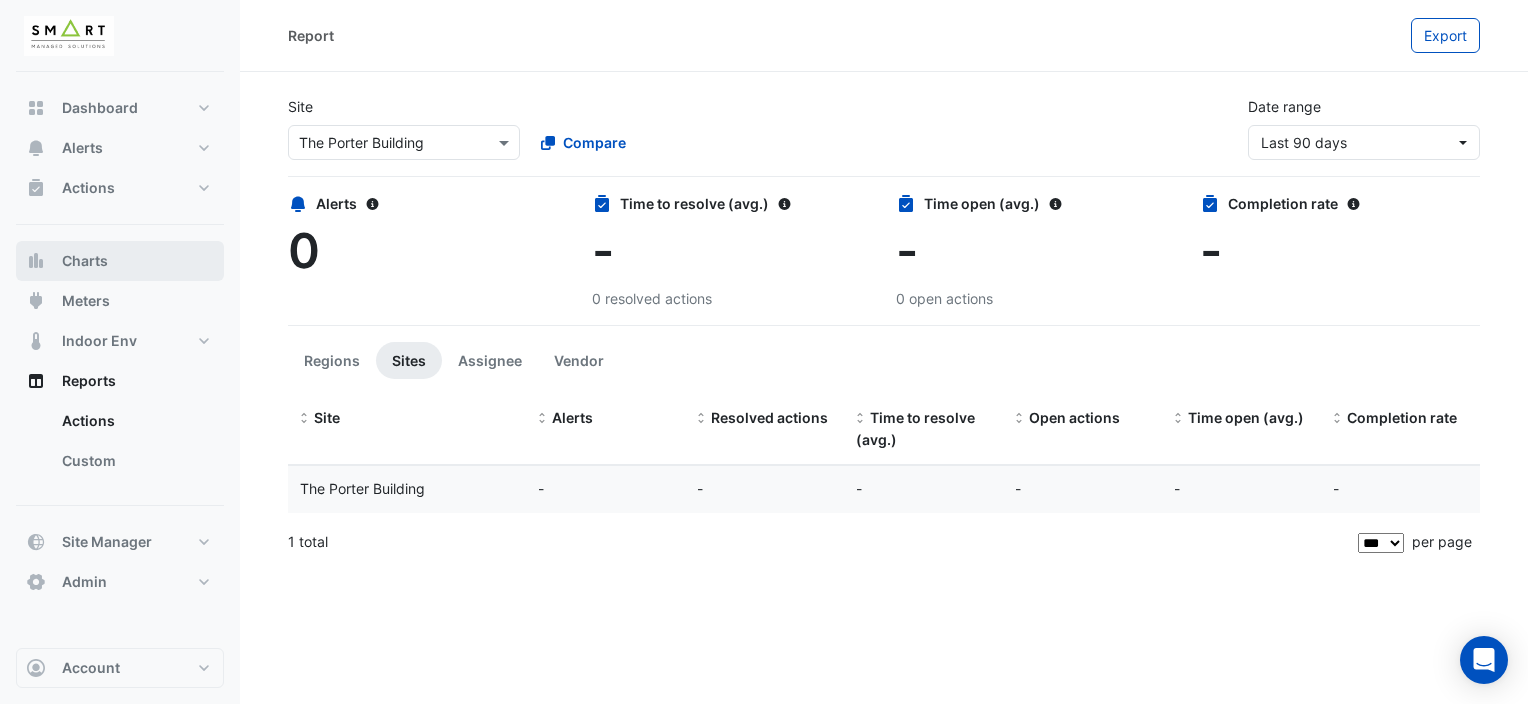 click on "Charts" at bounding box center (120, 261) 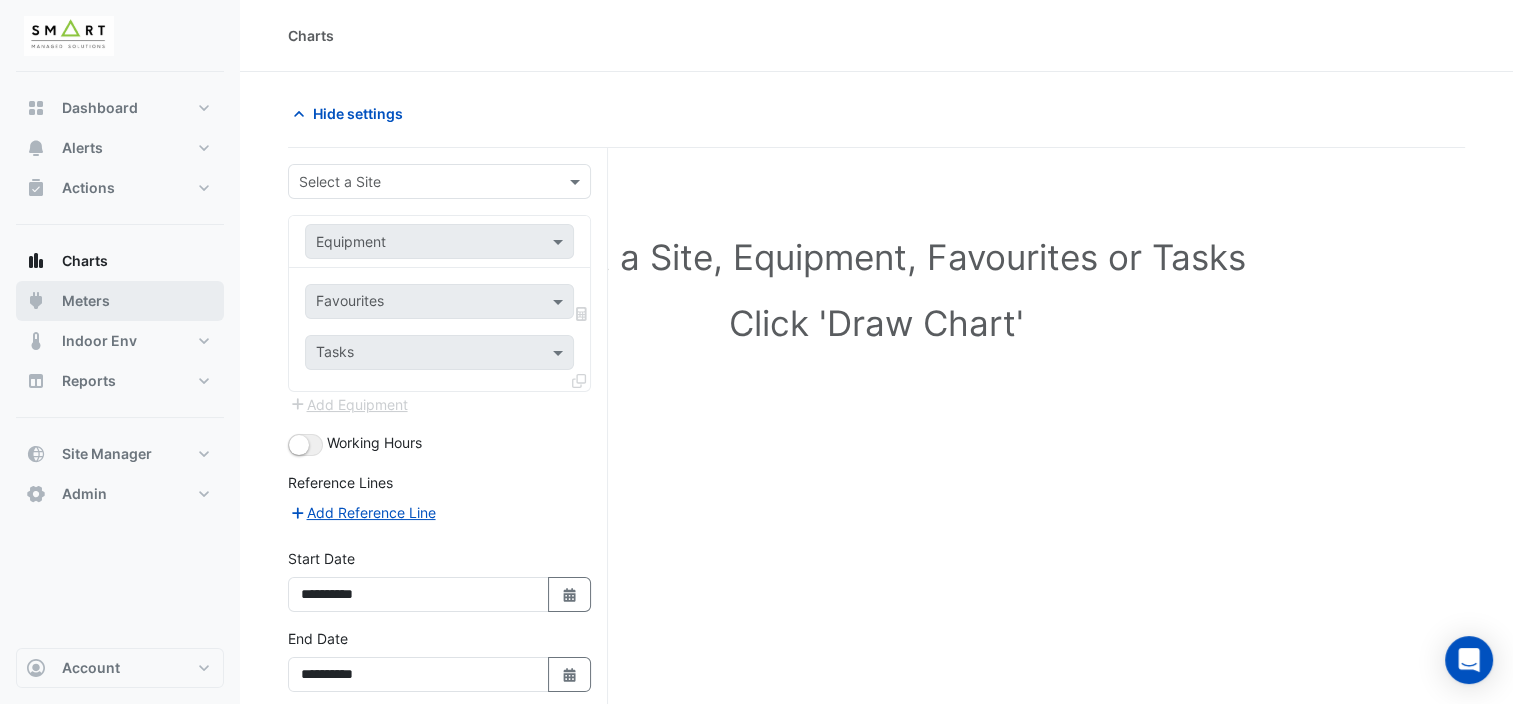 click on "Meters" at bounding box center [120, 301] 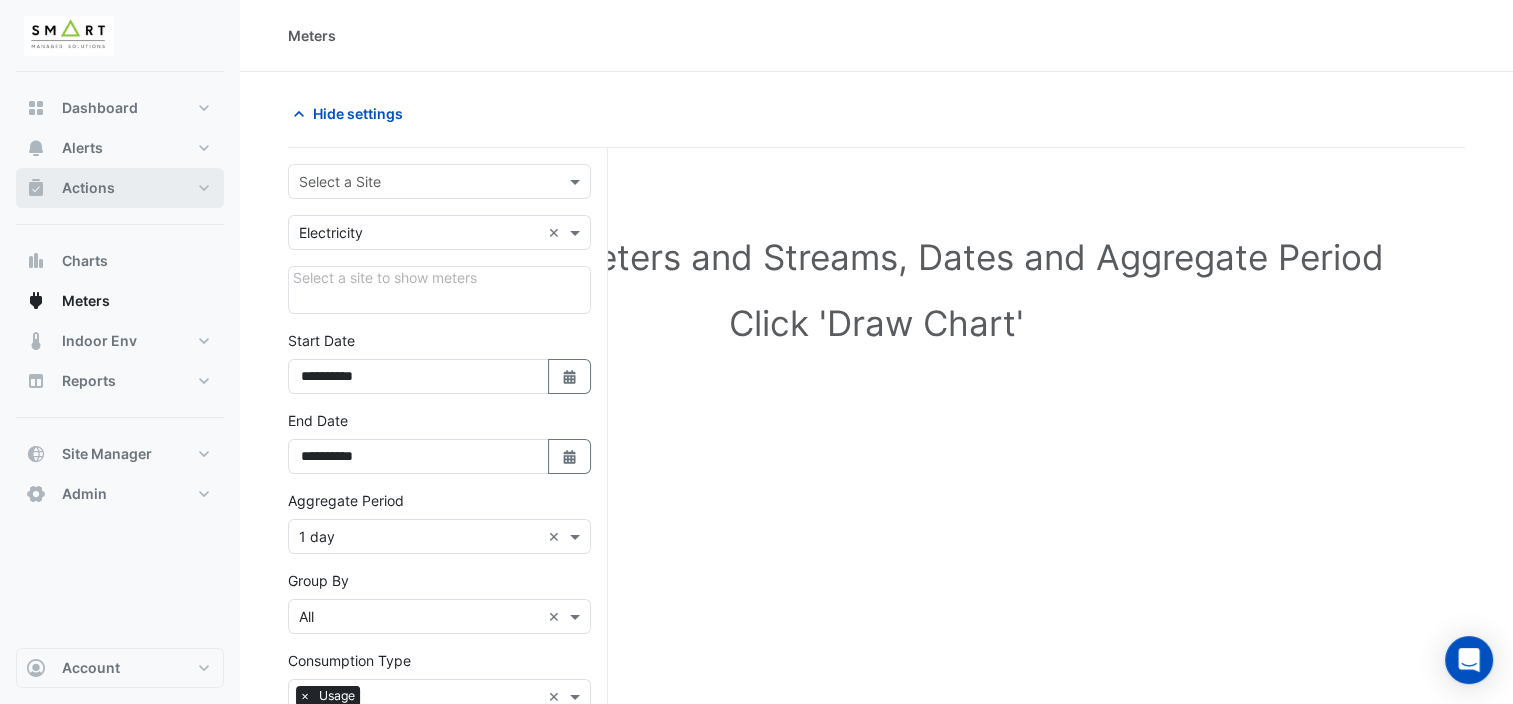 click on "Actions" at bounding box center [120, 188] 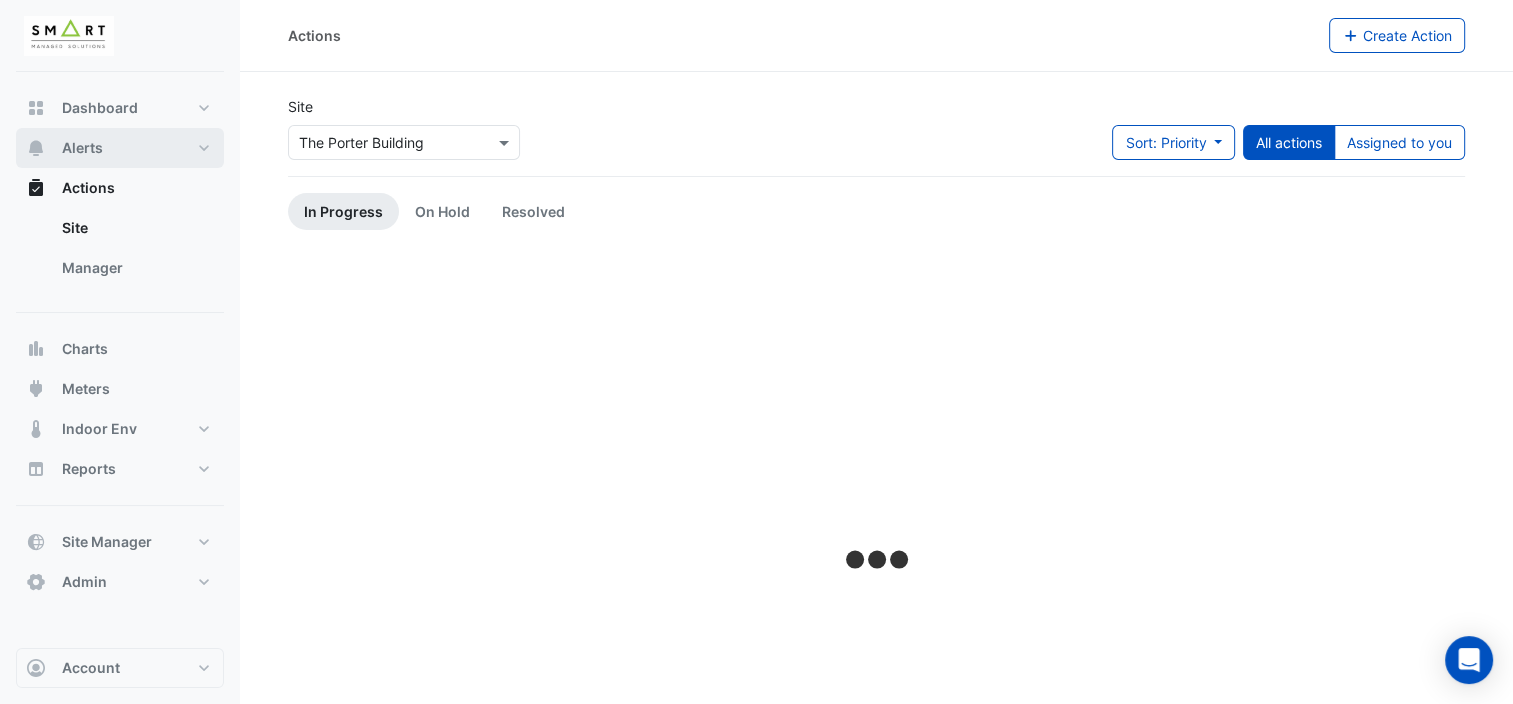 click on "Alerts" at bounding box center [120, 148] 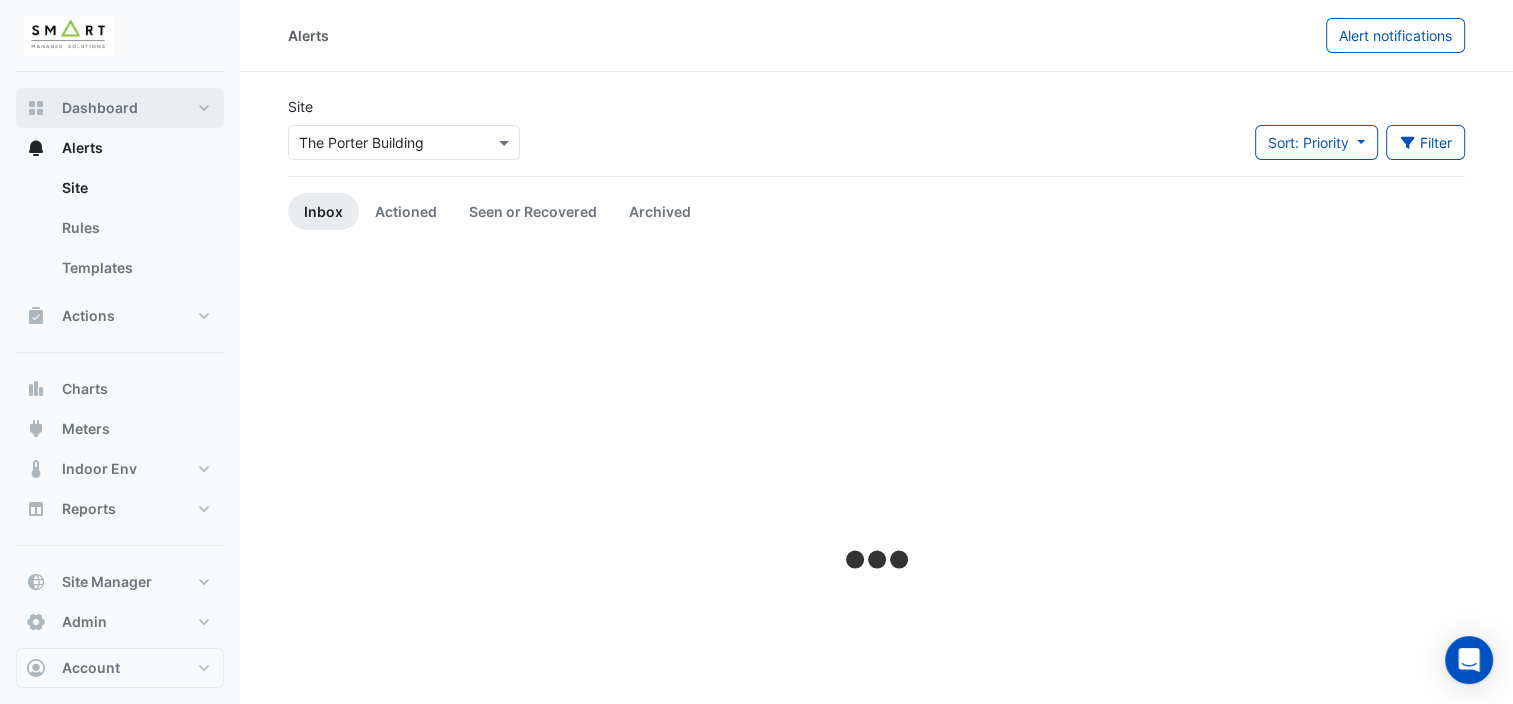 click on "Dashboard" at bounding box center (120, 108) 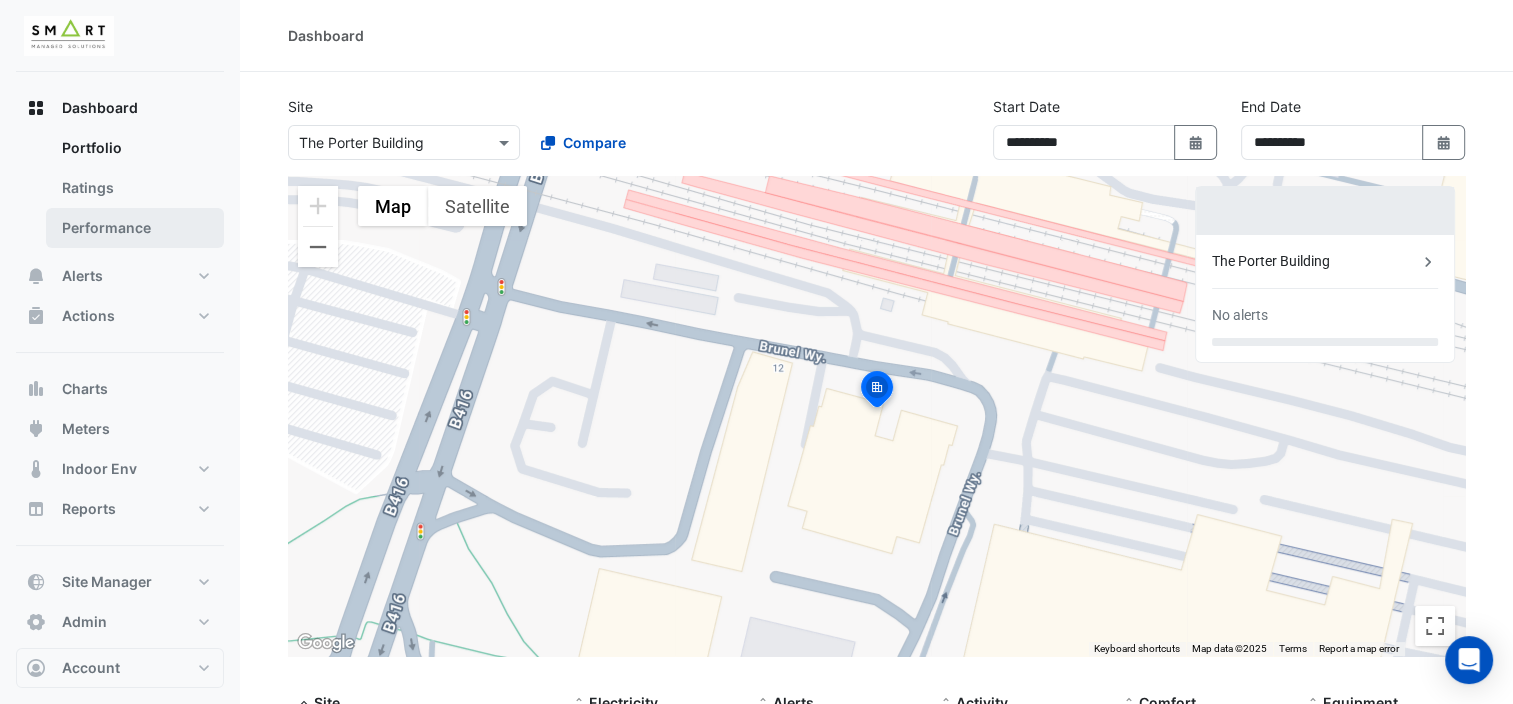 click on "Performance" at bounding box center [135, 228] 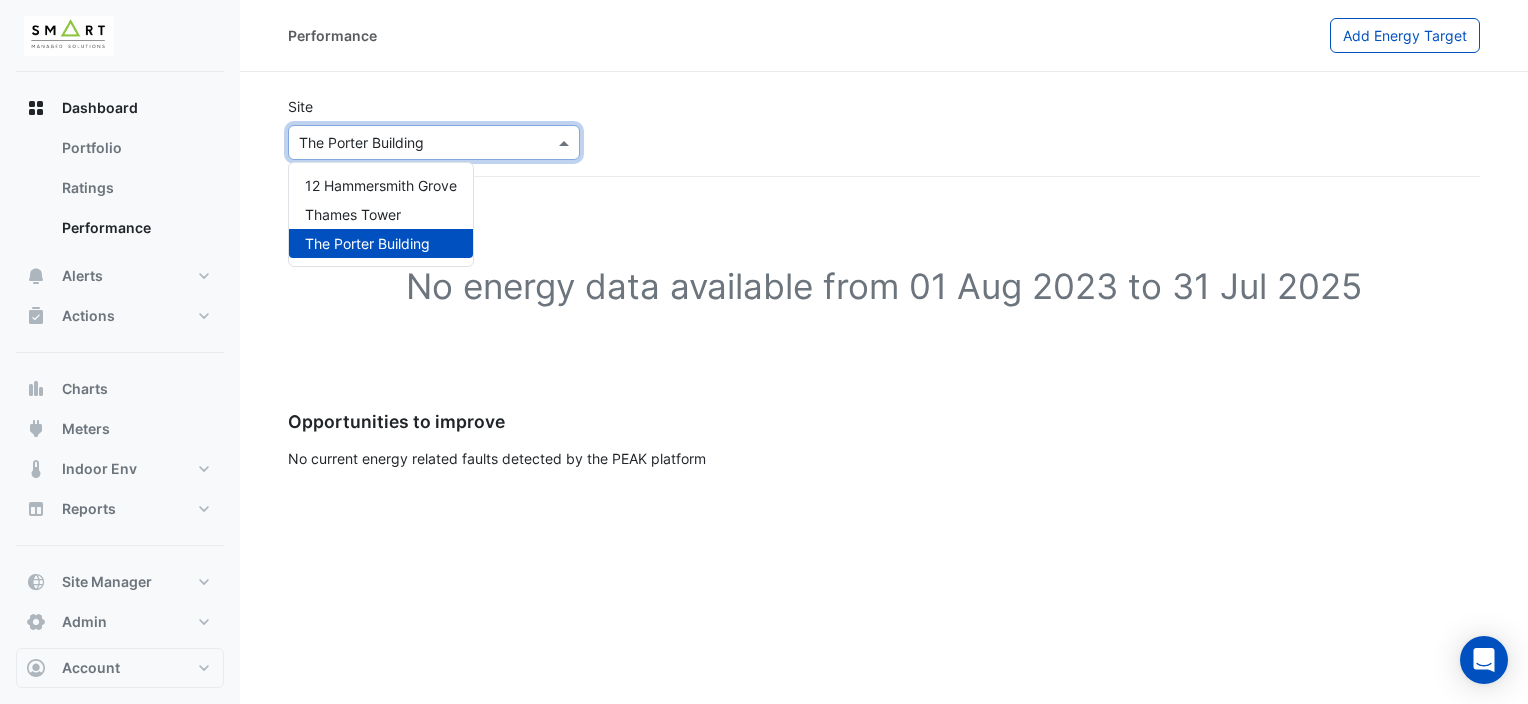 click at bounding box center [414, 143] 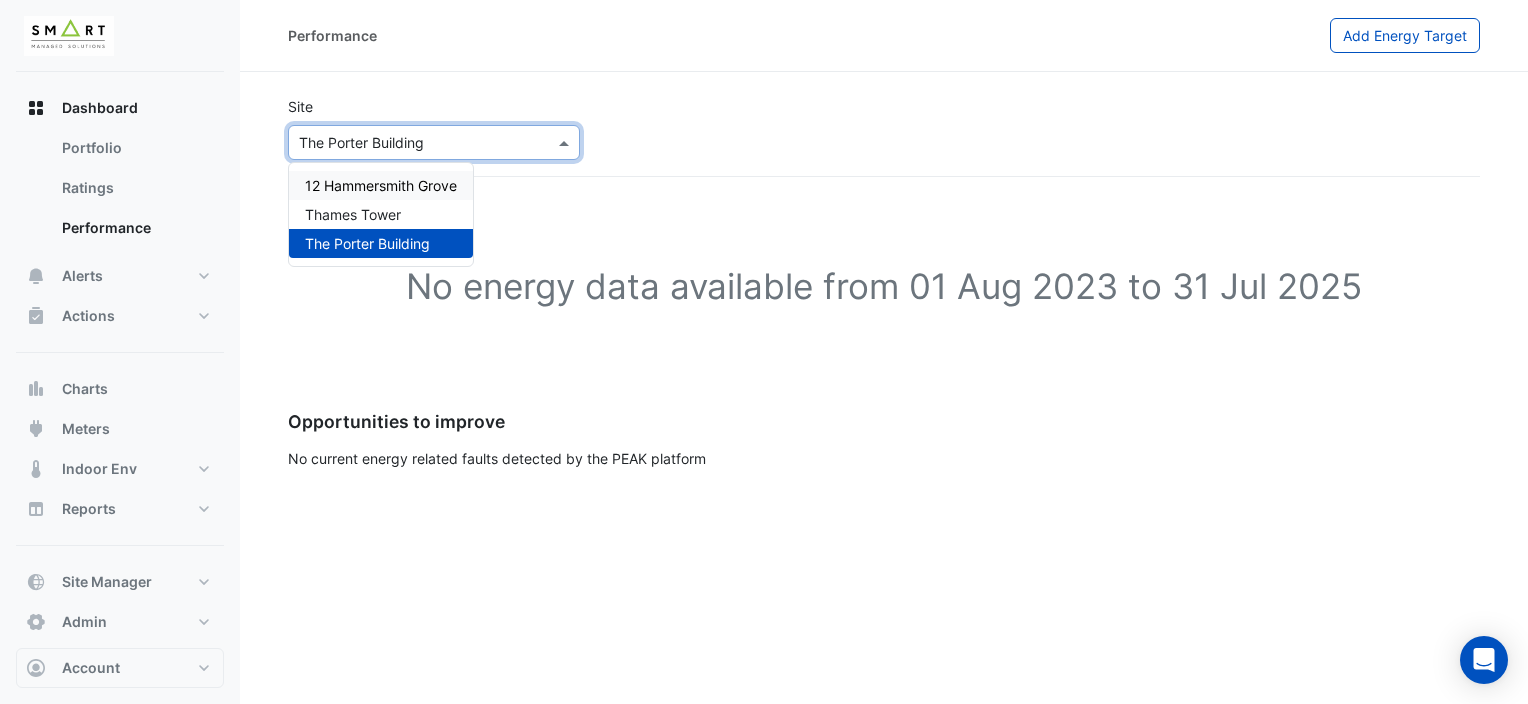 click on "12 Hammersmith Grove" at bounding box center (381, 185) 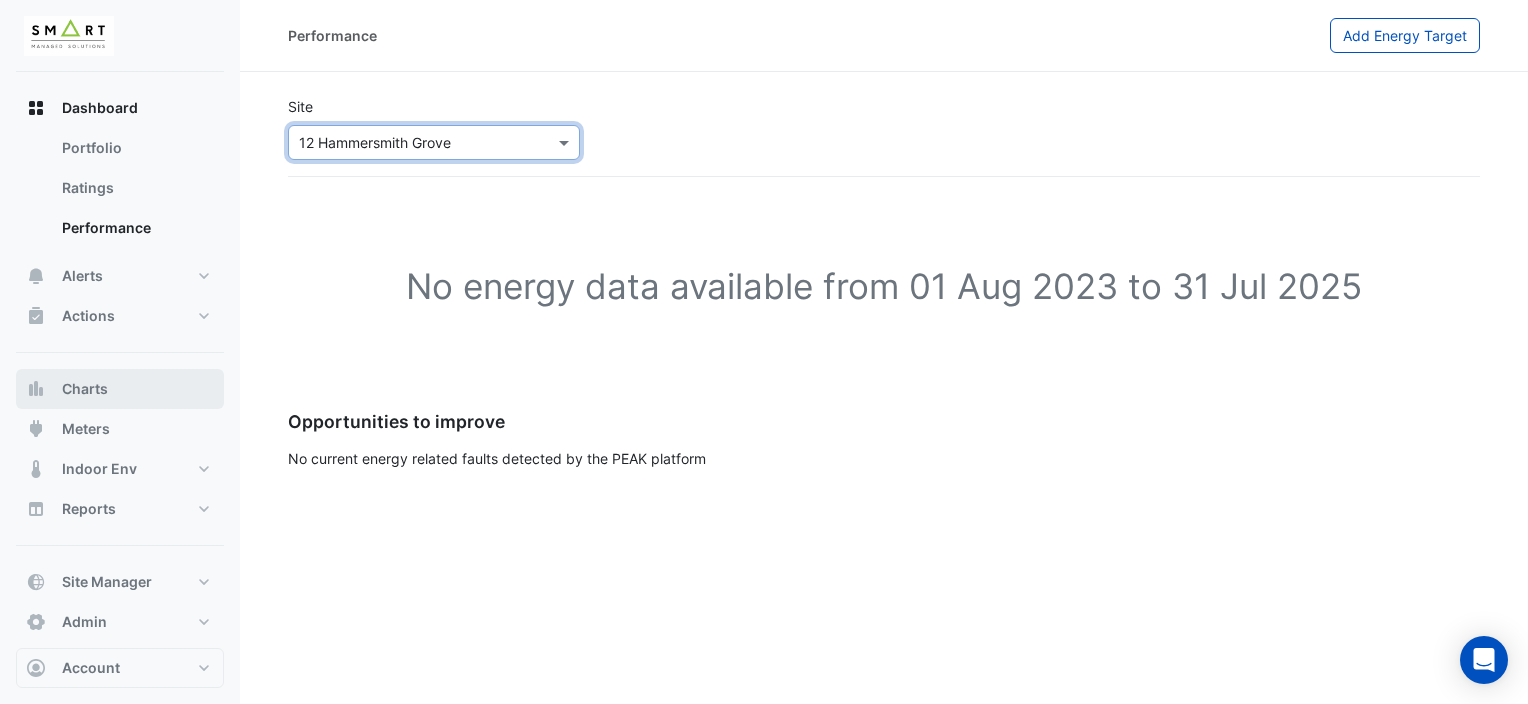 click on "Charts" at bounding box center (120, 389) 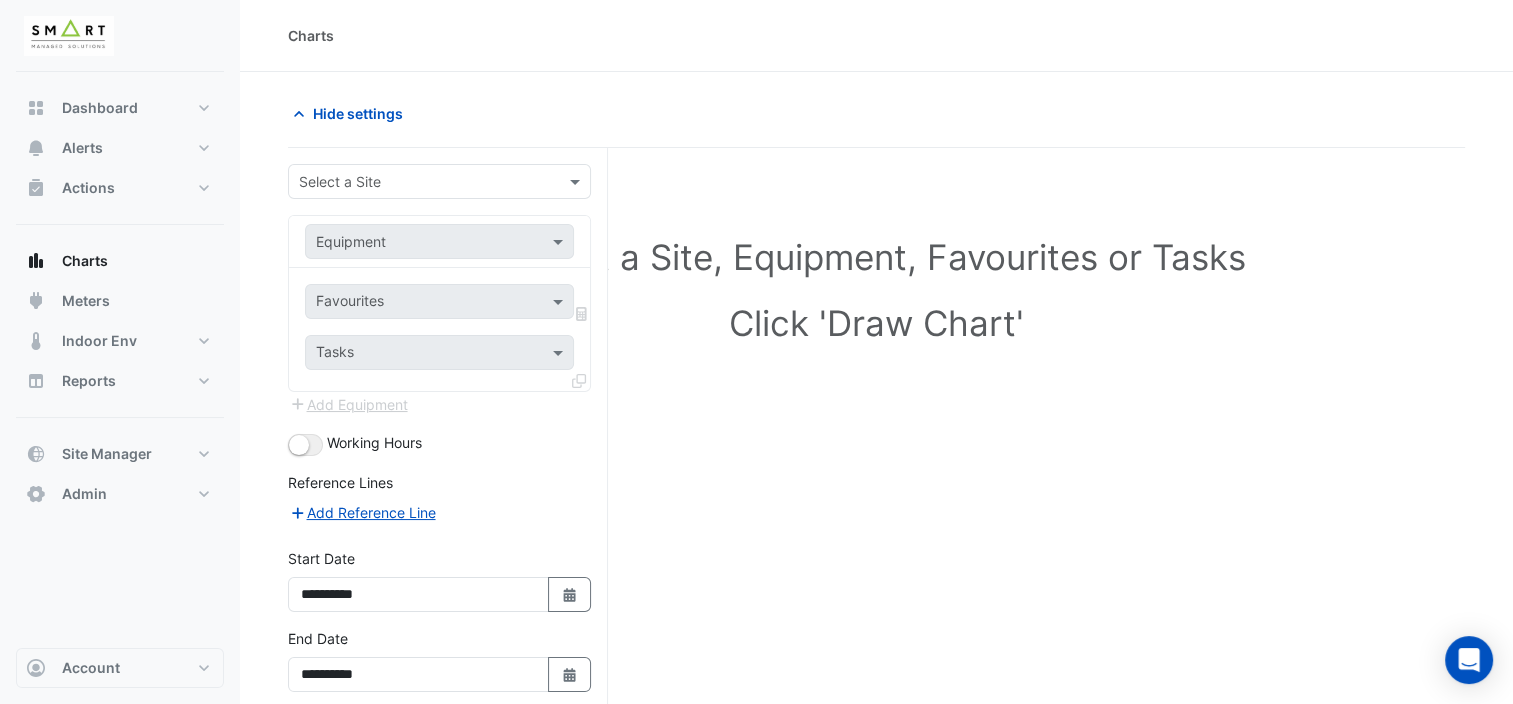 click at bounding box center (419, 182) 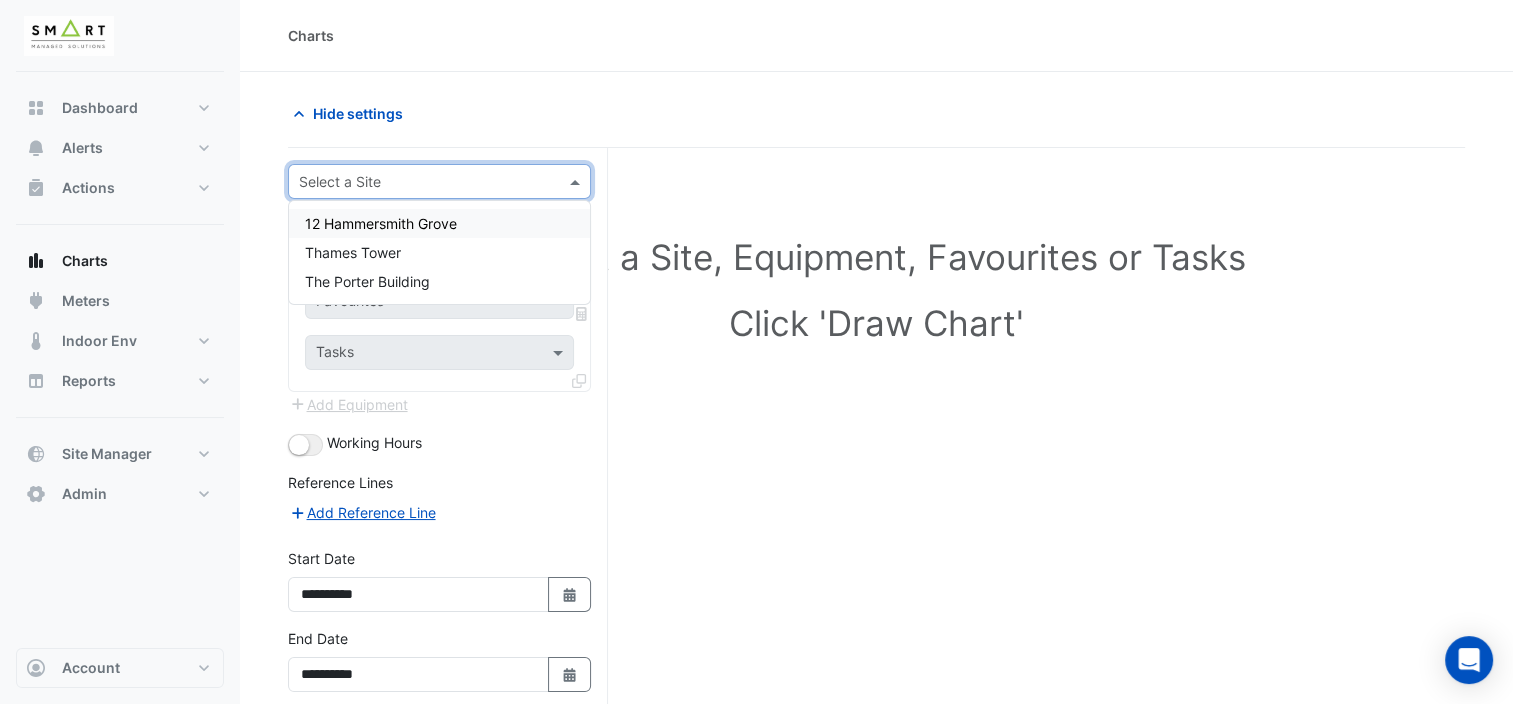click on "12 Hammersmith Grove" at bounding box center [439, 223] 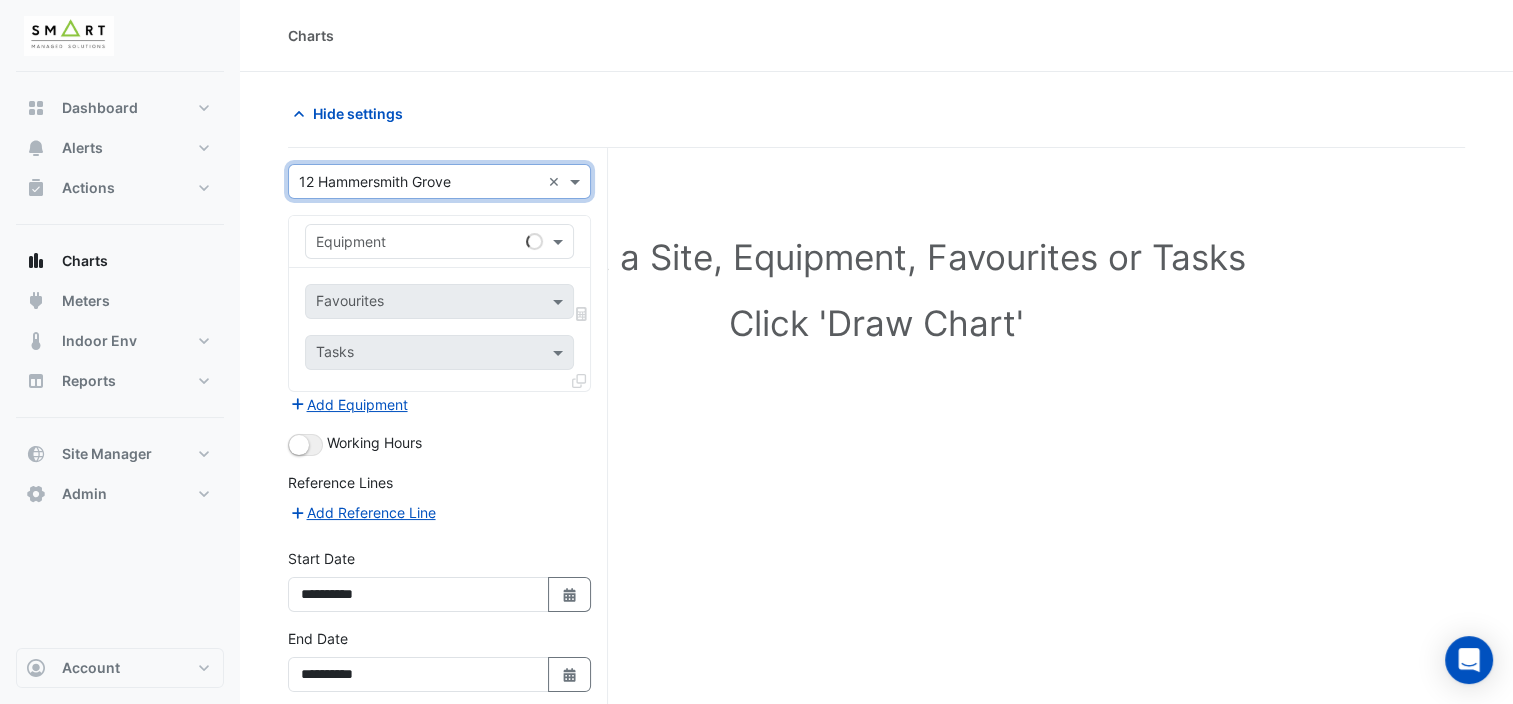 click at bounding box center (534, 241) 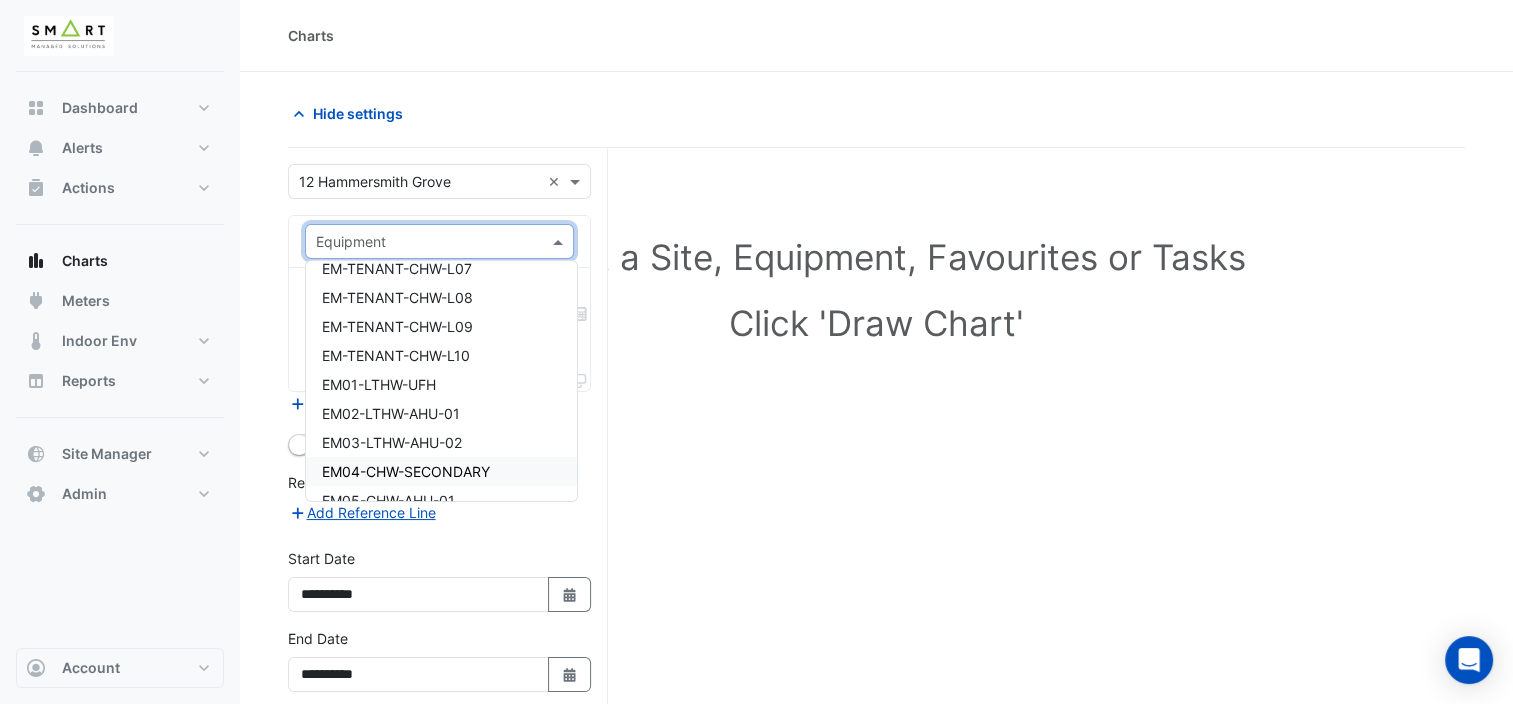 scroll, scrollTop: 2400, scrollLeft: 0, axis: vertical 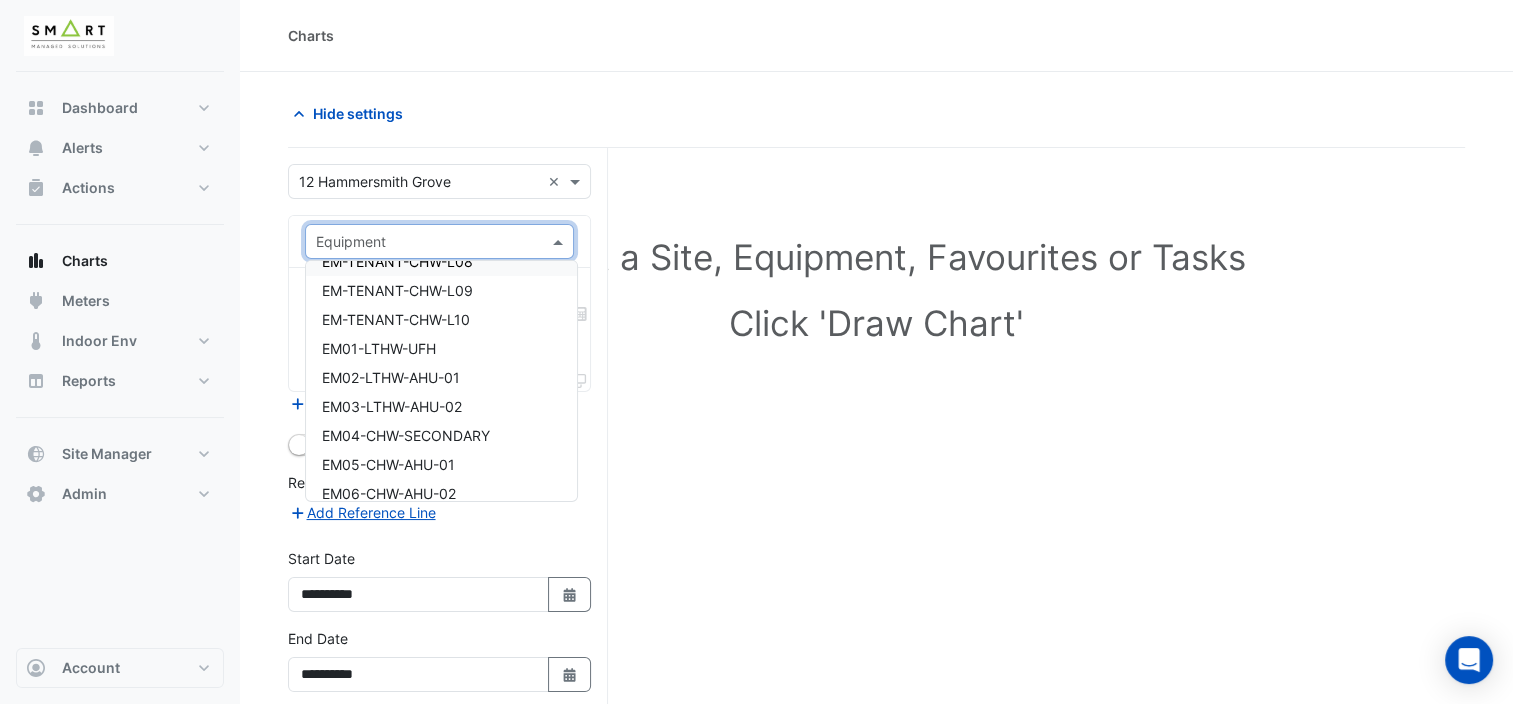 click on "Hide settings" 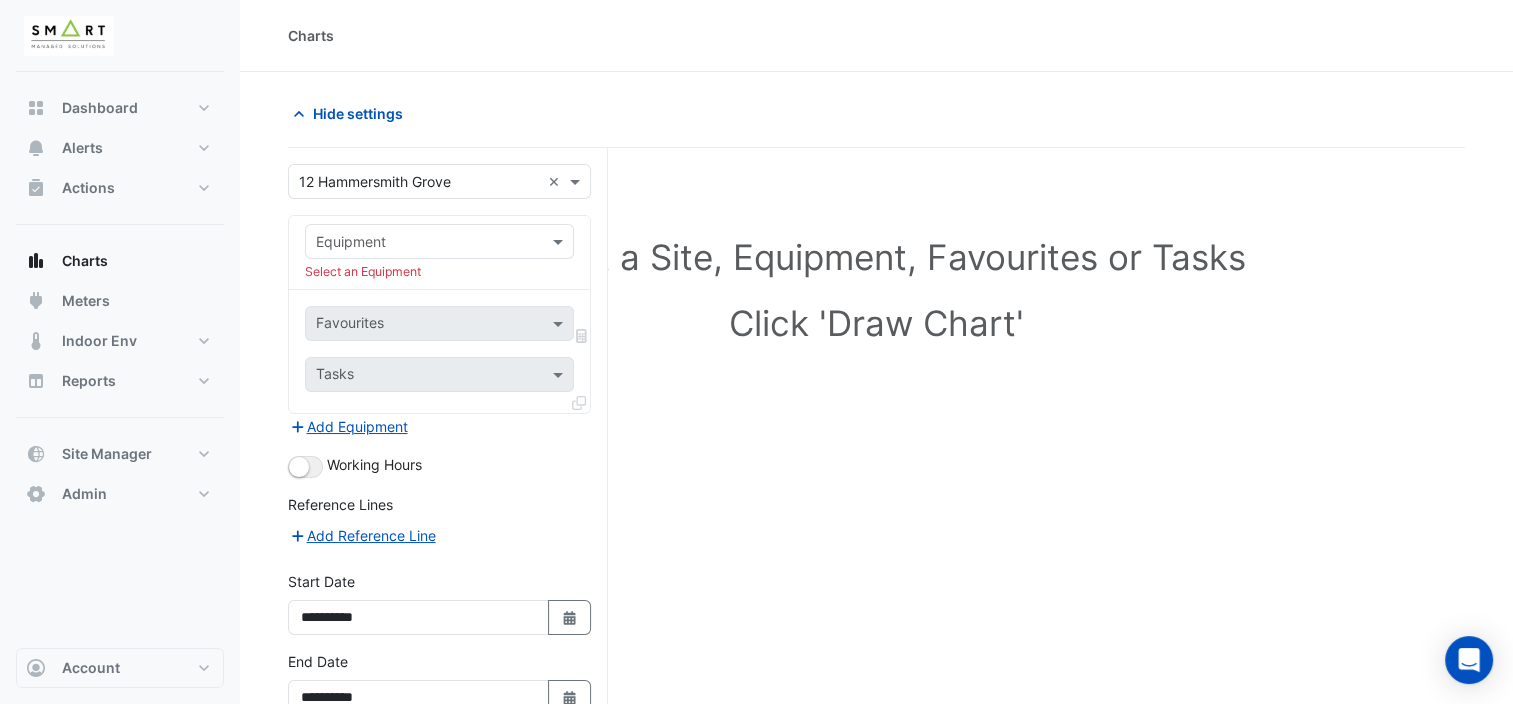 click at bounding box center (439, 241) 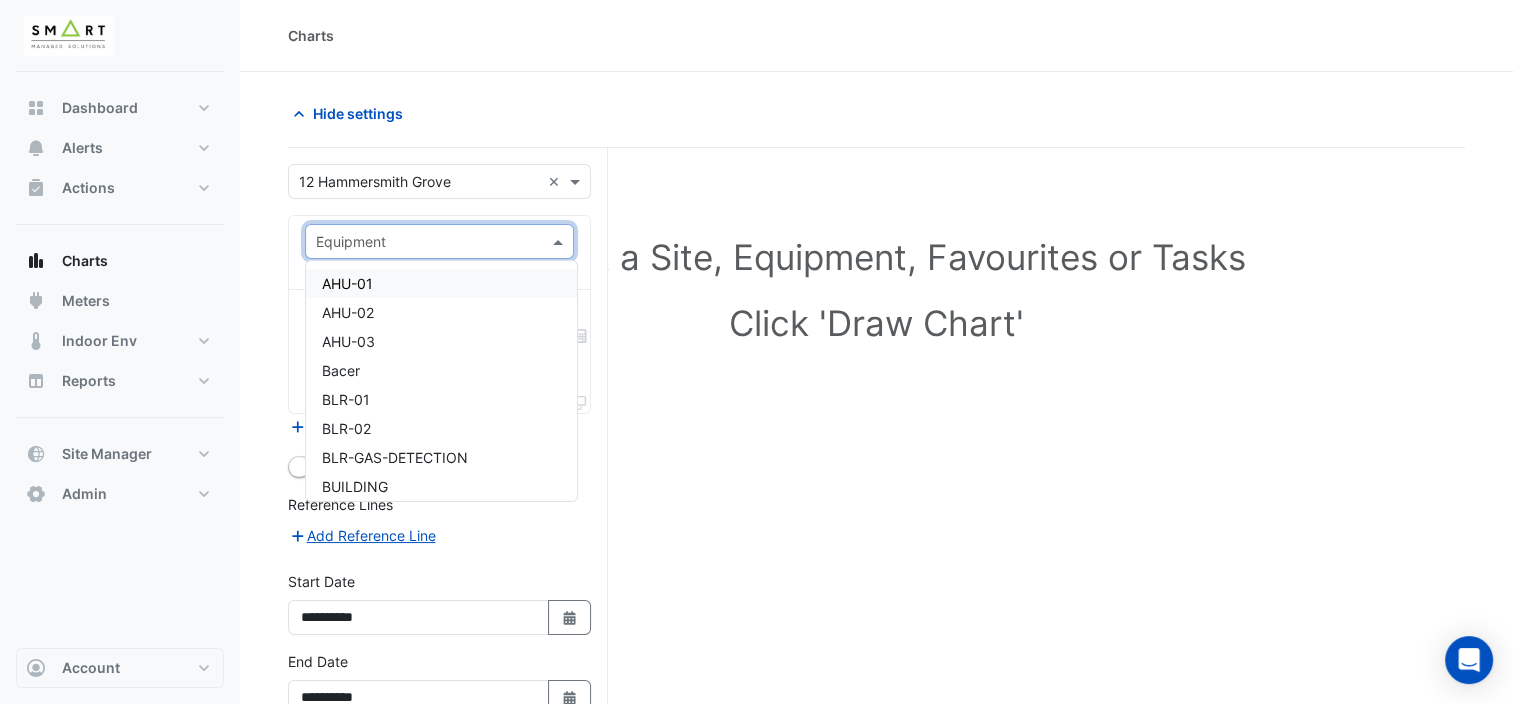 click on "AHU-01" at bounding box center (441, 283) 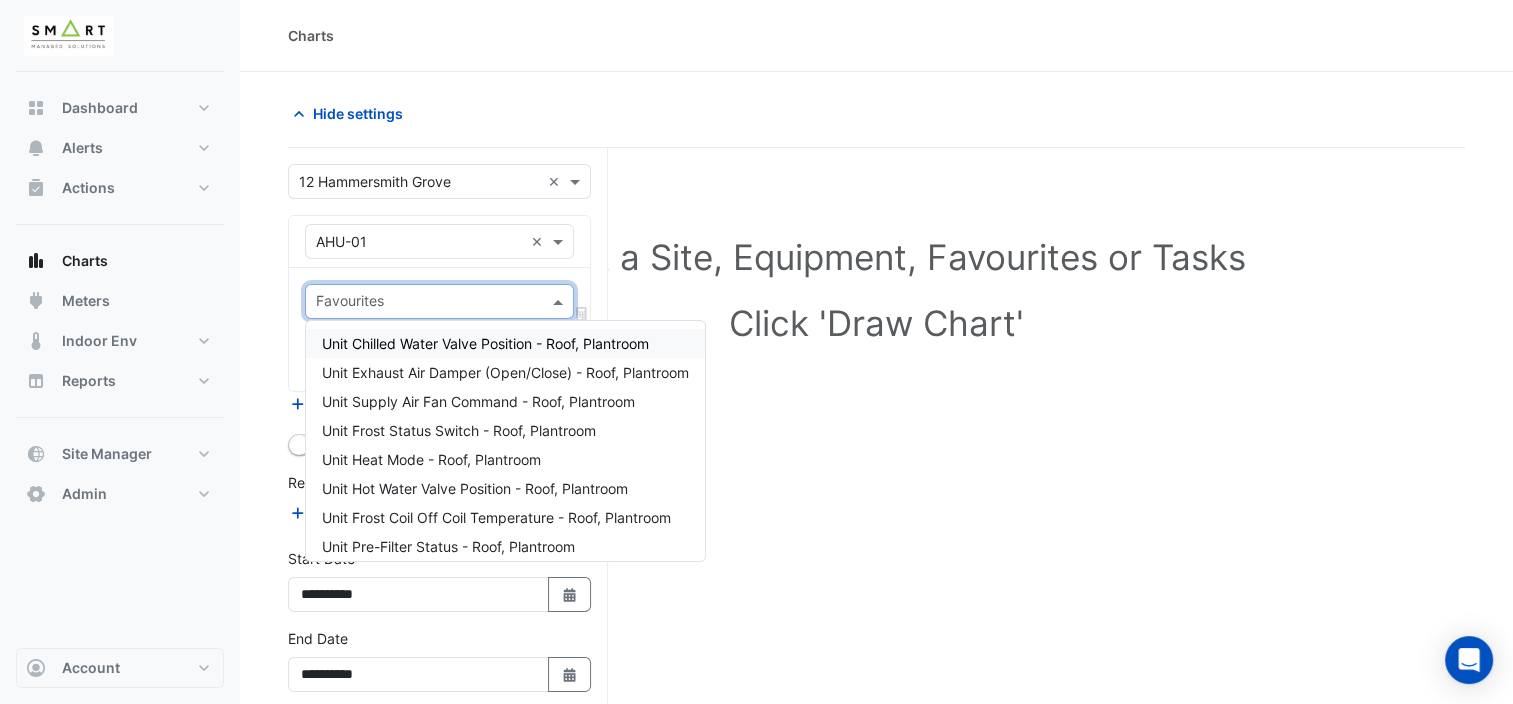 click at bounding box center (560, 301) 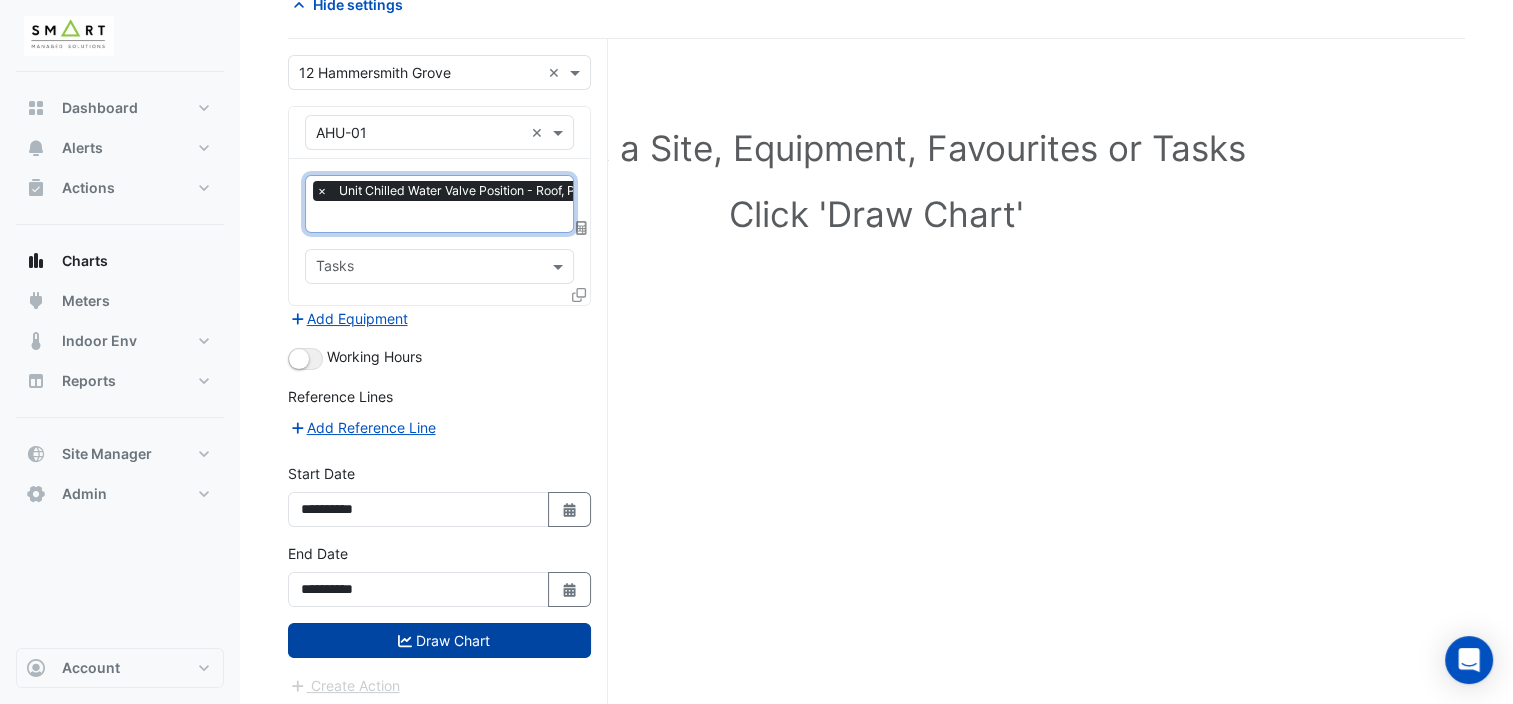 click on "Draw Chart" at bounding box center [439, 640] 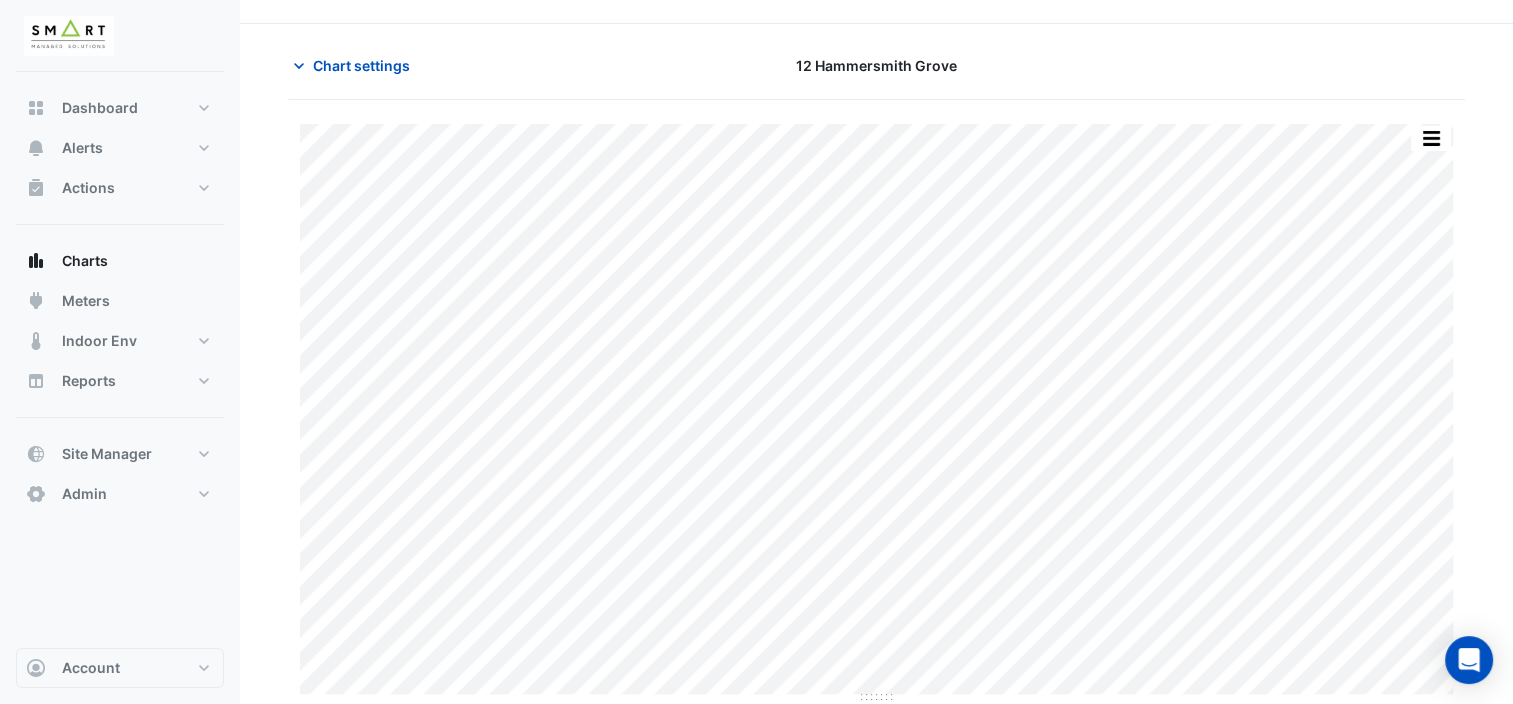 scroll, scrollTop: 0, scrollLeft: 0, axis: both 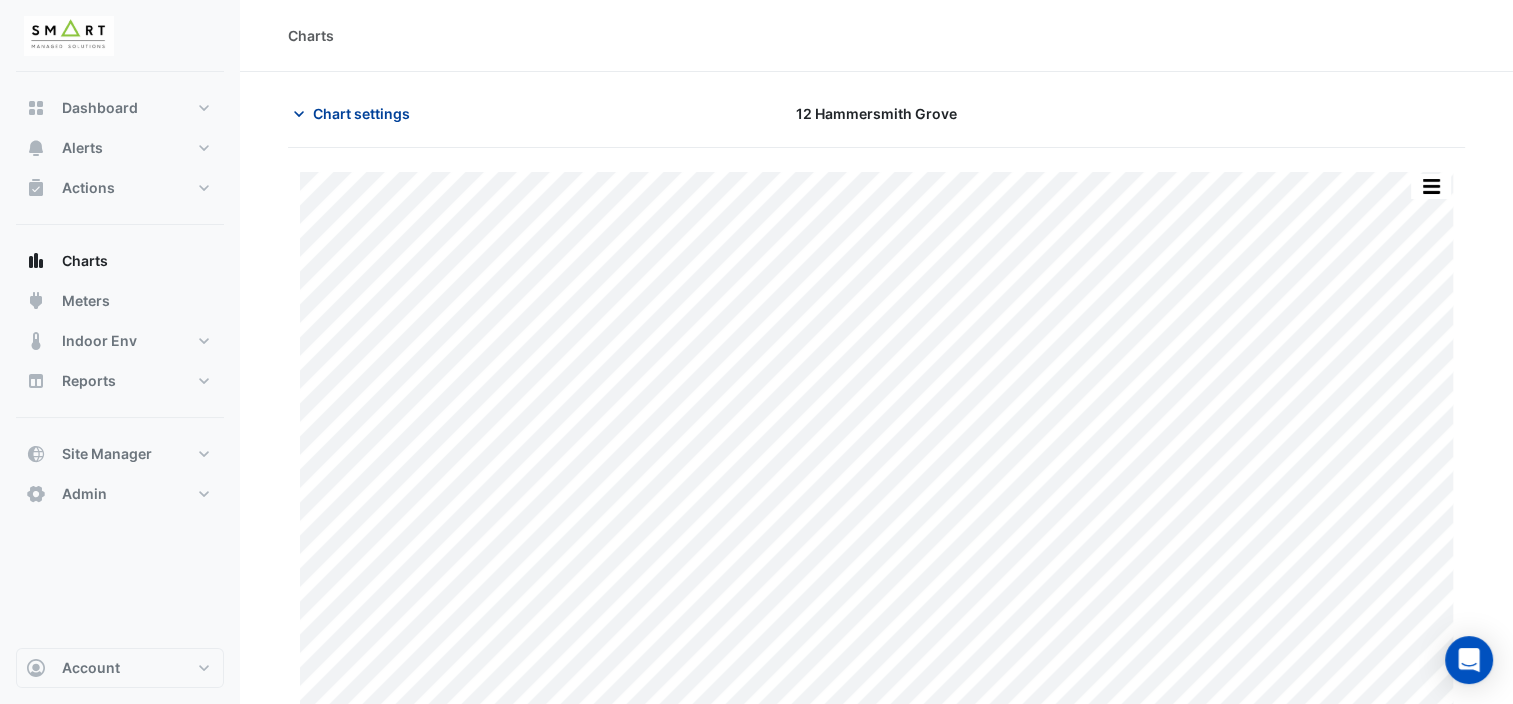click 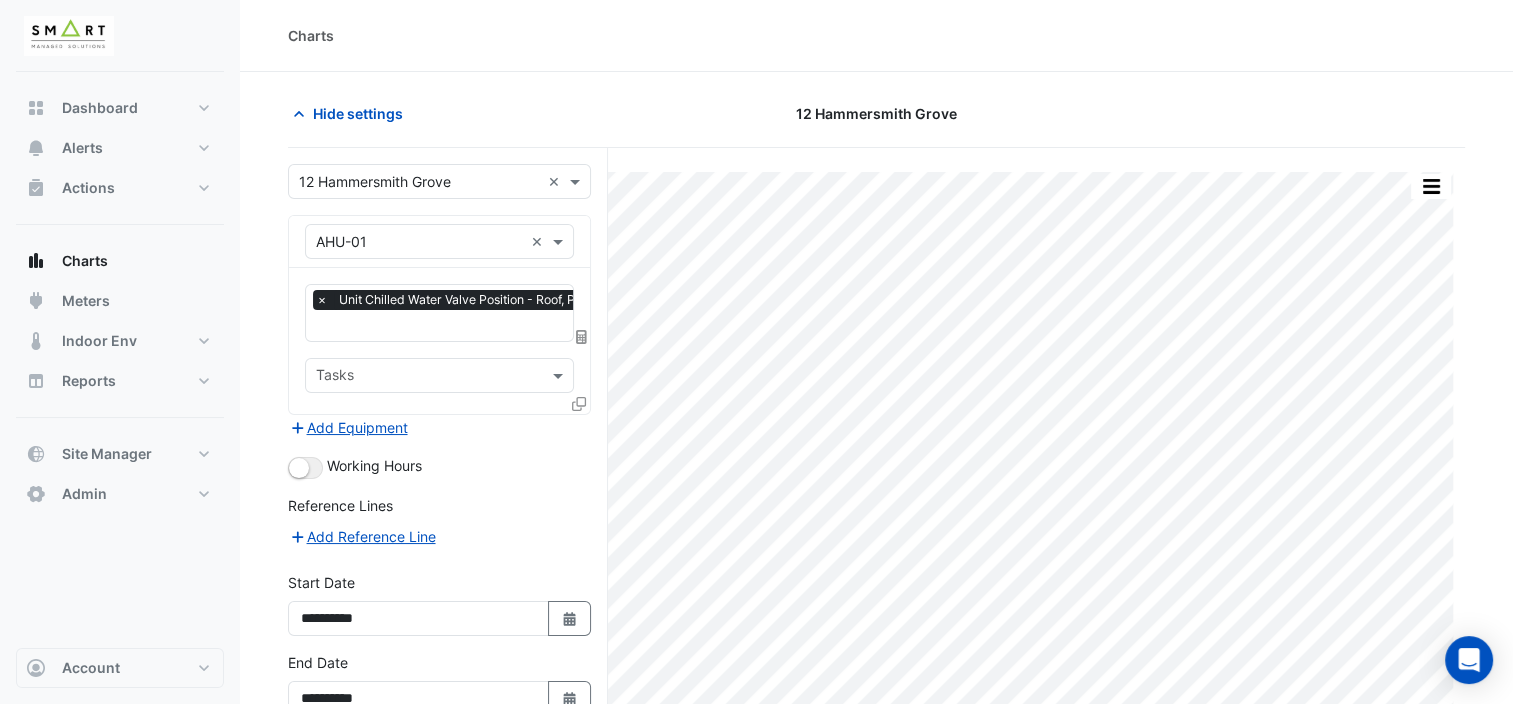 click at bounding box center [476, 327] 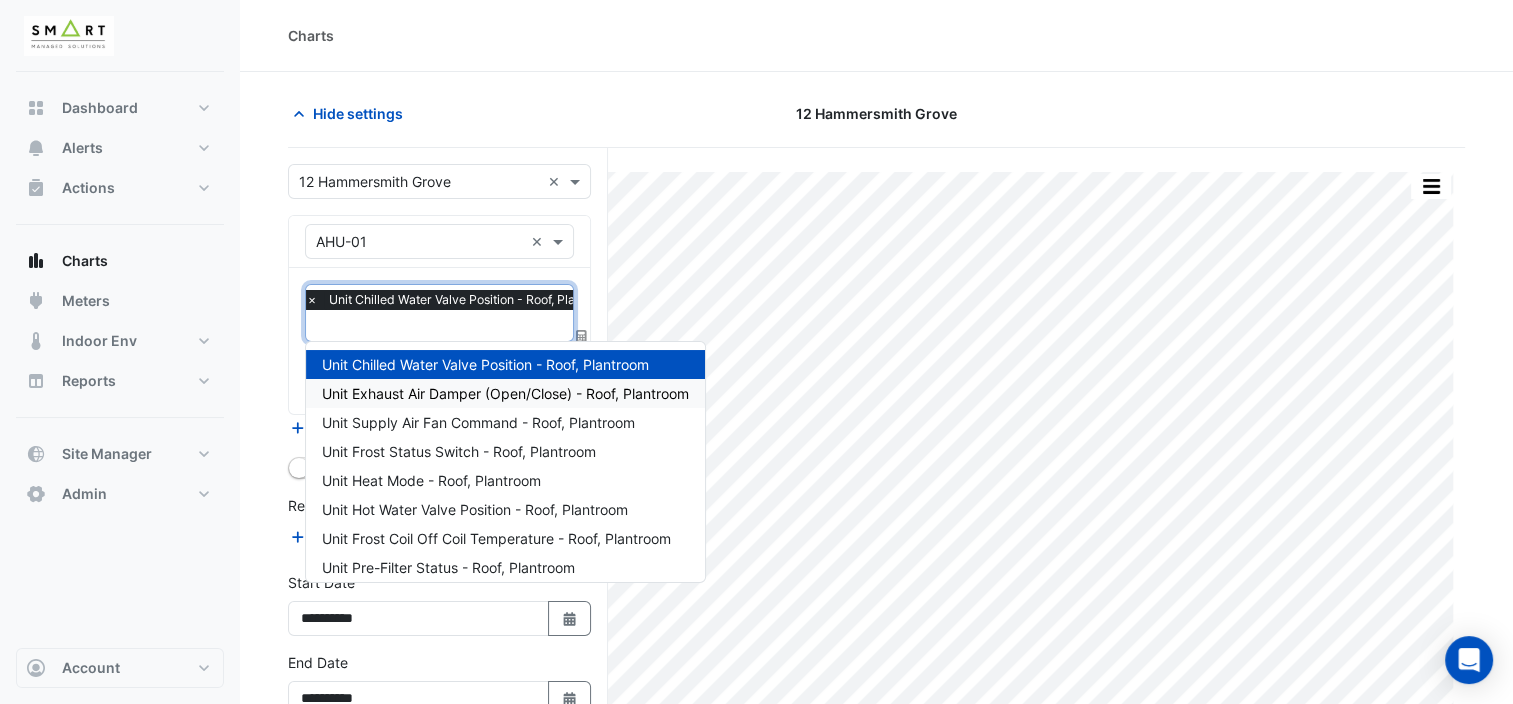 click on "Unit Exhaust Air Damper (Open/Close) - Roof, Plantroom" at bounding box center (505, 393) 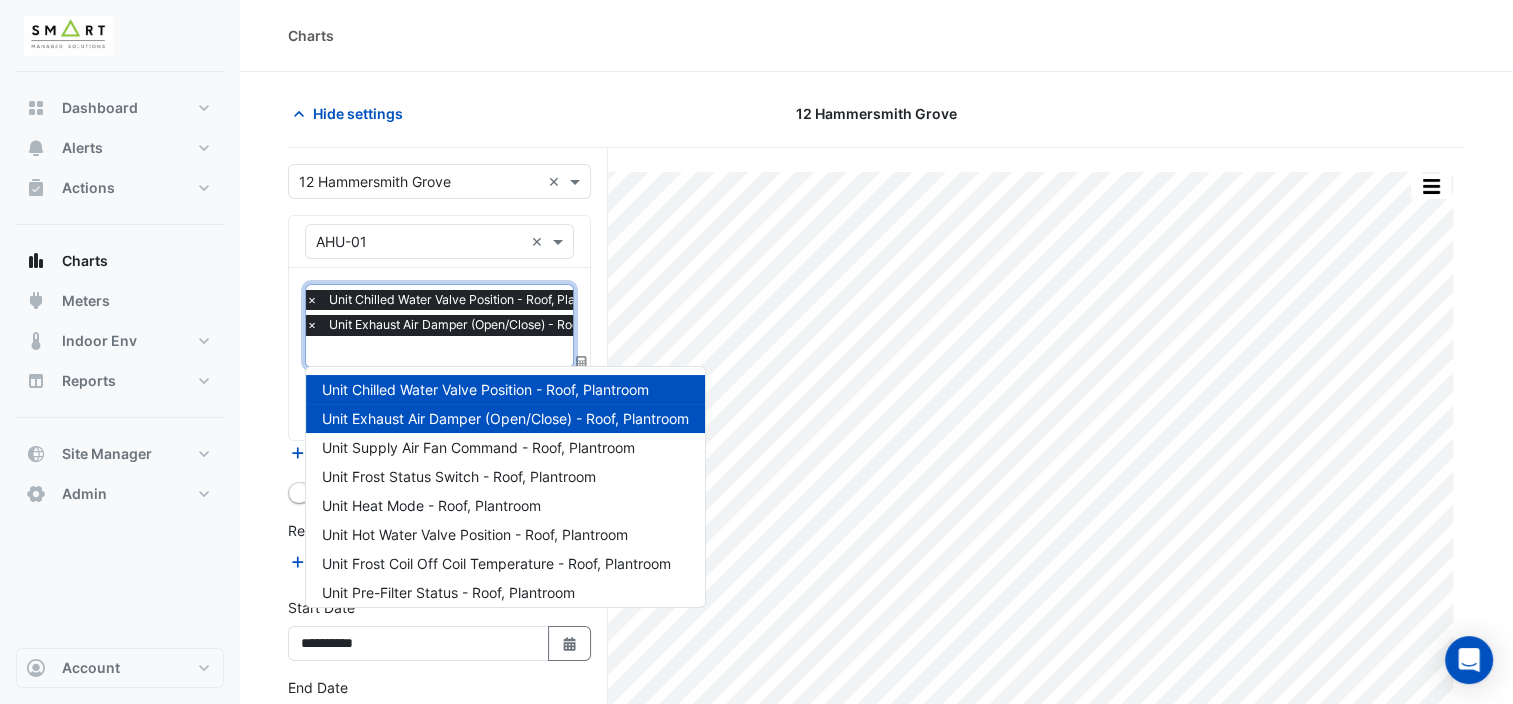 click at bounding box center [481, 353] 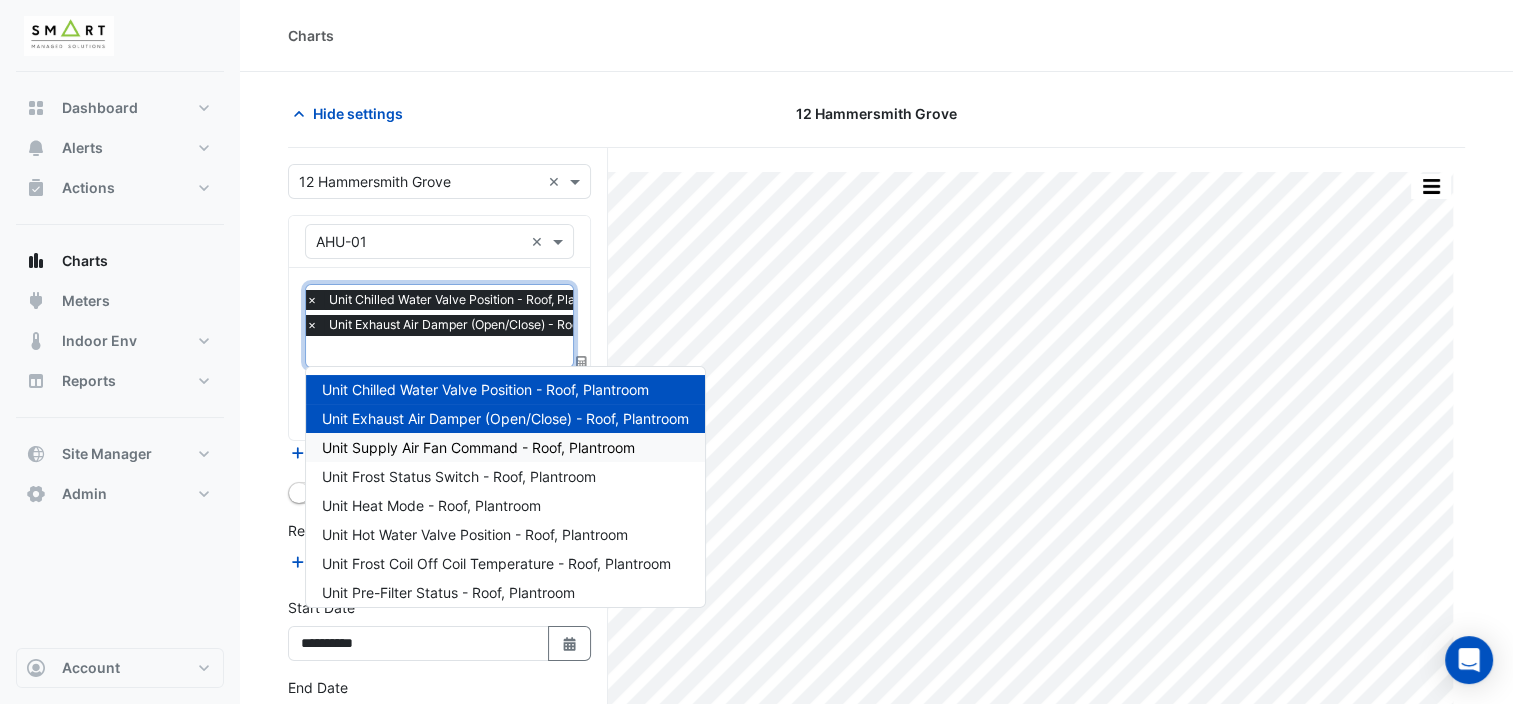 click on "Unit Supply Air Fan Command - Roof, Plantroom" at bounding box center [478, 447] 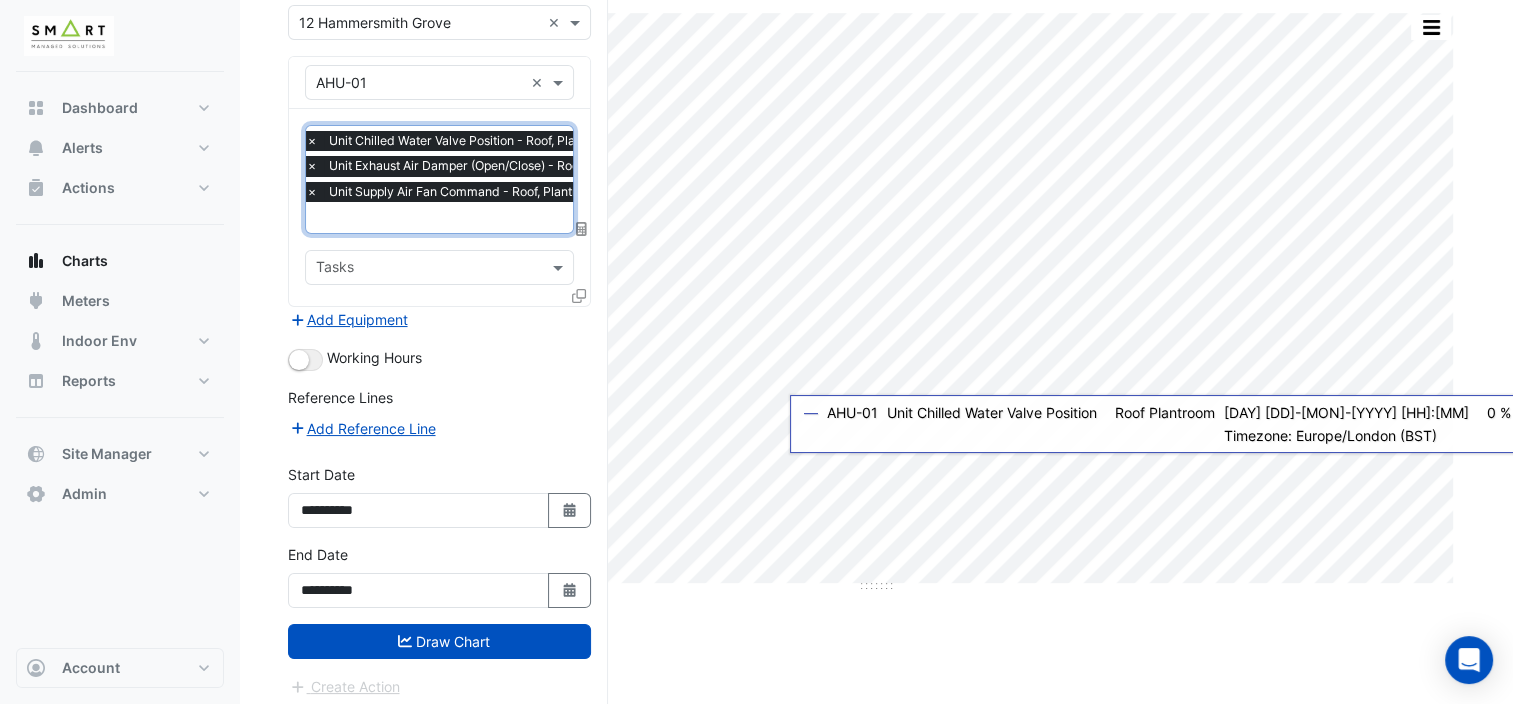 scroll, scrollTop: 160, scrollLeft: 0, axis: vertical 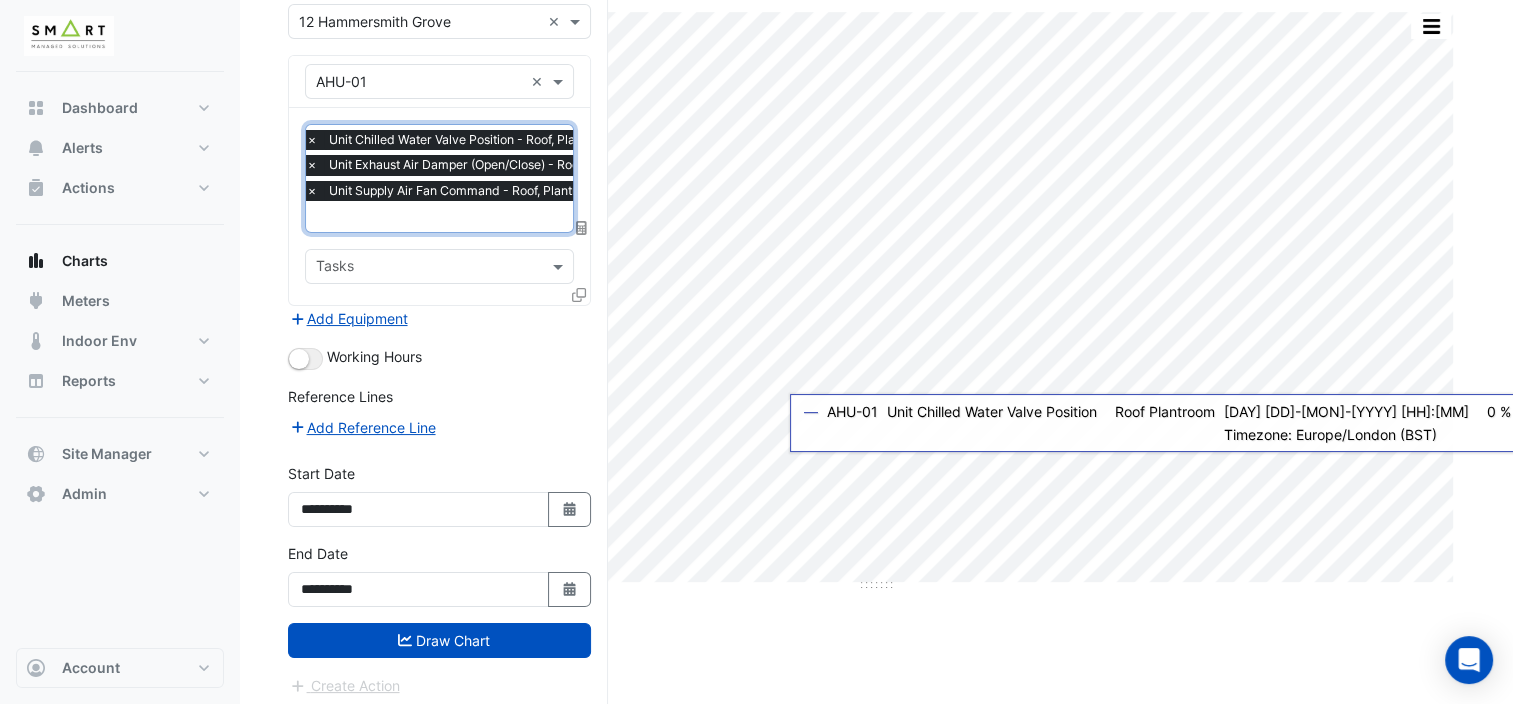 click on "**********" at bounding box center [439, 583] 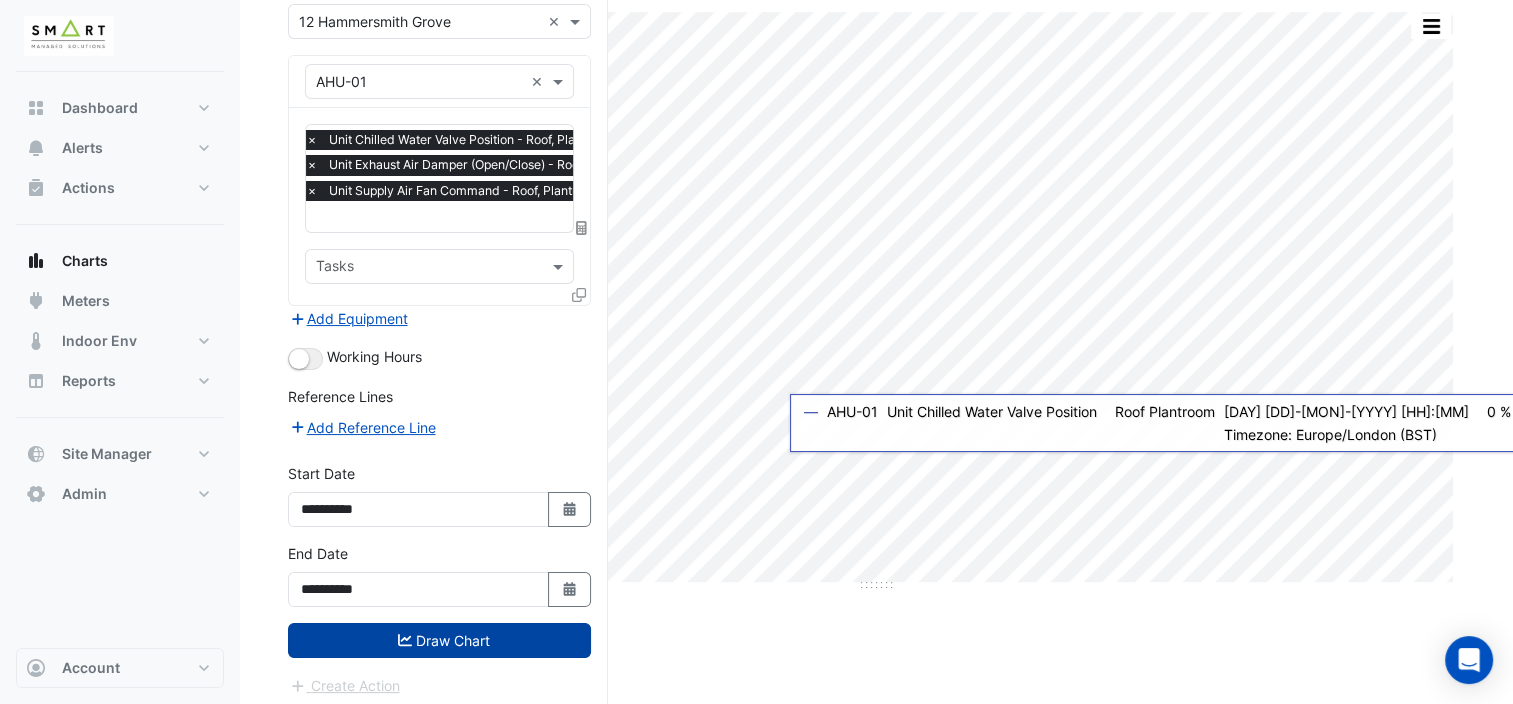 click on "Draw Chart" at bounding box center (439, 640) 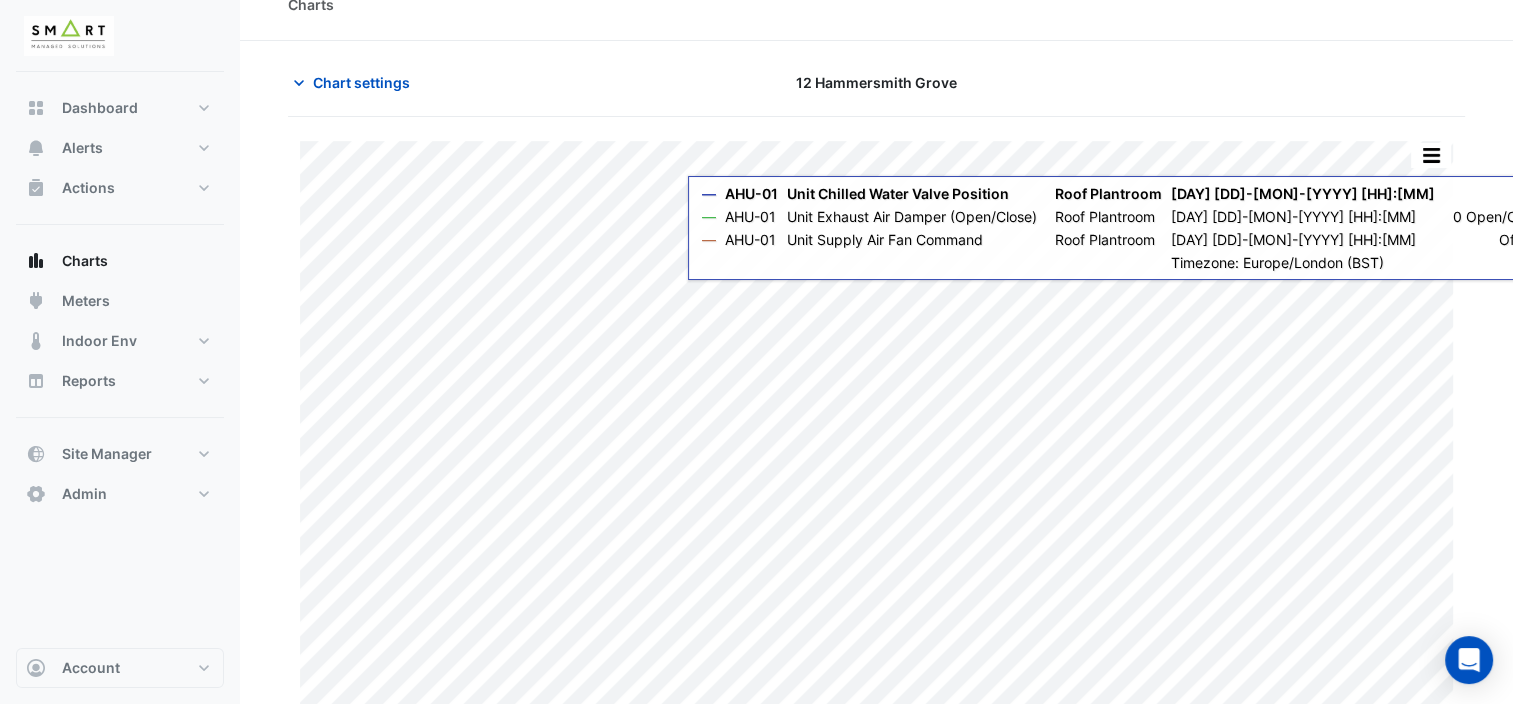 scroll, scrollTop: 48, scrollLeft: 0, axis: vertical 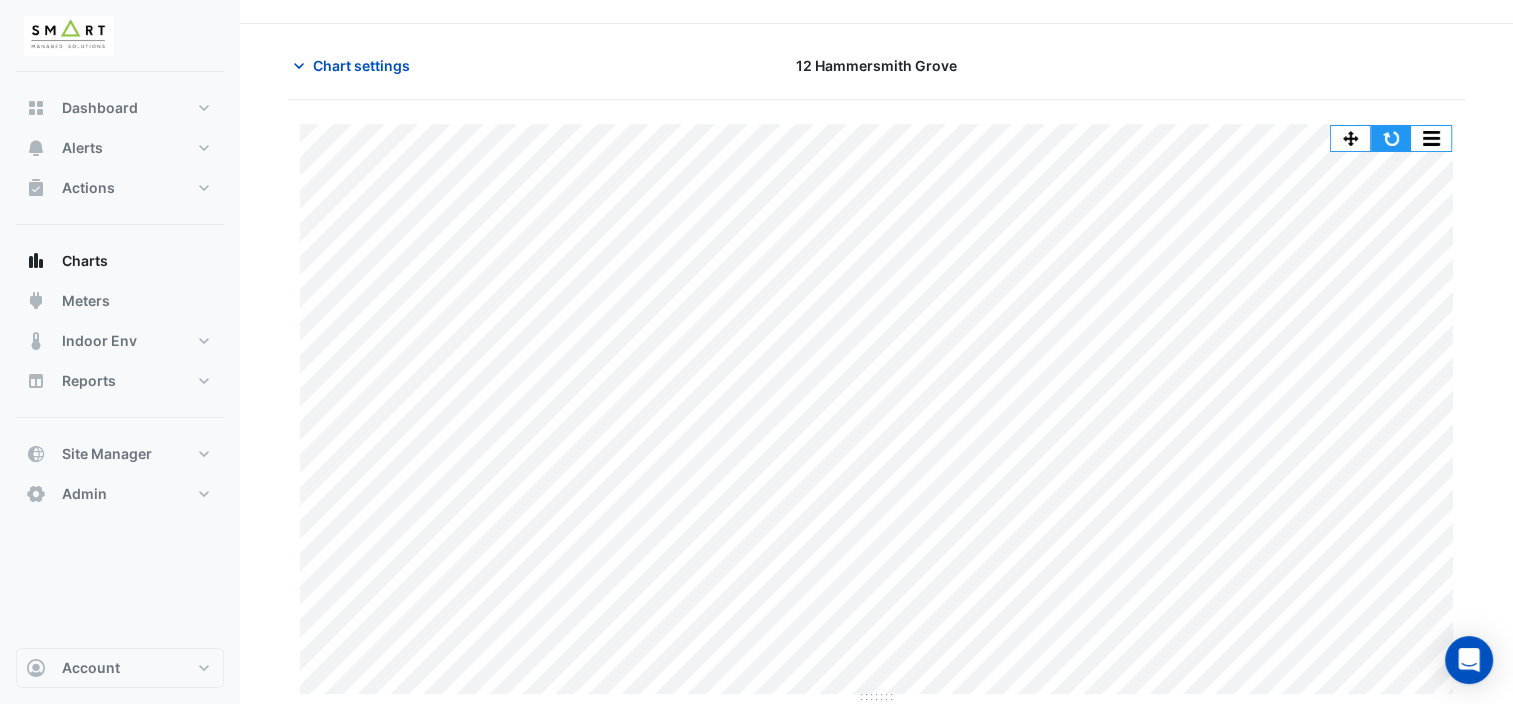 click 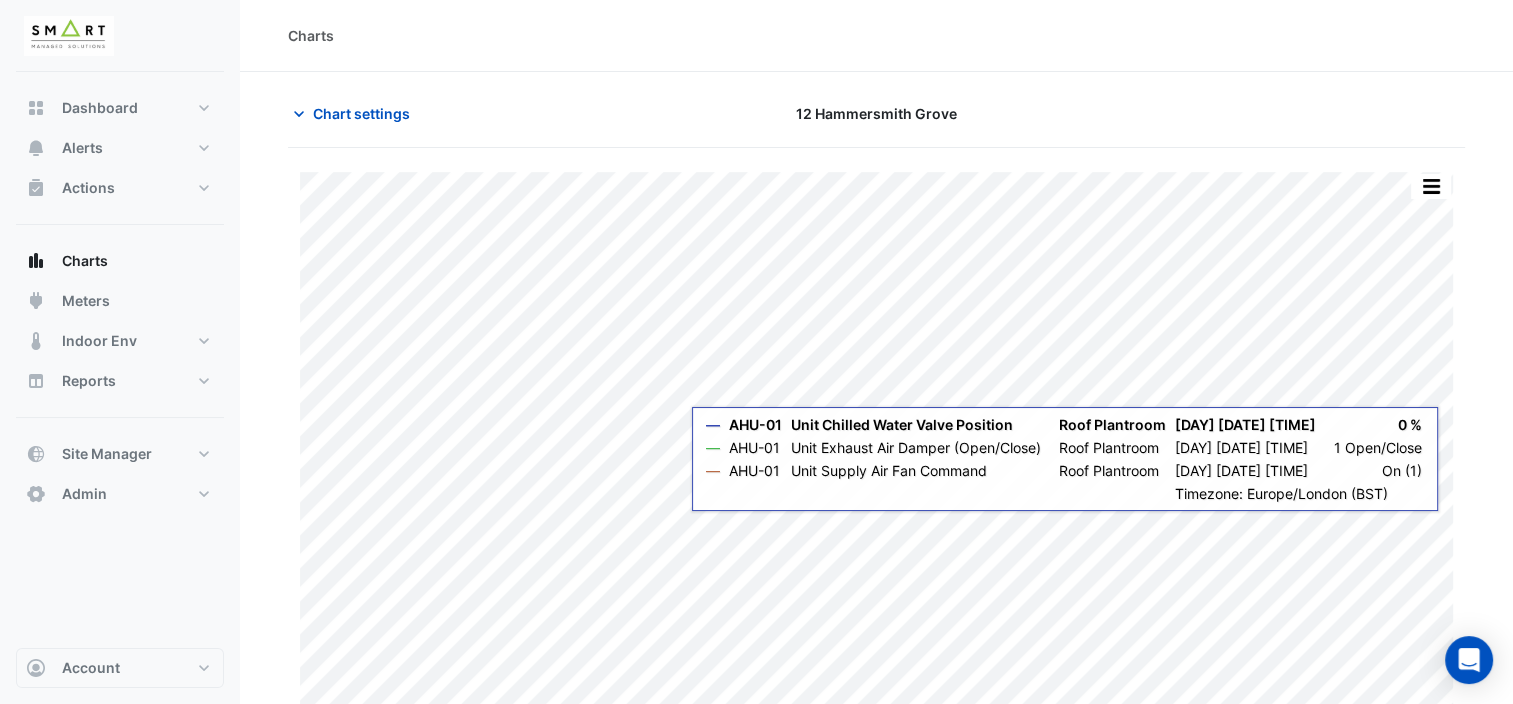scroll, scrollTop: 48, scrollLeft: 0, axis: vertical 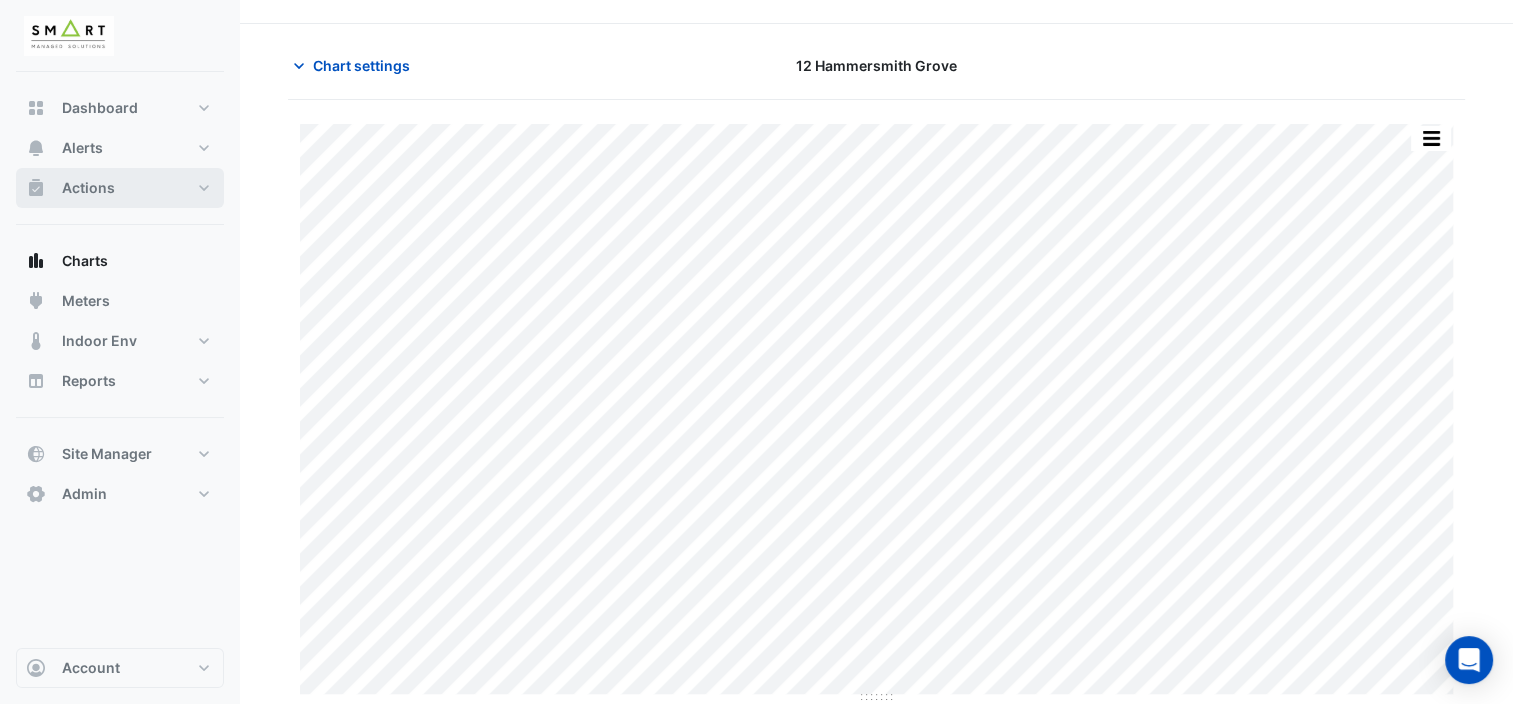 click on "Actions" at bounding box center (120, 188) 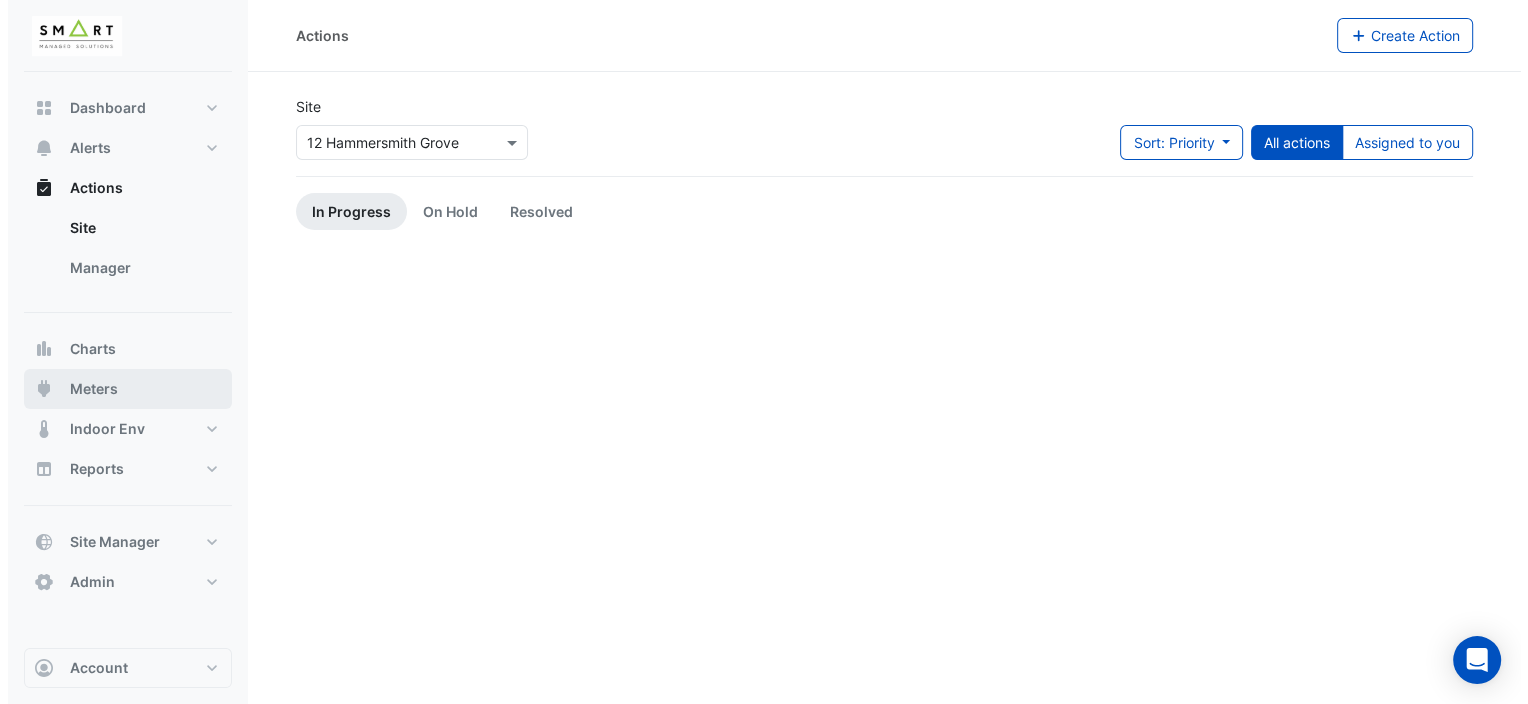 scroll, scrollTop: 0, scrollLeft: 0, axis: both 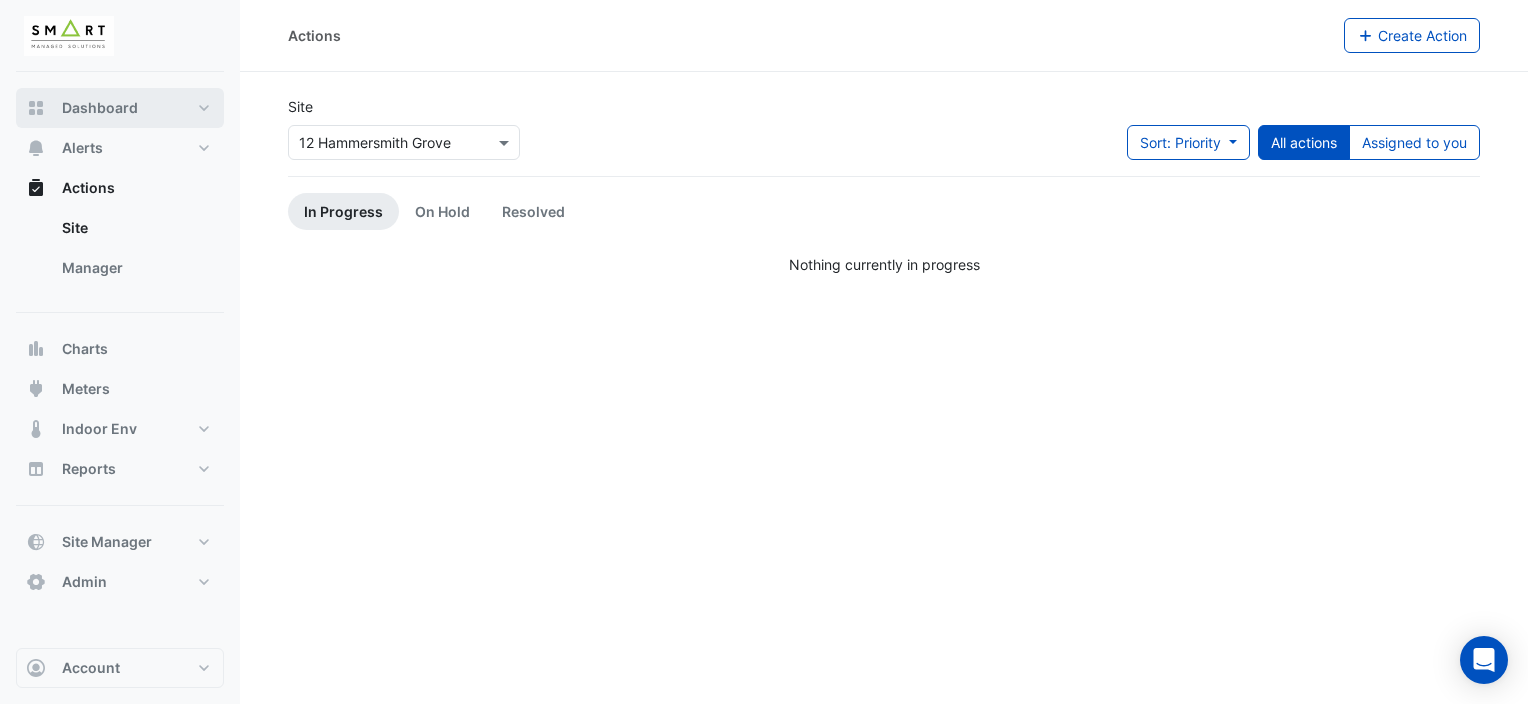 click on "Dashboard" at bounding box center (120, 108) 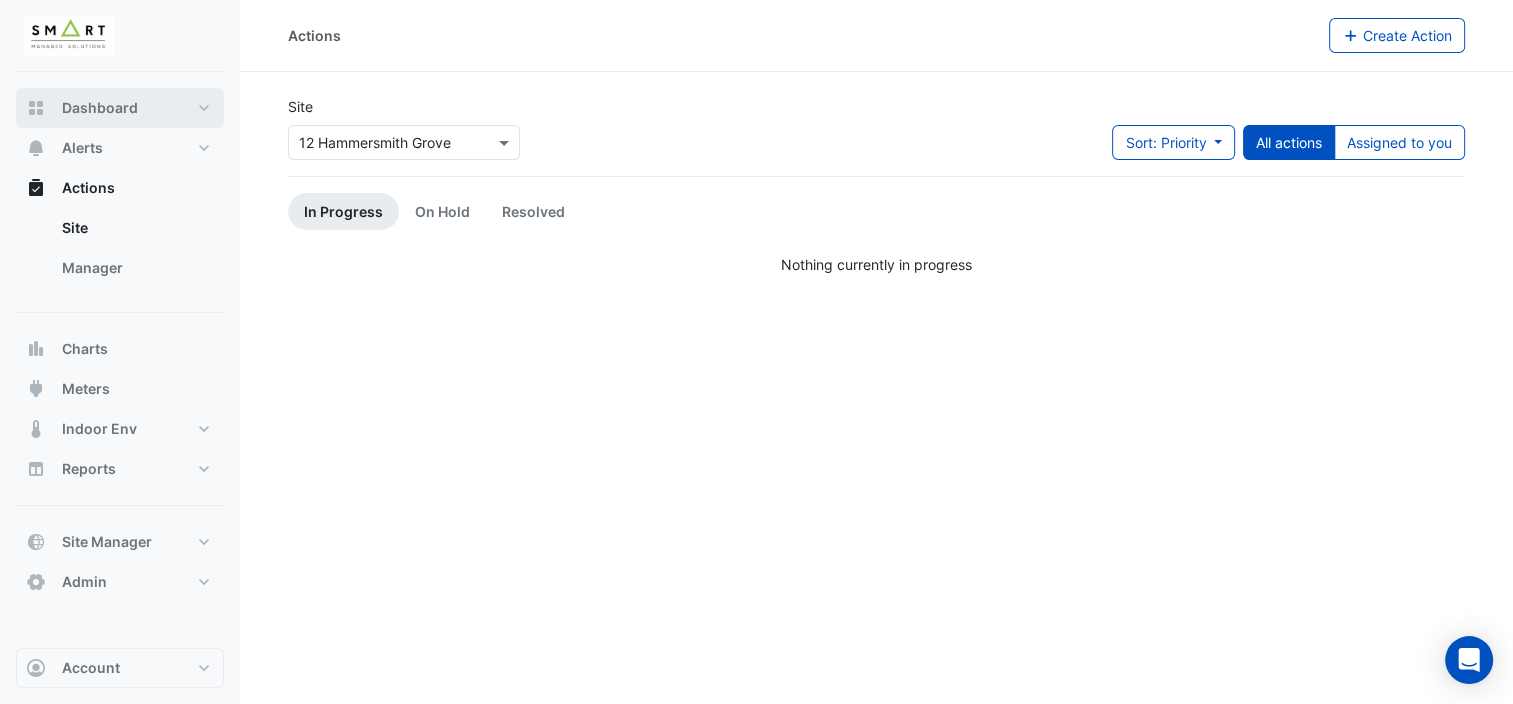 select on "***" 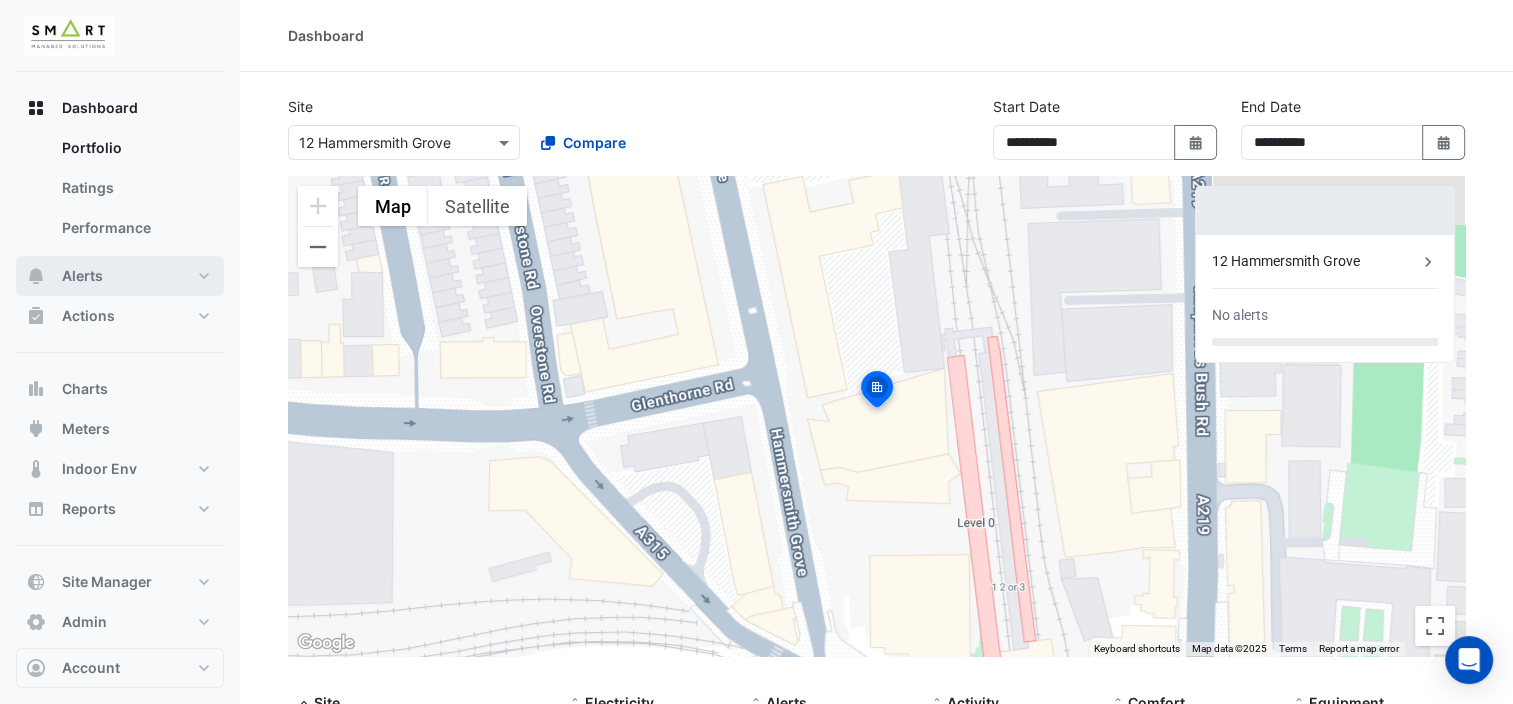 click on "Alerts" at bounding box center (120, 276) 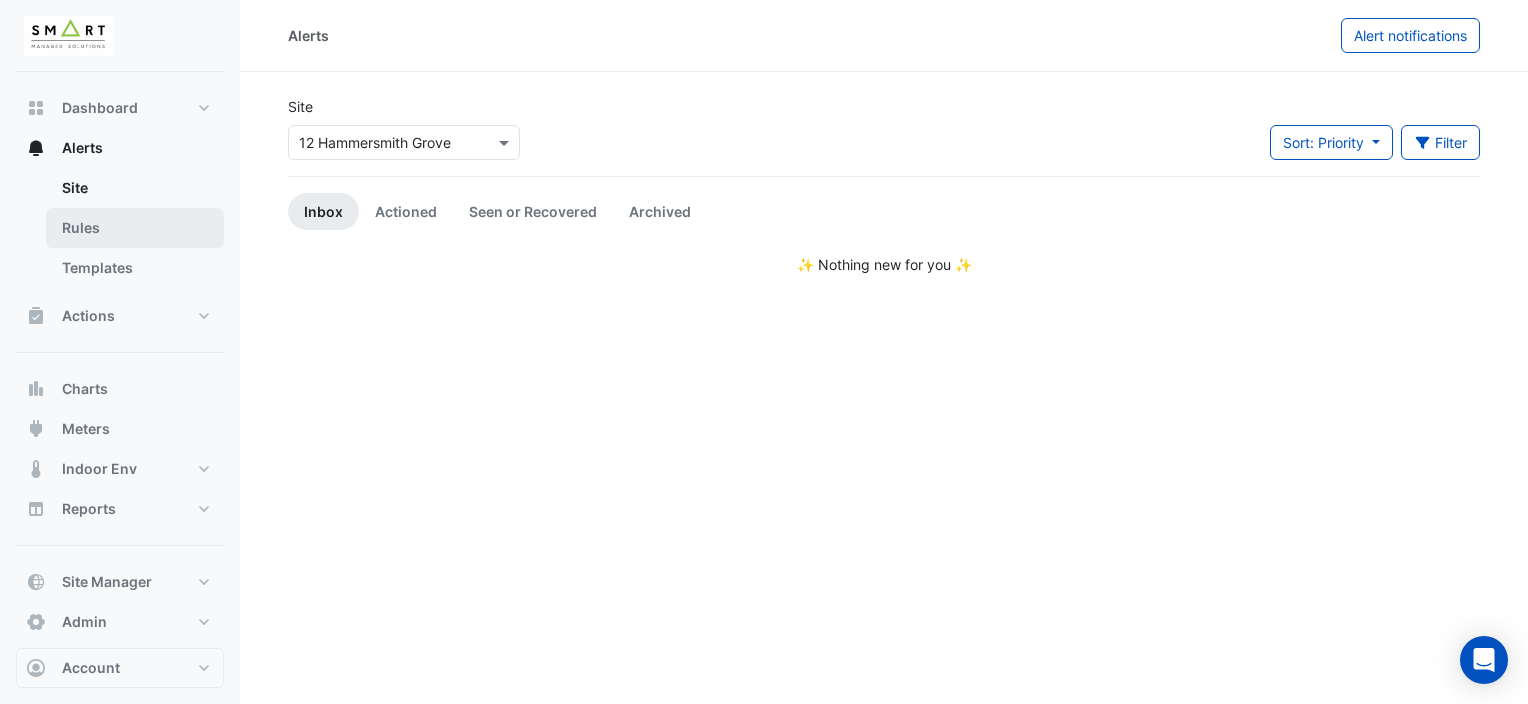 click on "Rules" at bounding box center (135, 228) 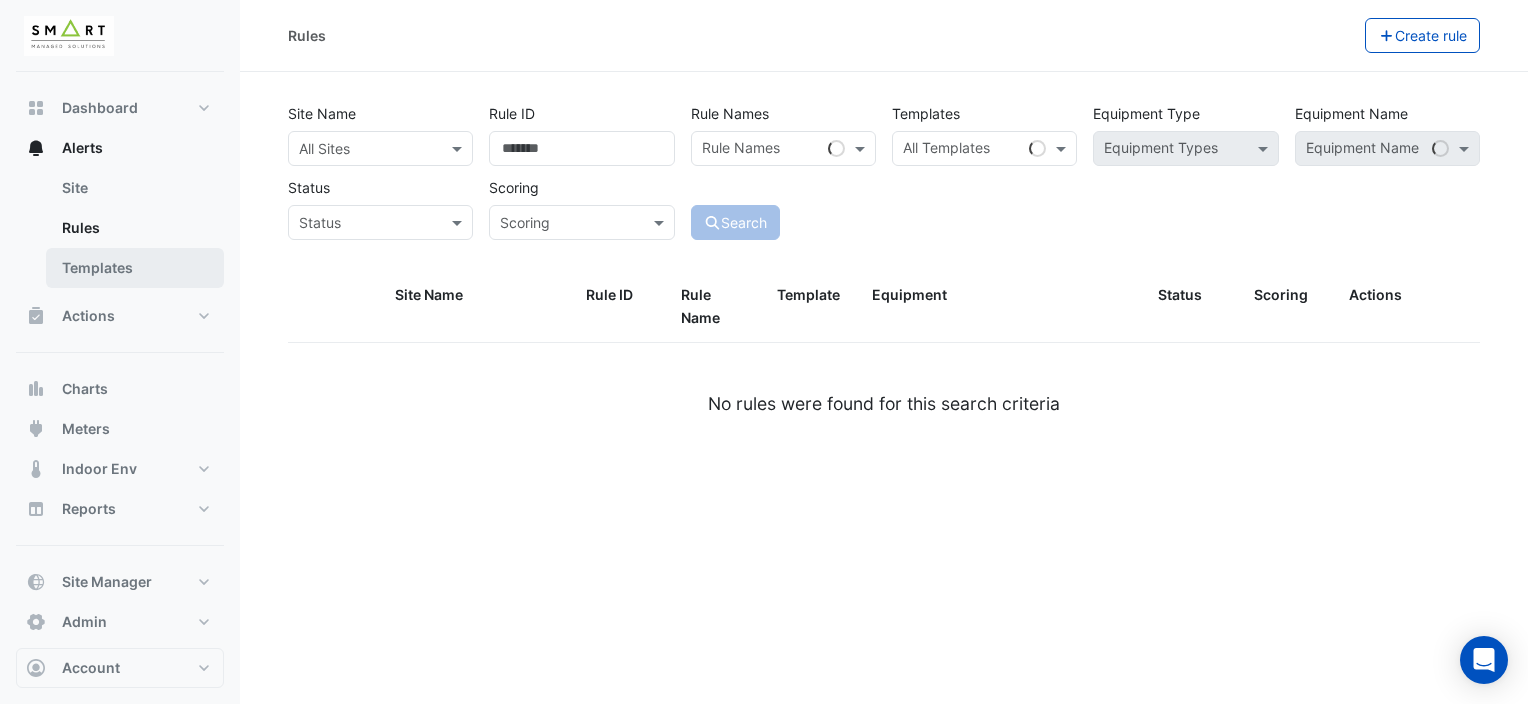 click on "Templates" at bounding box center [135, 268] 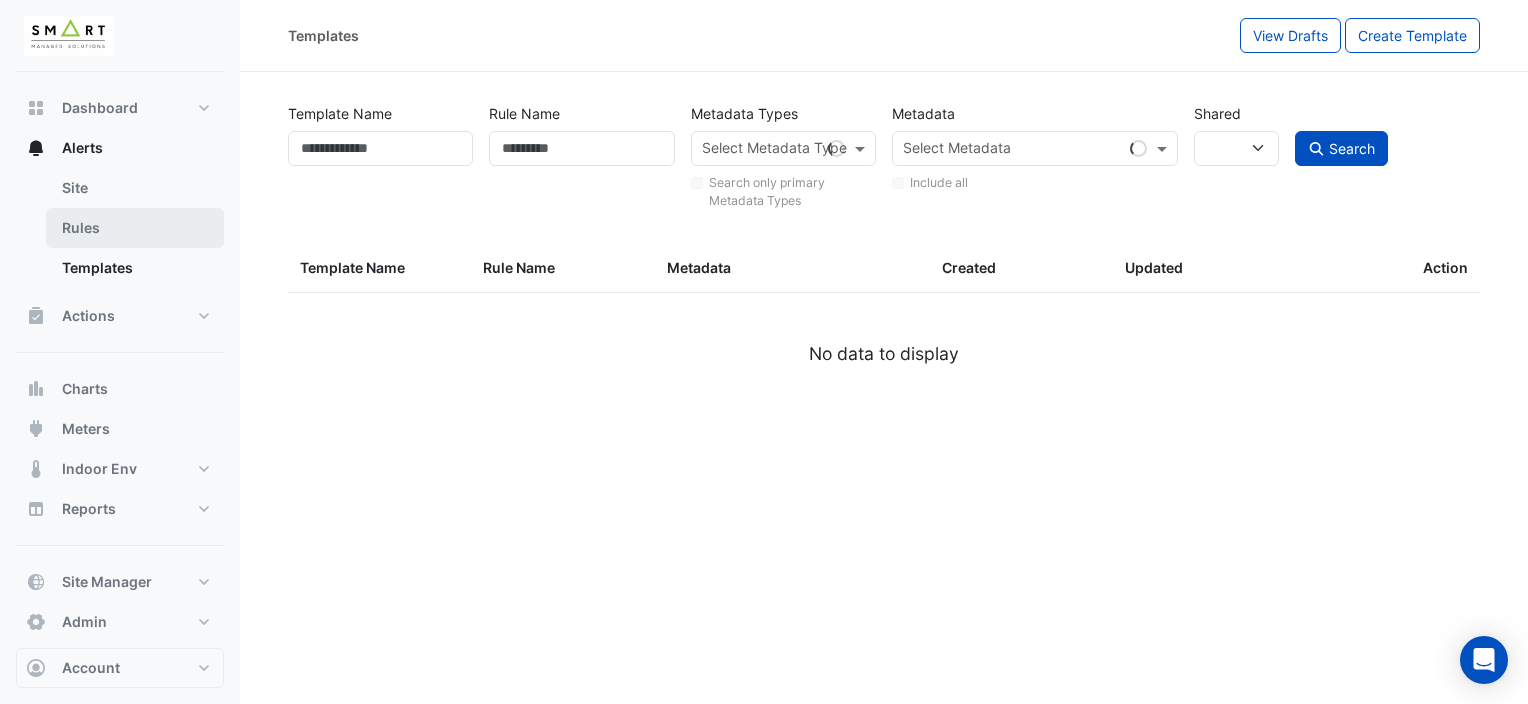 click on "Rules" at bounding box center [135, 228] 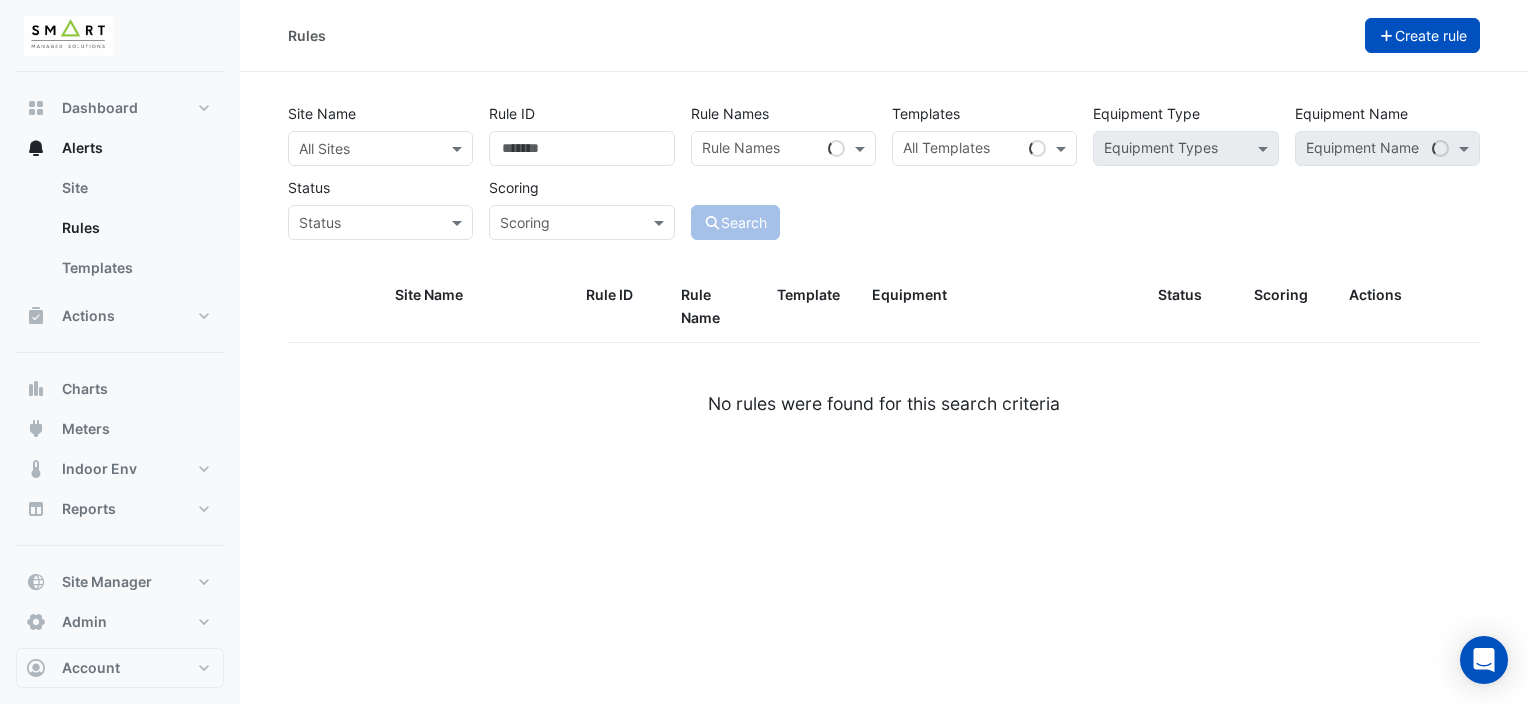 click on "Create rule" 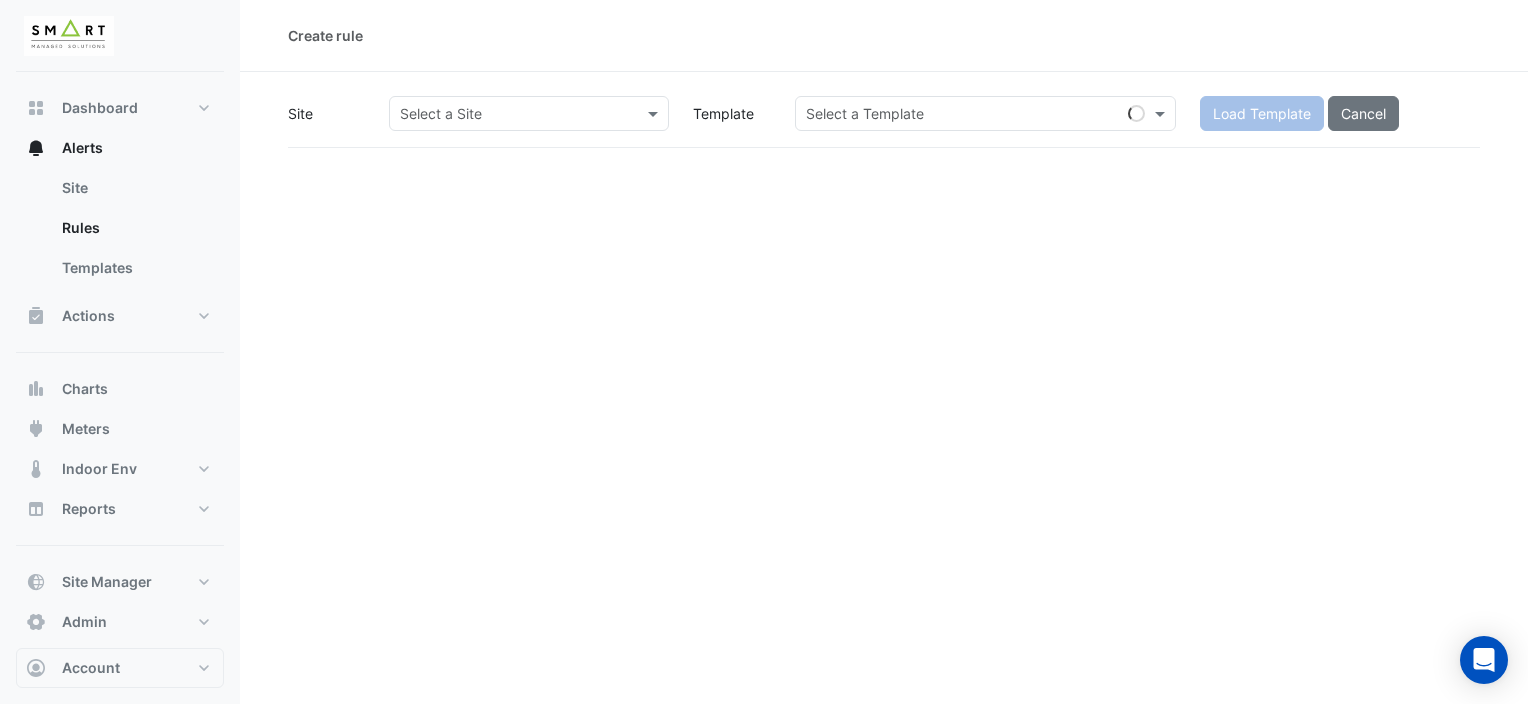 click 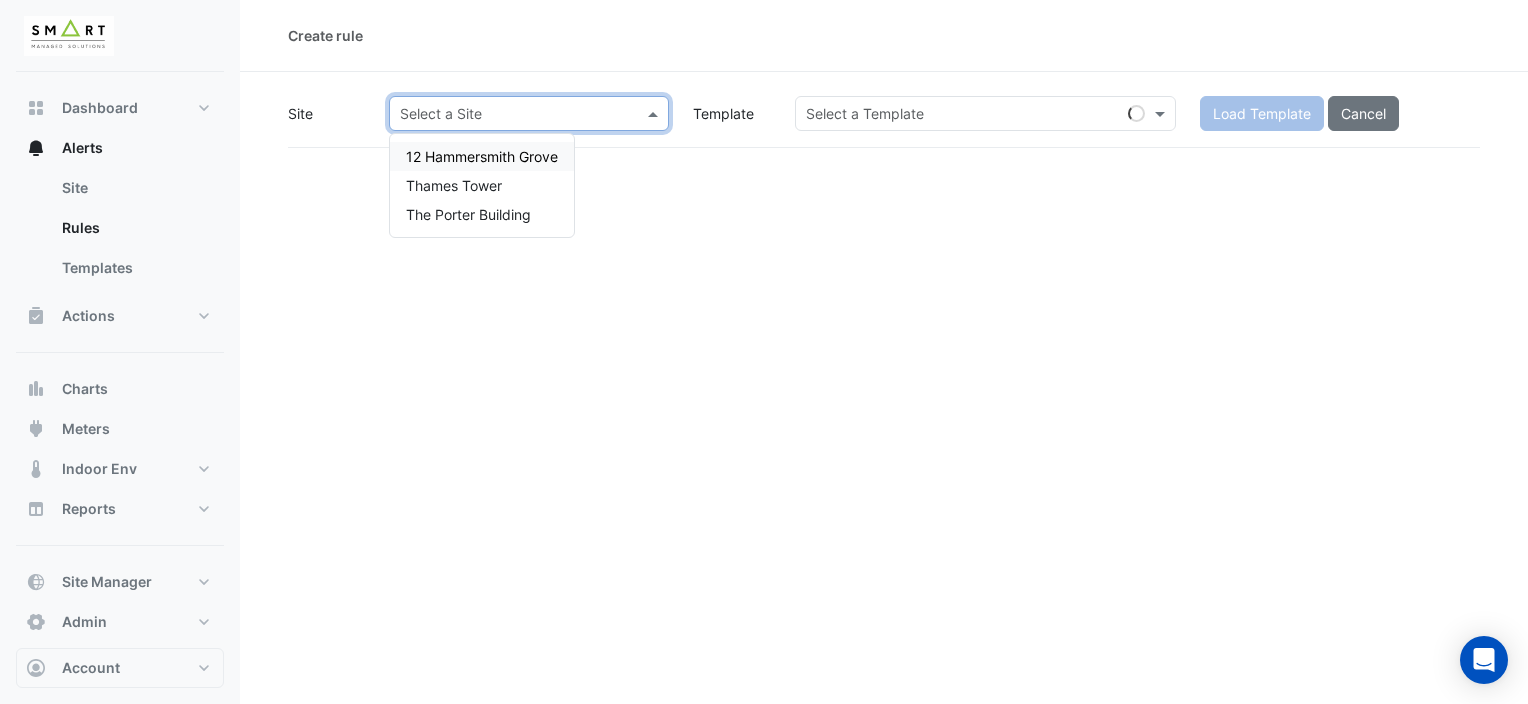 click on "12 Hammersmith Grove" at bounding box center [482, 156] 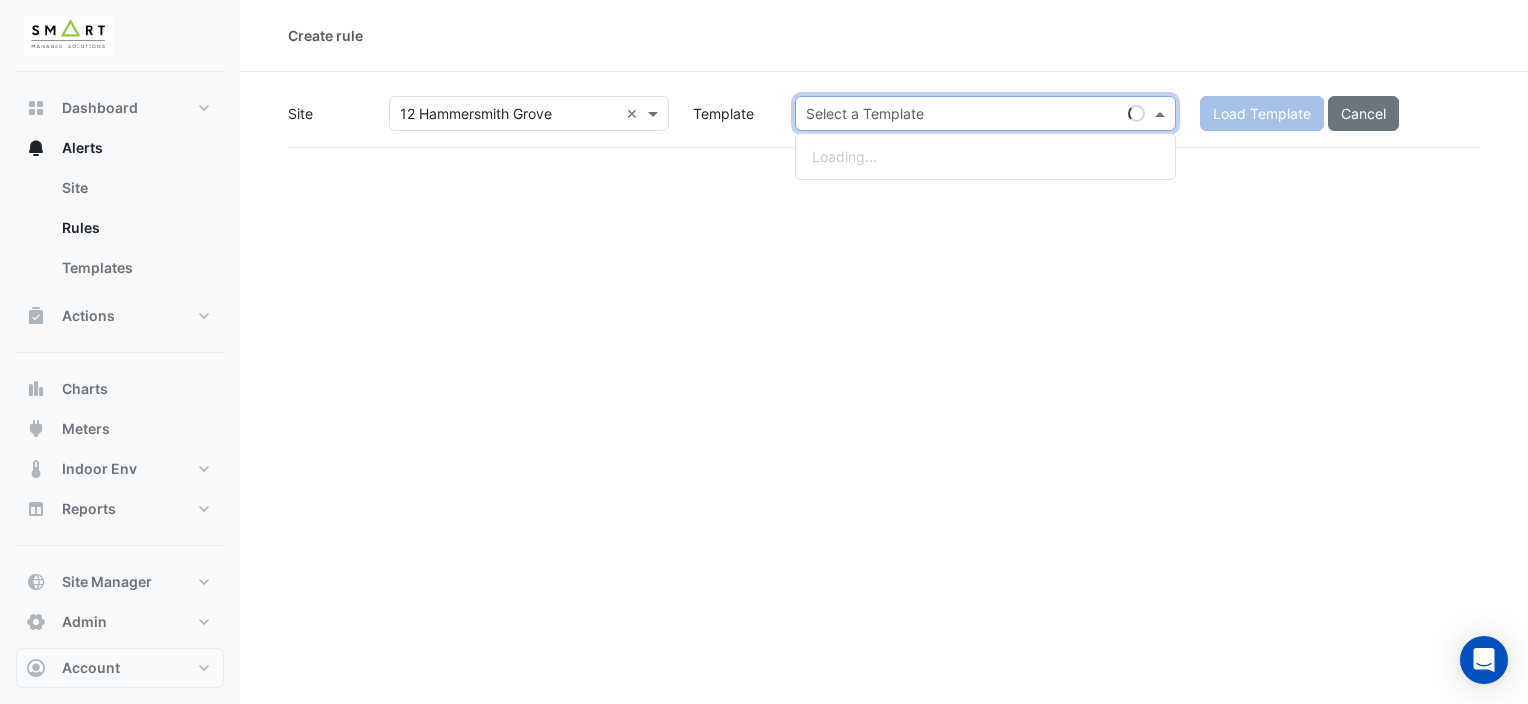 click 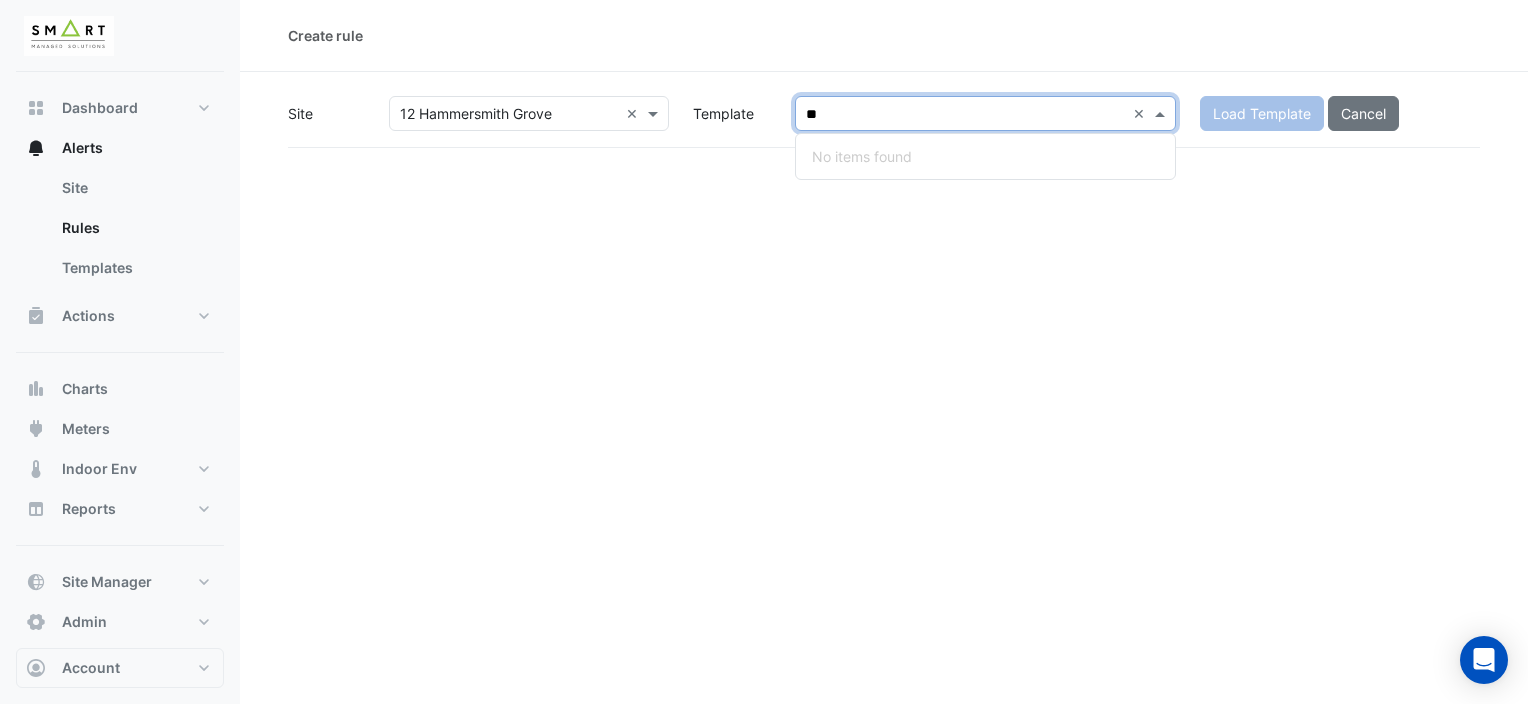 type on "***" 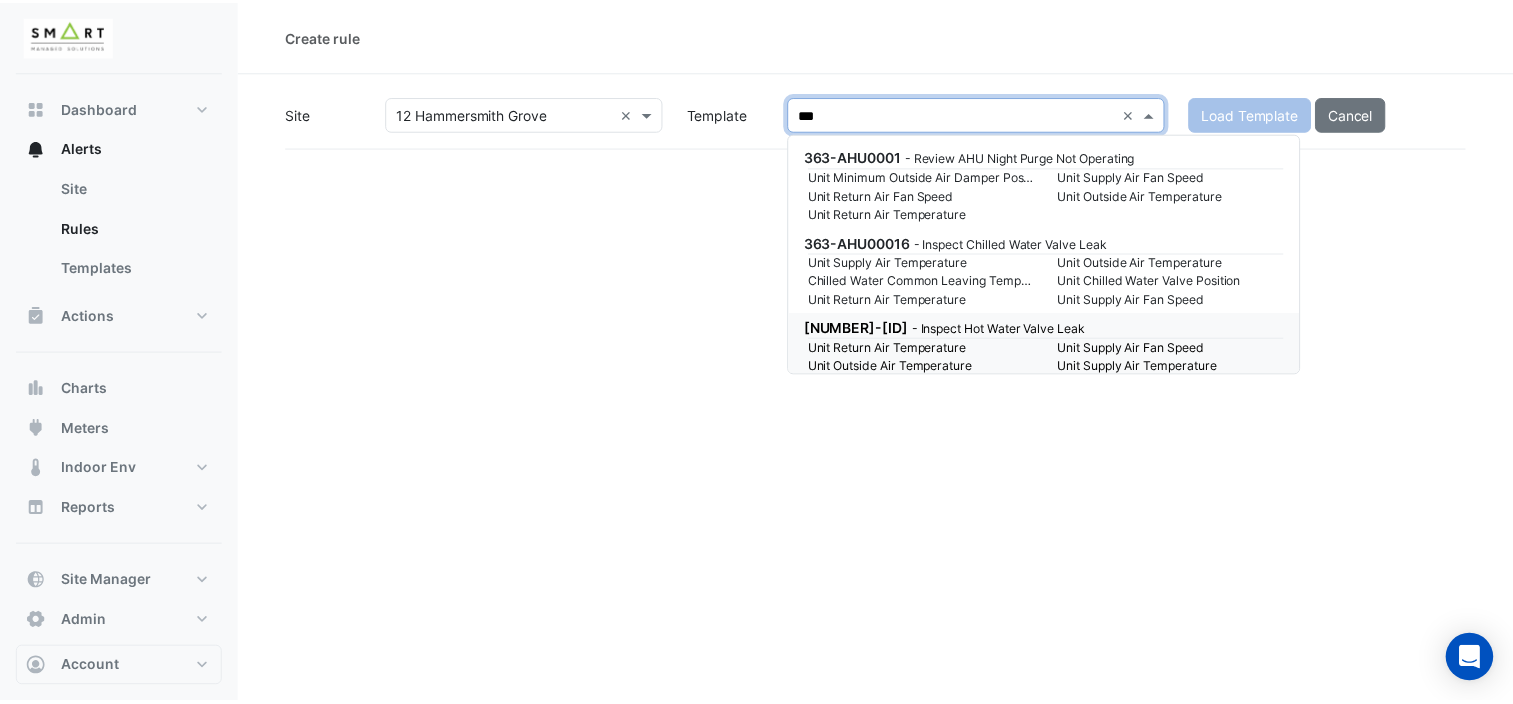scroll, scrollTop: 100, scrollLeft: 0, axis: vertical 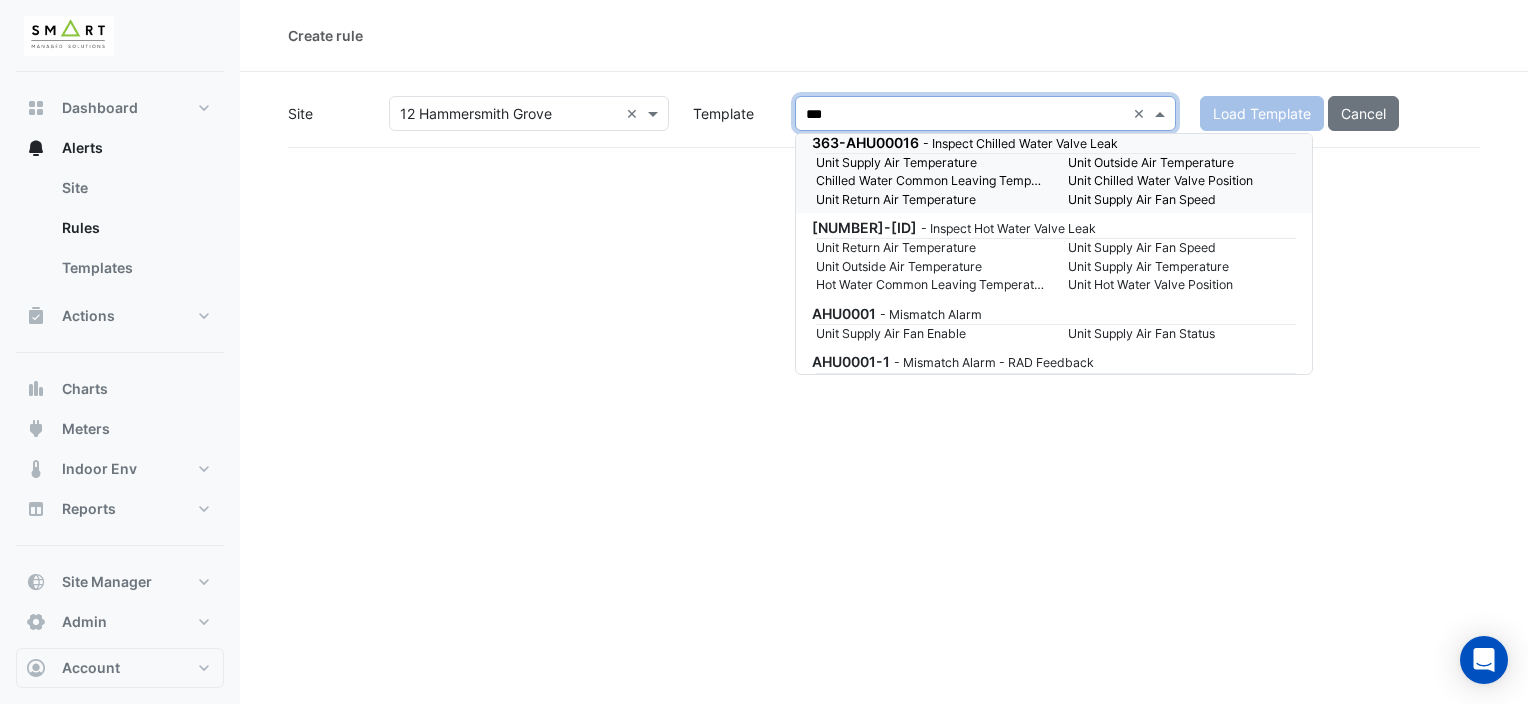 click on "Unit Supply Air Temperature" at bounding box center [930, 163] 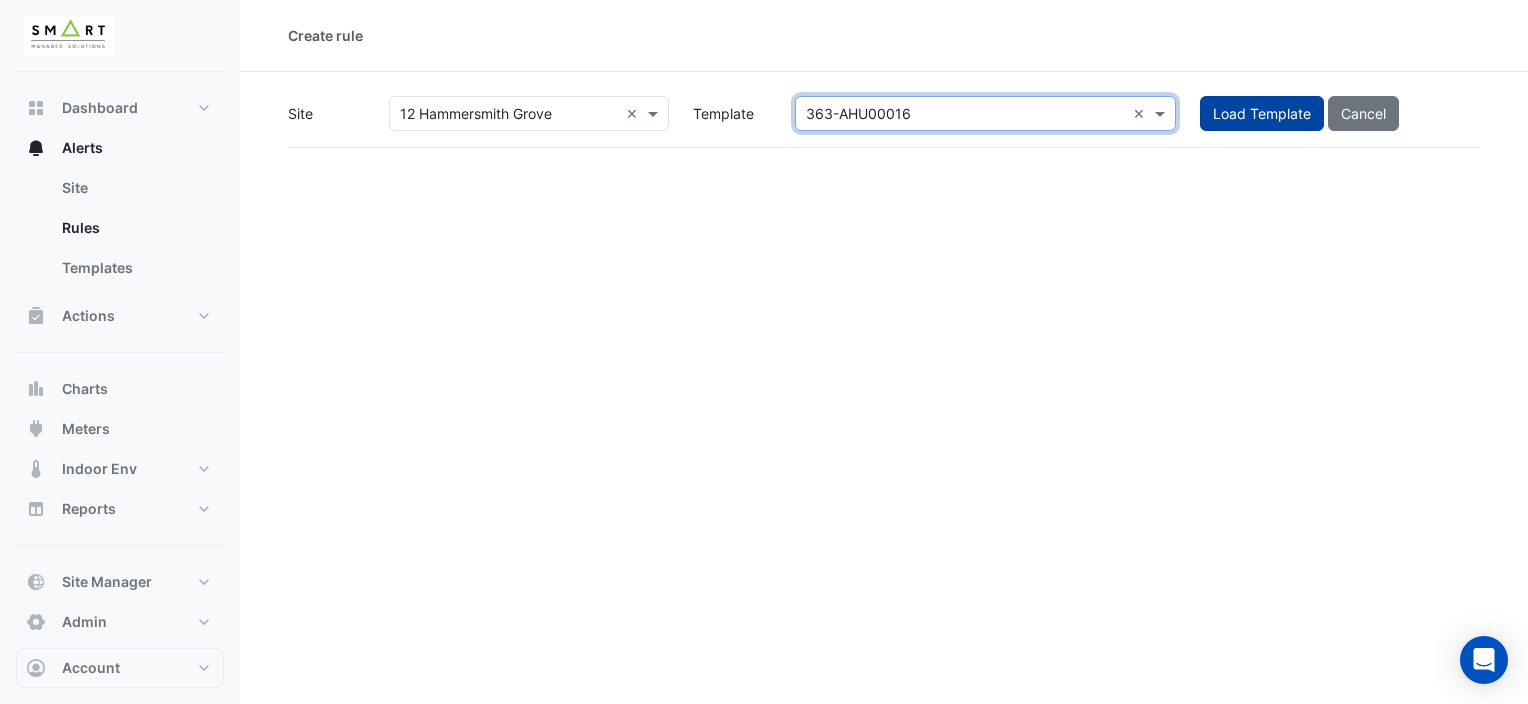 click on "Load Template" 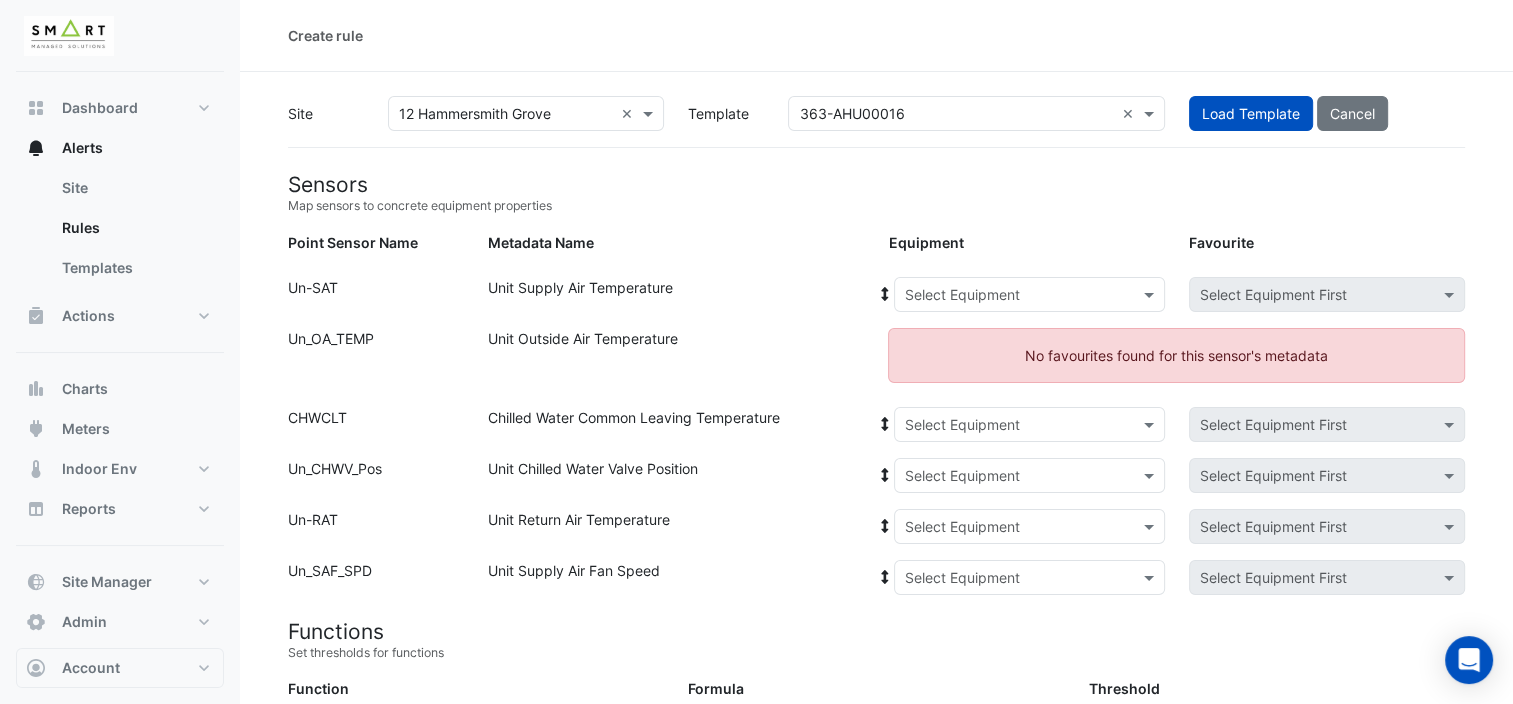 click 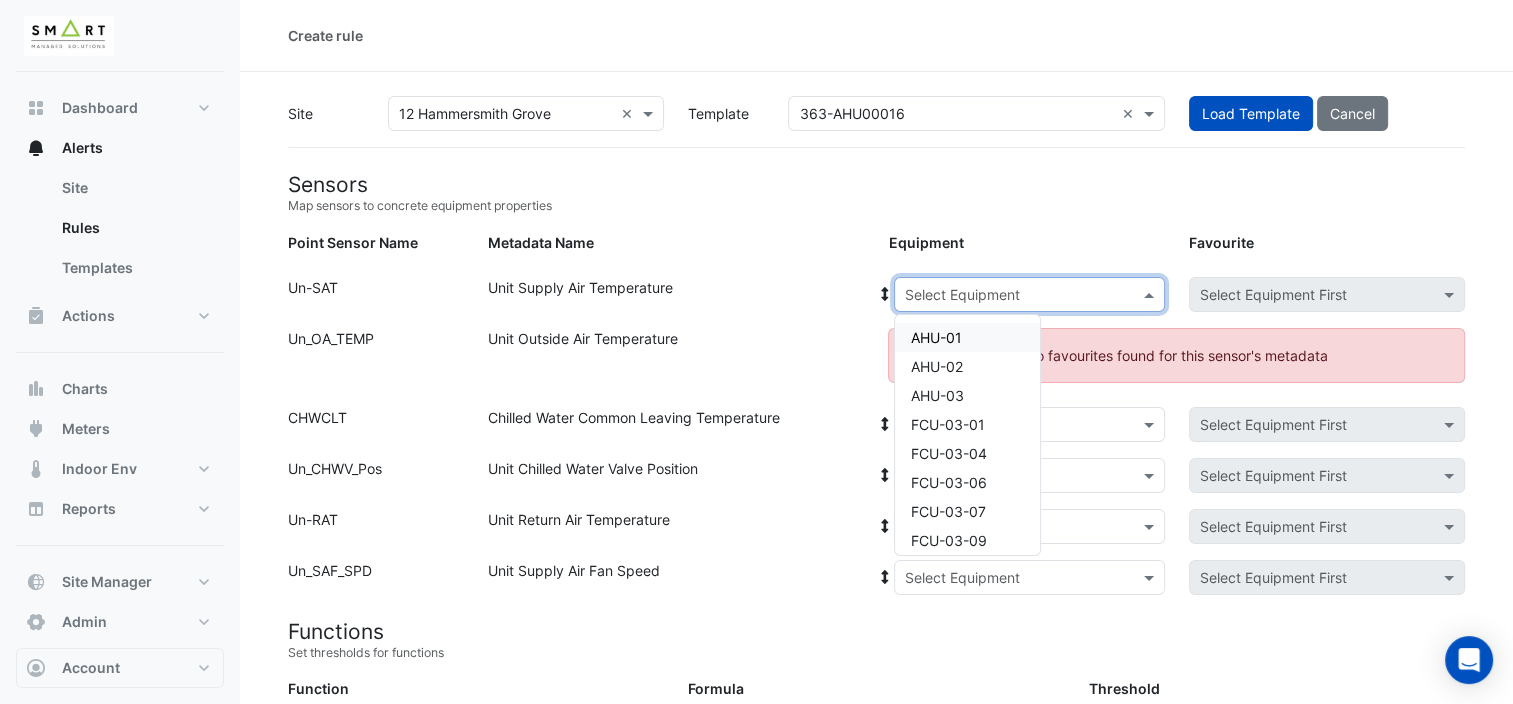 click 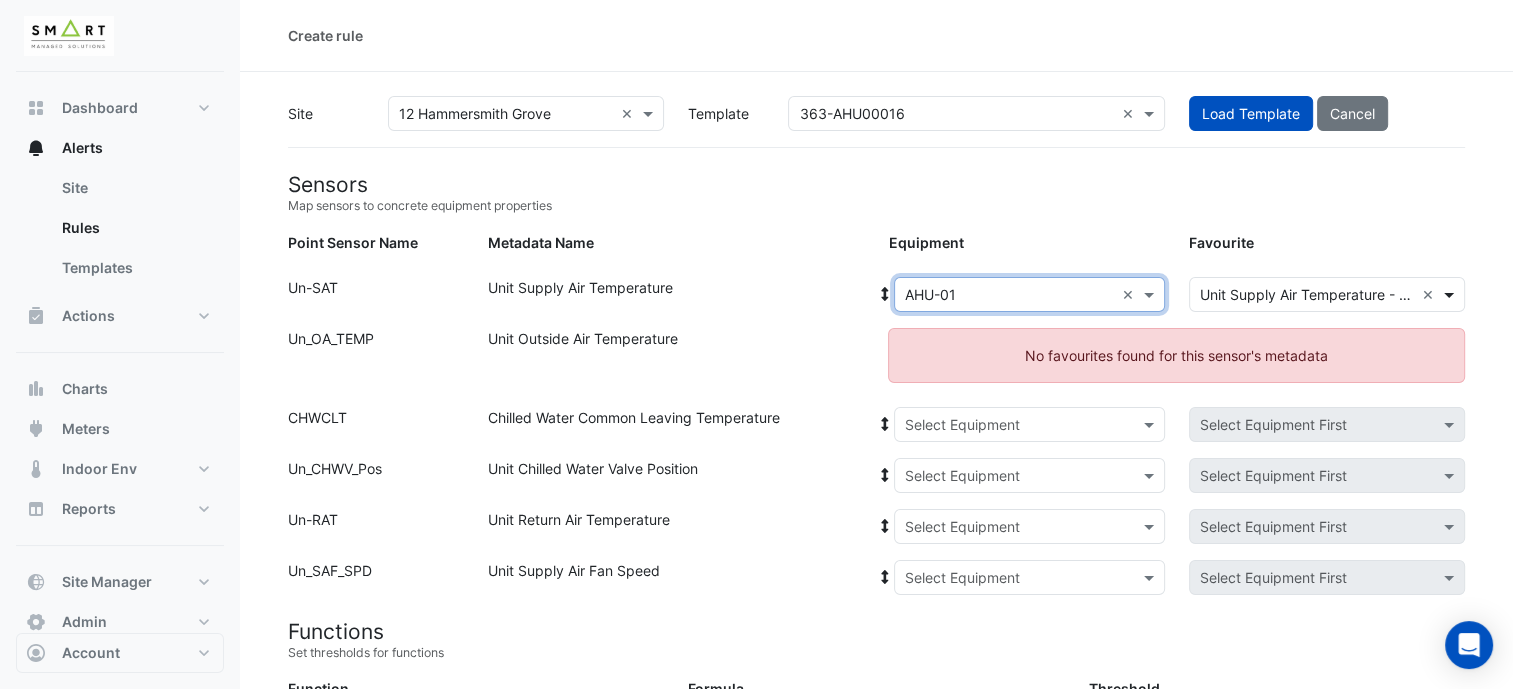 click 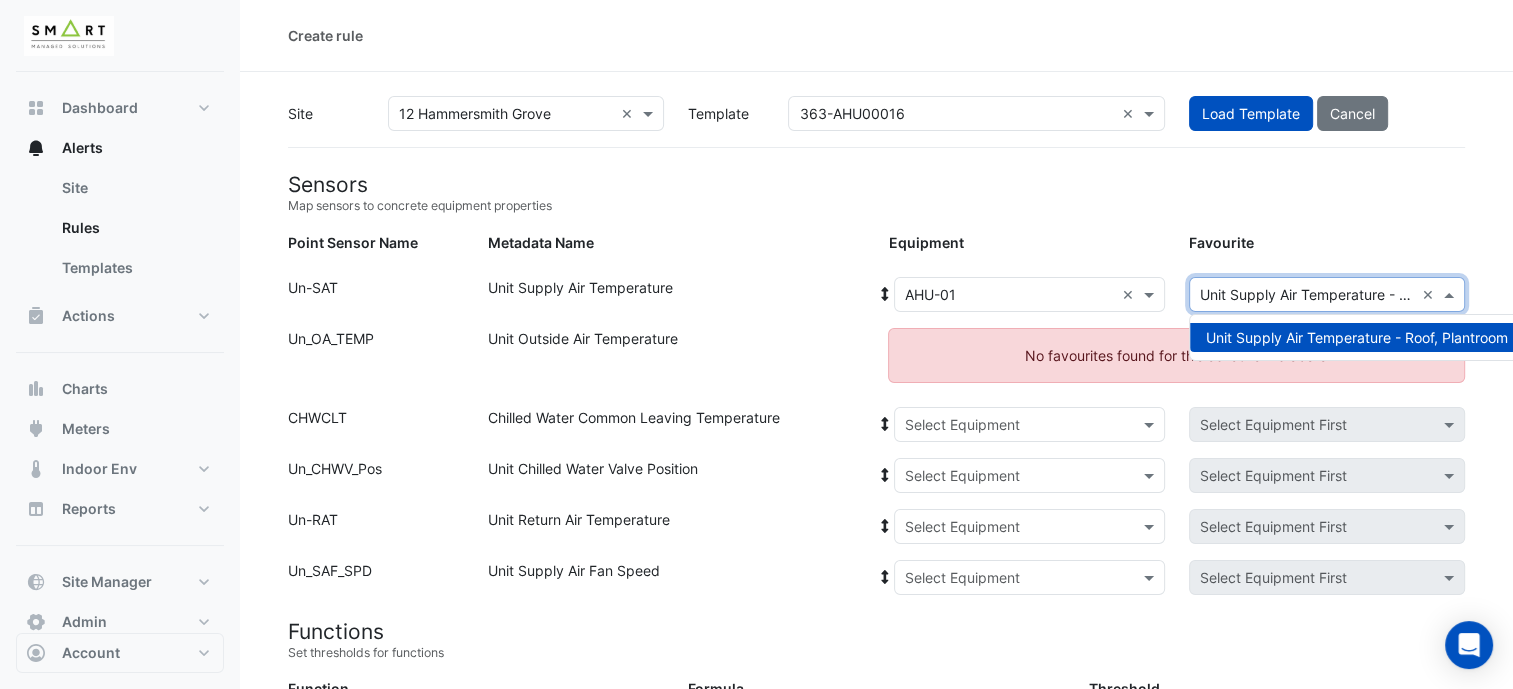 click on "Favourite" 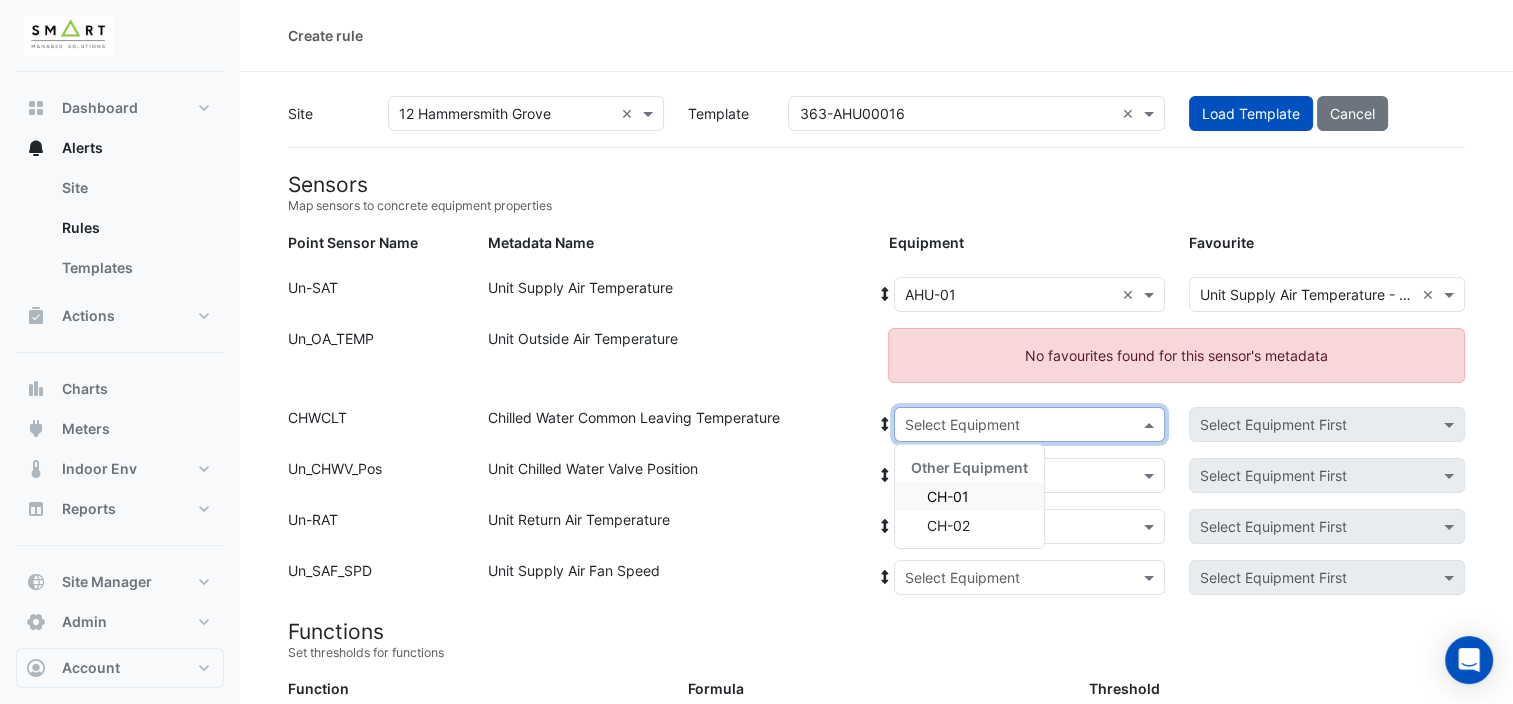 click 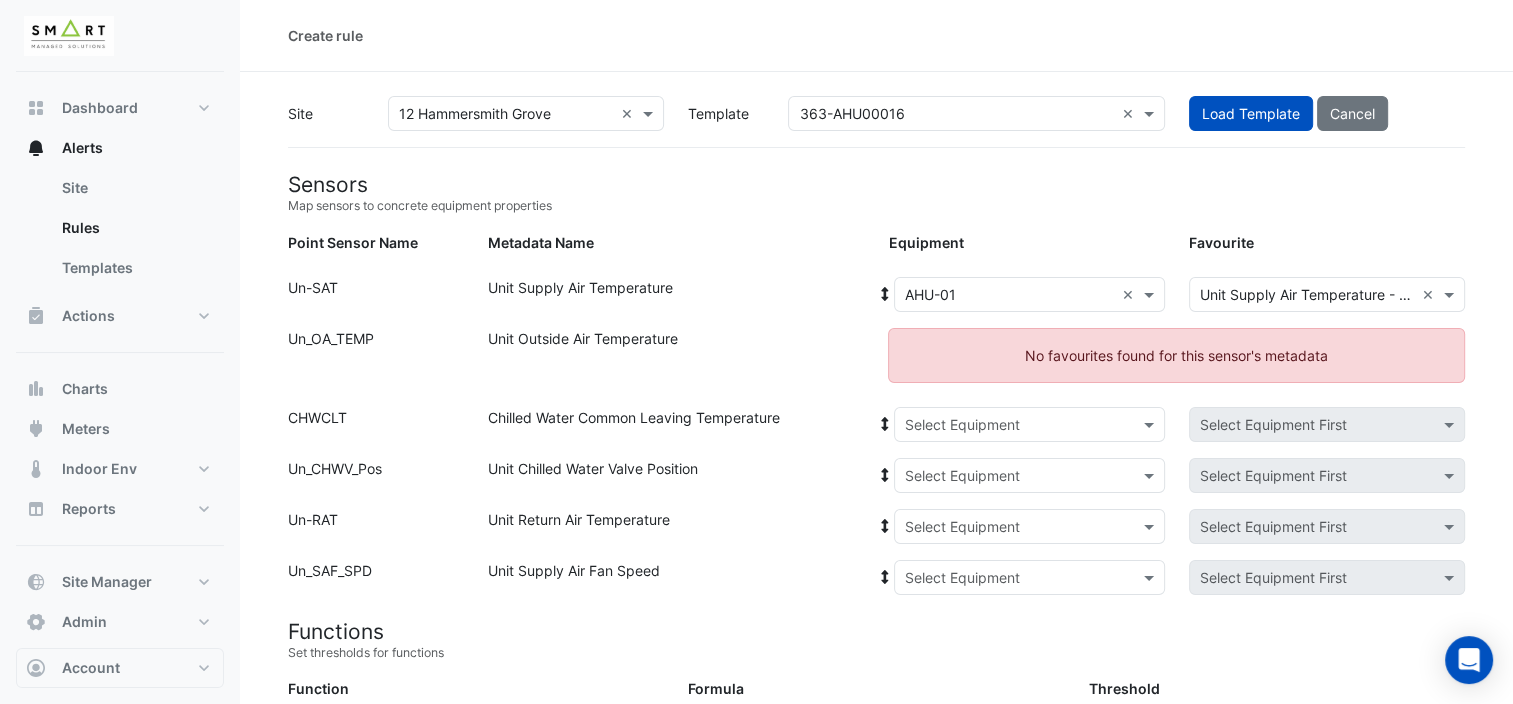 click on "No favourites found for this sensor's metadata" 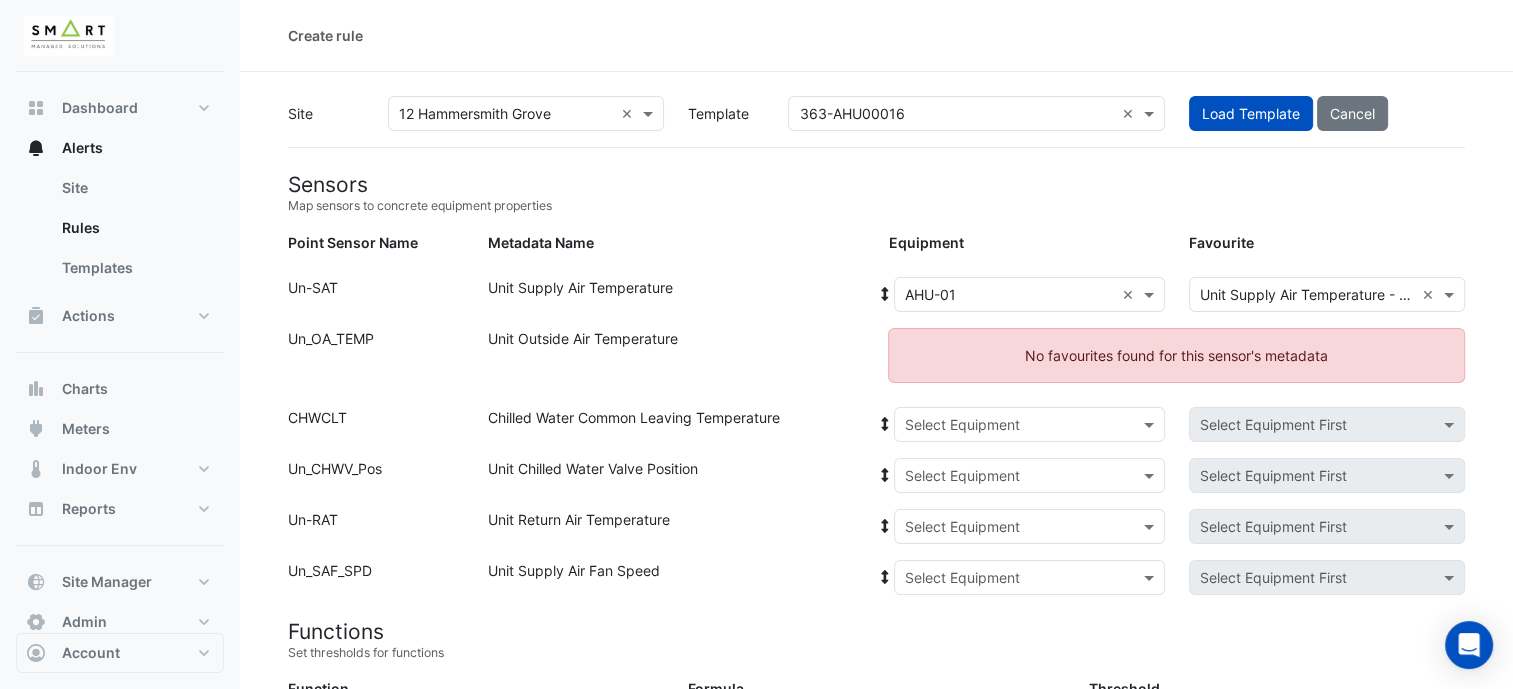 click 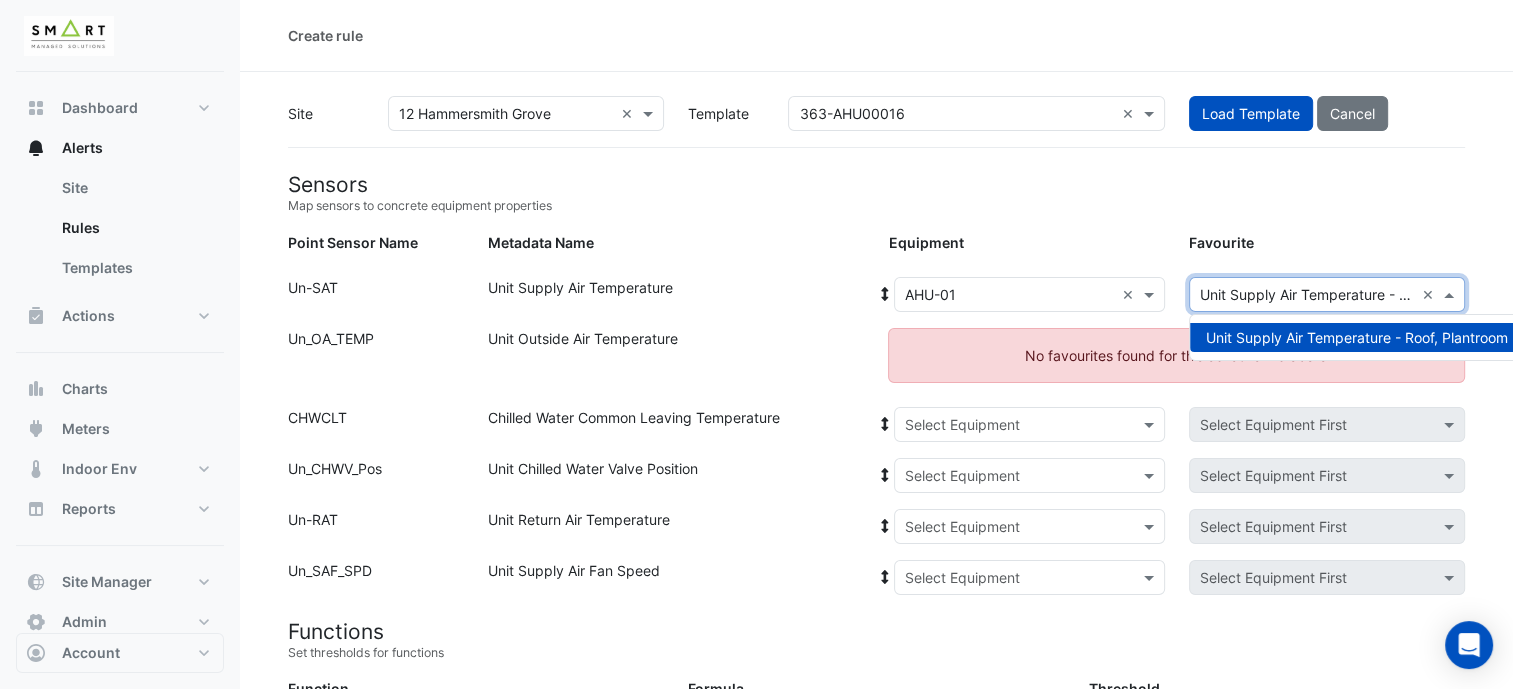 click on "Sensors" 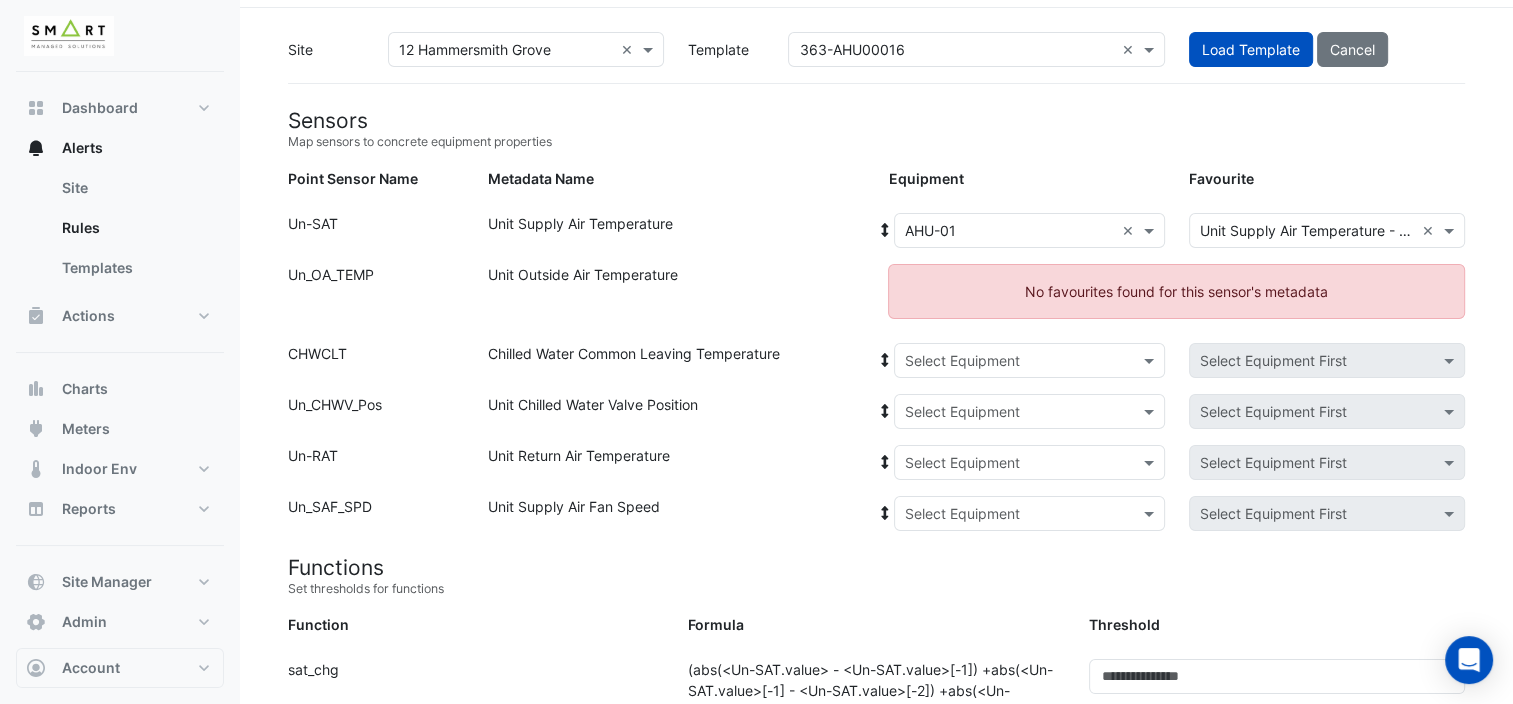 scroll, scrollTop: 100, scrollLeft: 0, axis: vertical 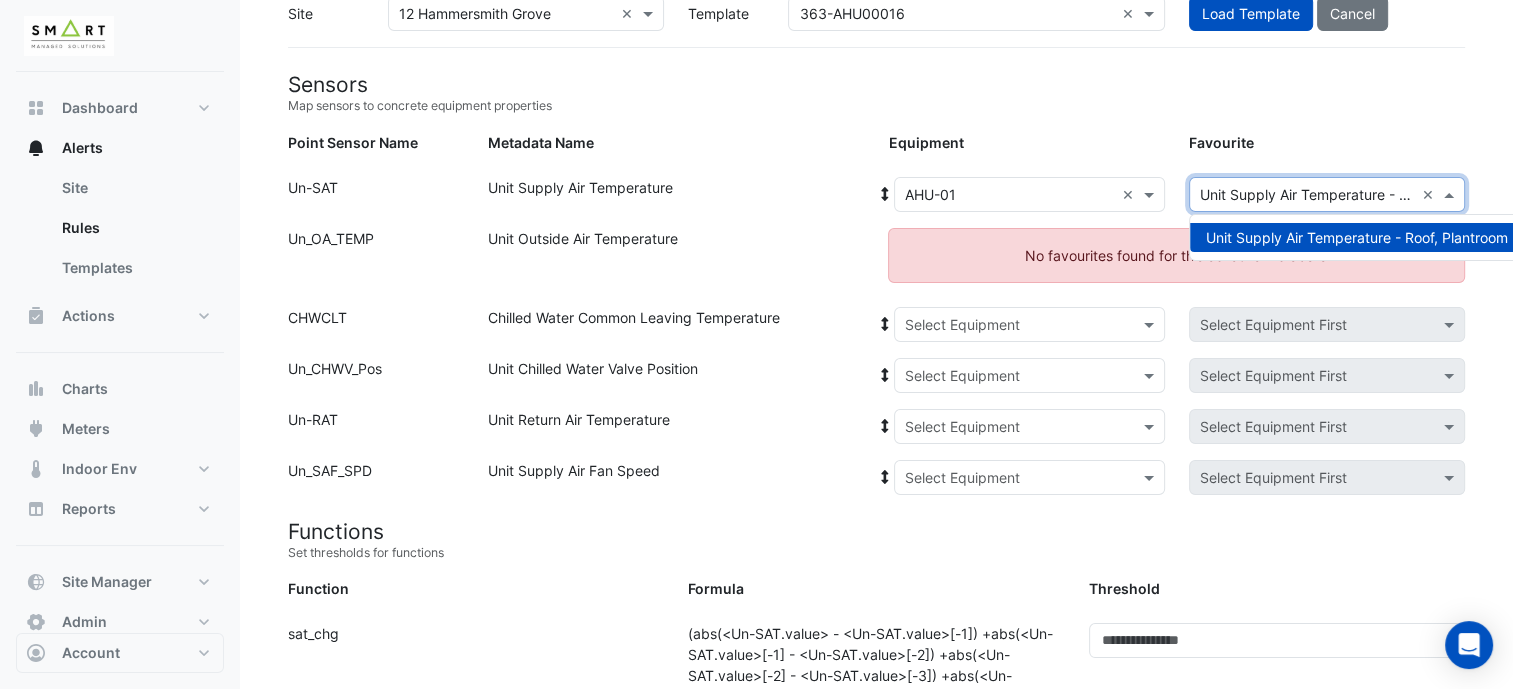 click 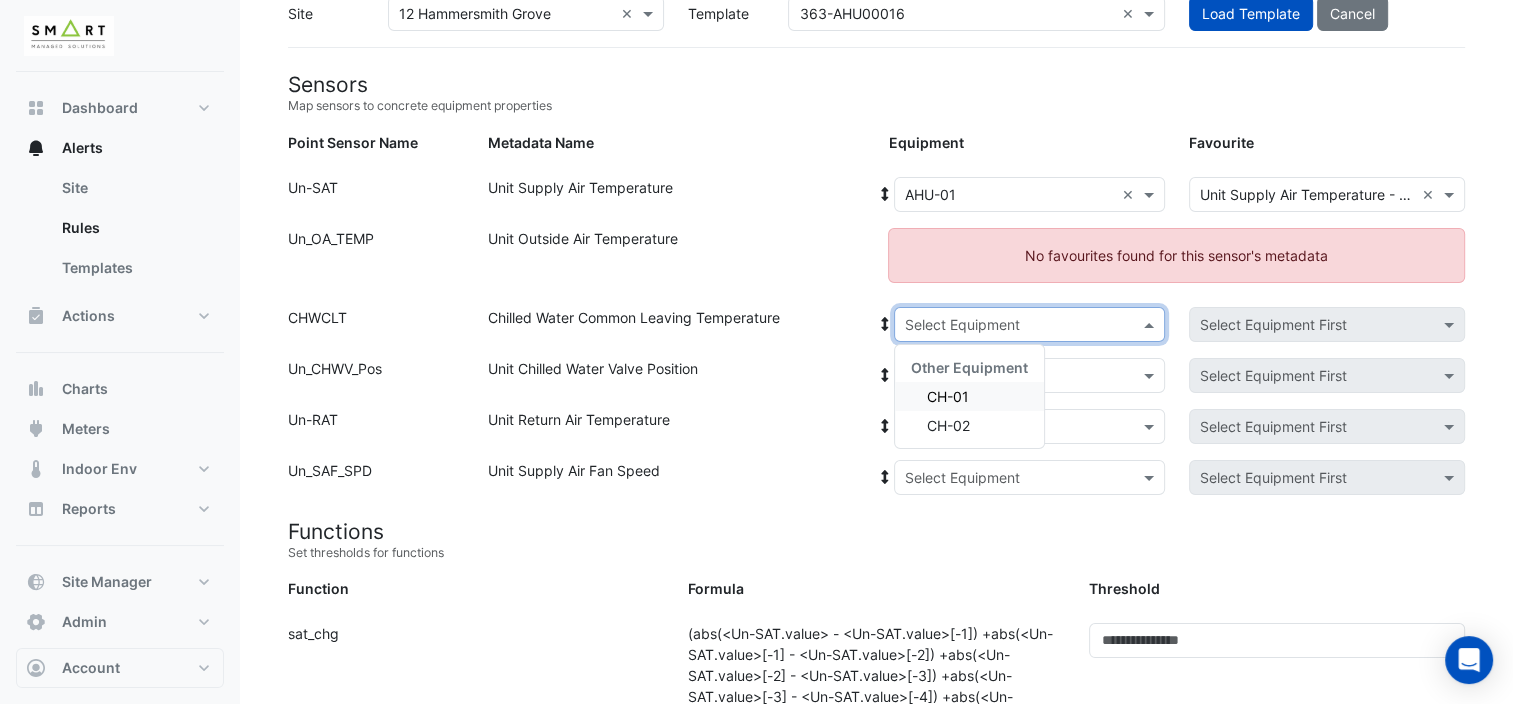 click 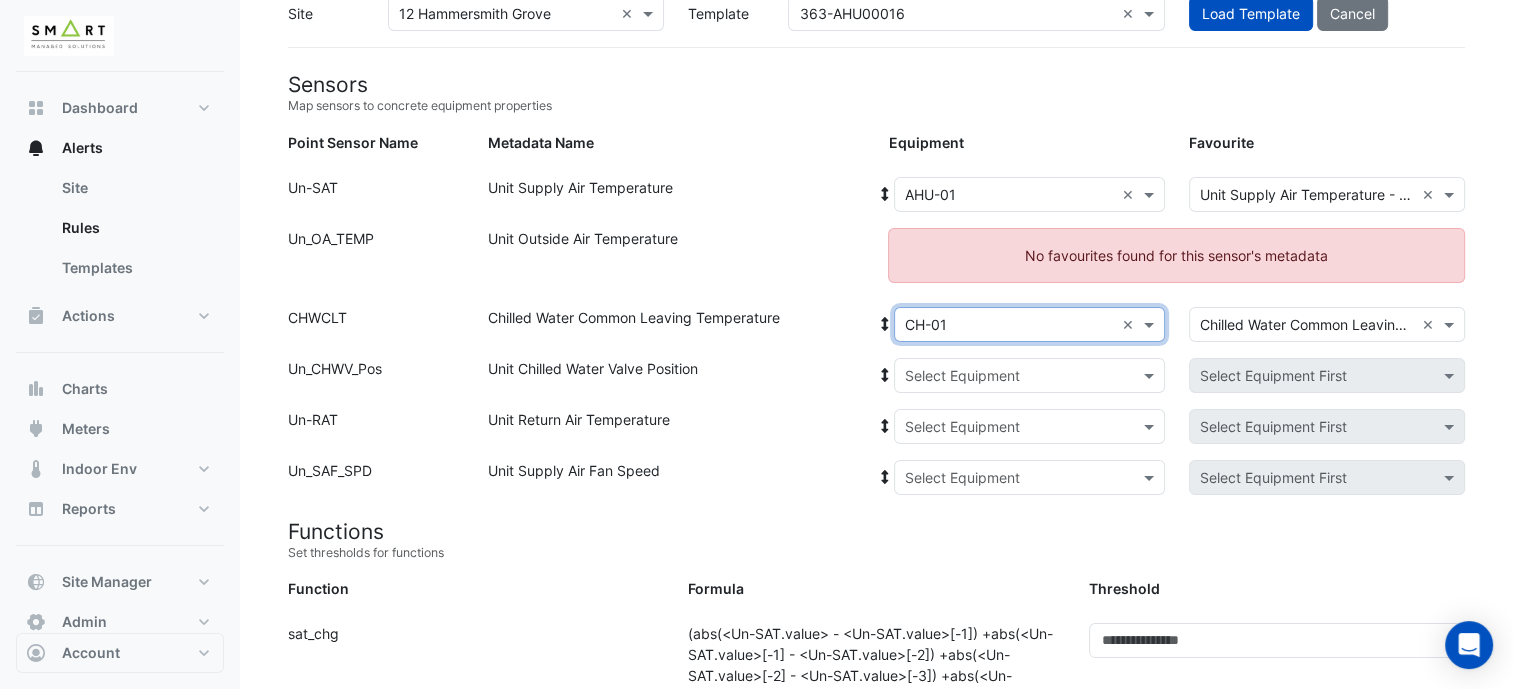 click 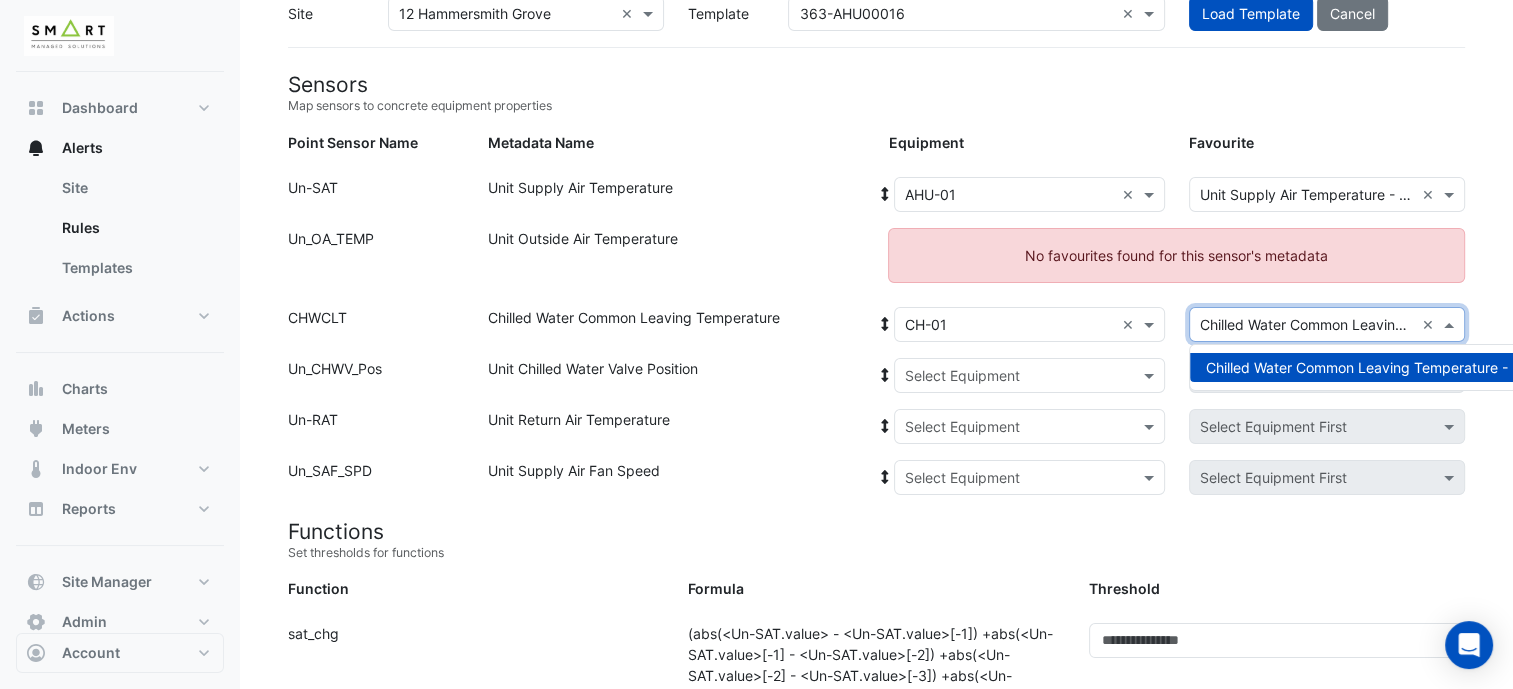 click 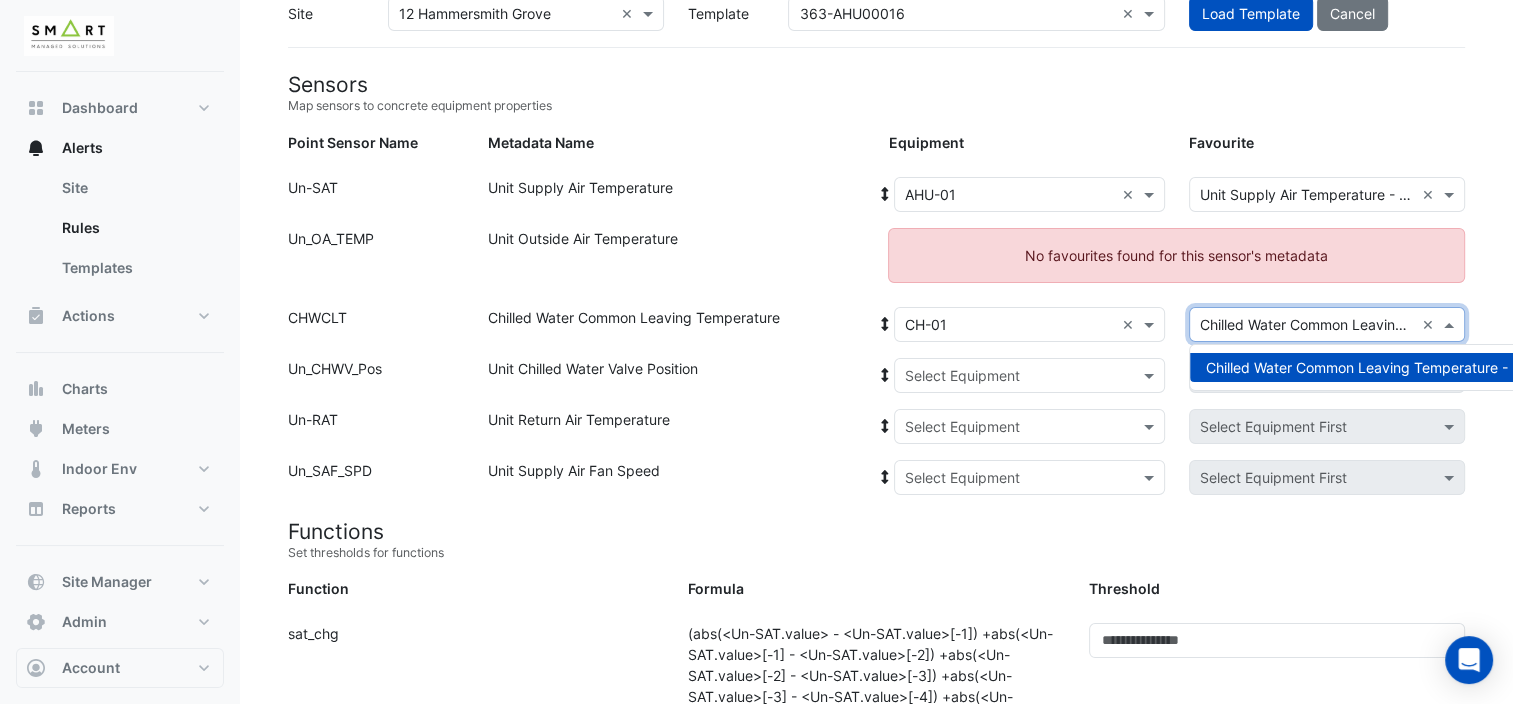 click on "Sensors
Map sensors to concrete equipment properties
Point Sensor Name
Metadata Name
Equipment
Favourite
Point Sensor Name:
[METADATA]
Metadata Name:
Unit Supply Air Temperature
Equipment:
Select Equipment × AHU-01 ×
Favourite:
Select Favourite
×
Unit Supply Air Temperature - Roof, Plantroom
×
Point Sensor Name:
Un_OA_TEMP
Metadata Name:
Unit Outside Air Temperature
No favourites found for this sensor's metadata" 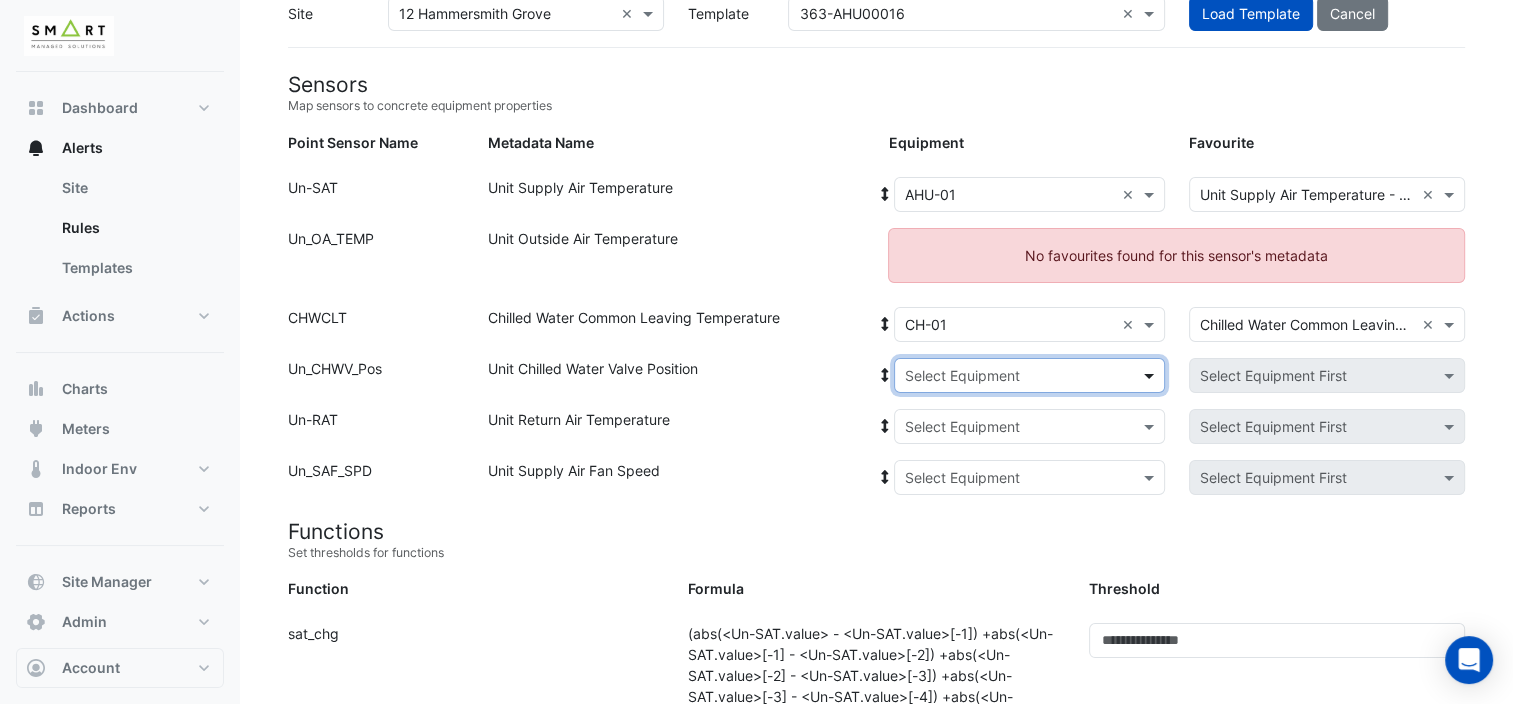 click 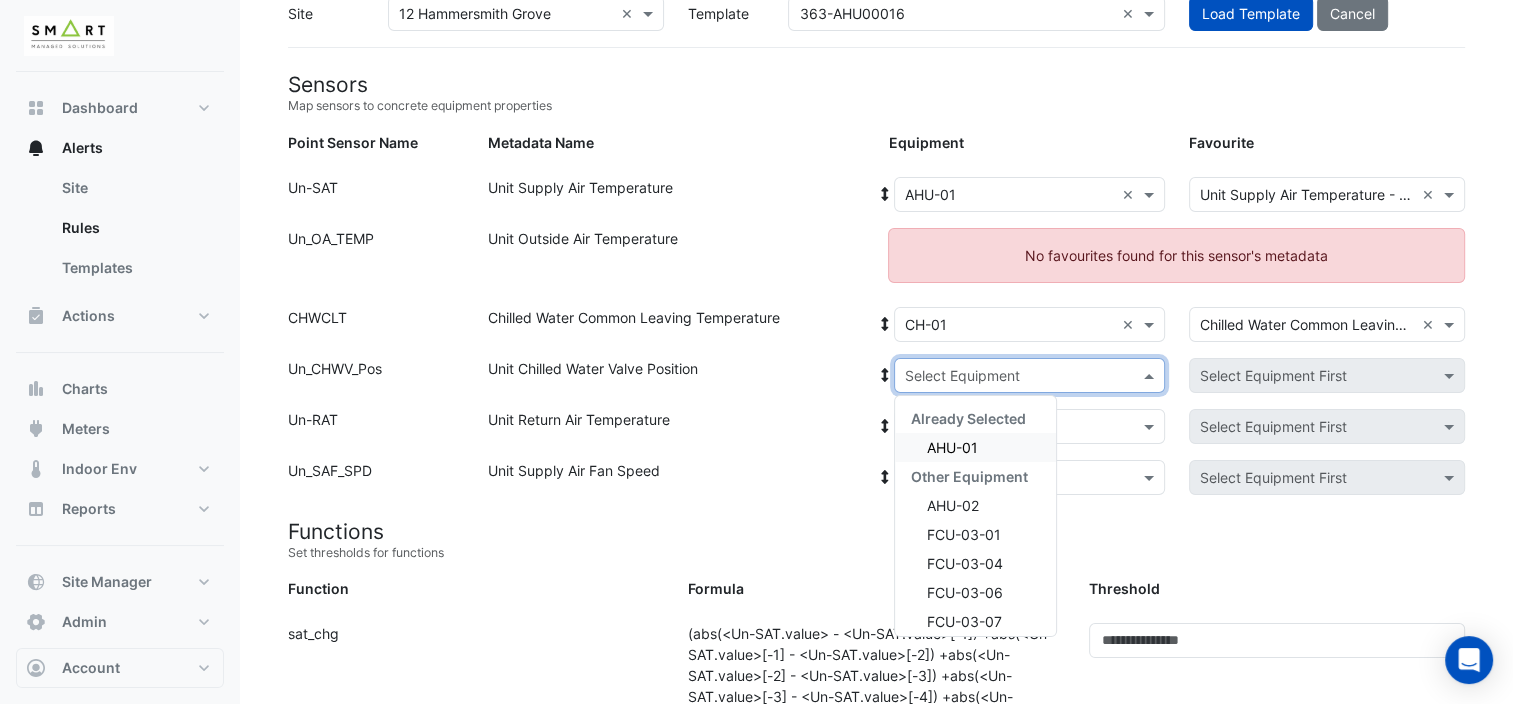 drag, startPoint x: 972, startPoint y: 447, endPoint x: 984, endPoint y: 445, distance: 12.165525 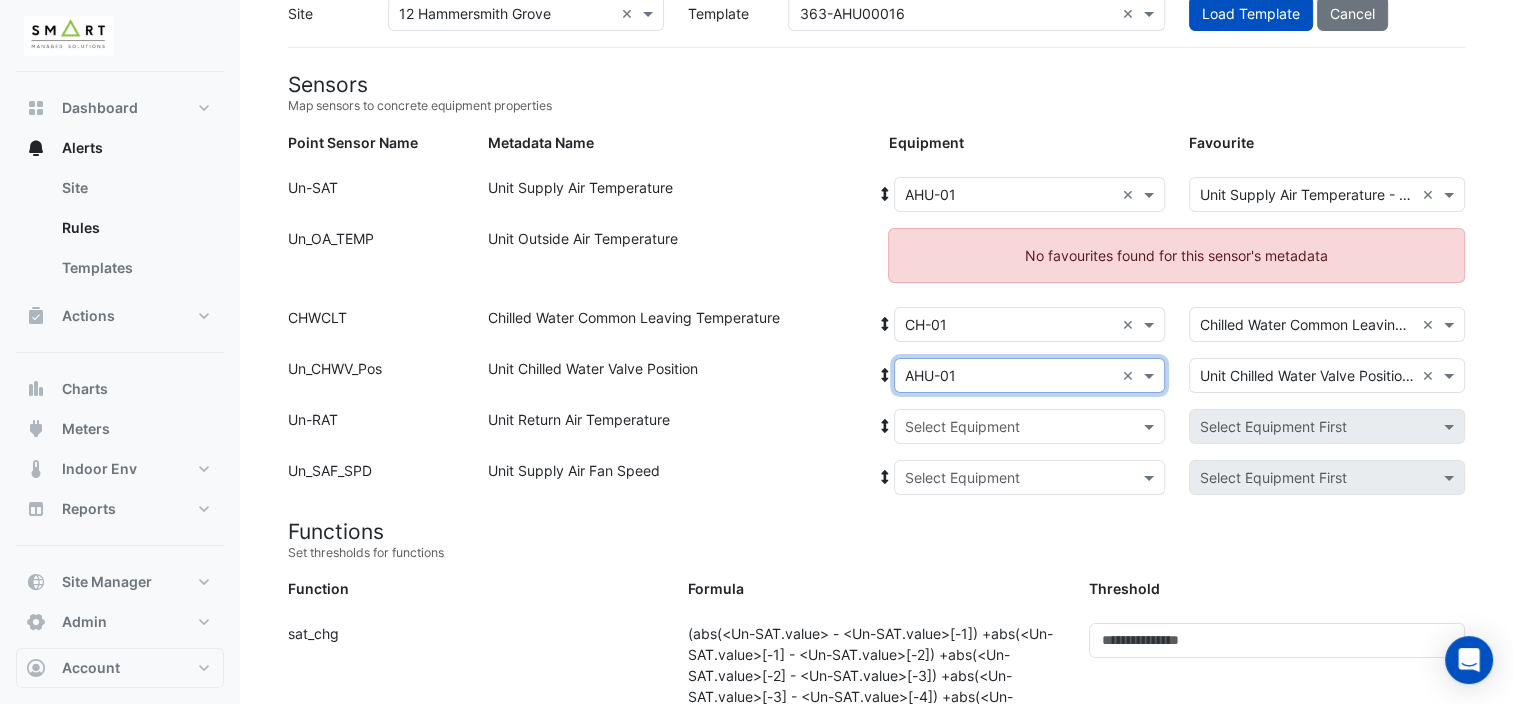 click on "Select Favourite
<TEXT>
Unit Chilled Water Valve Position - Roof, Plantroom
<TEXT>" 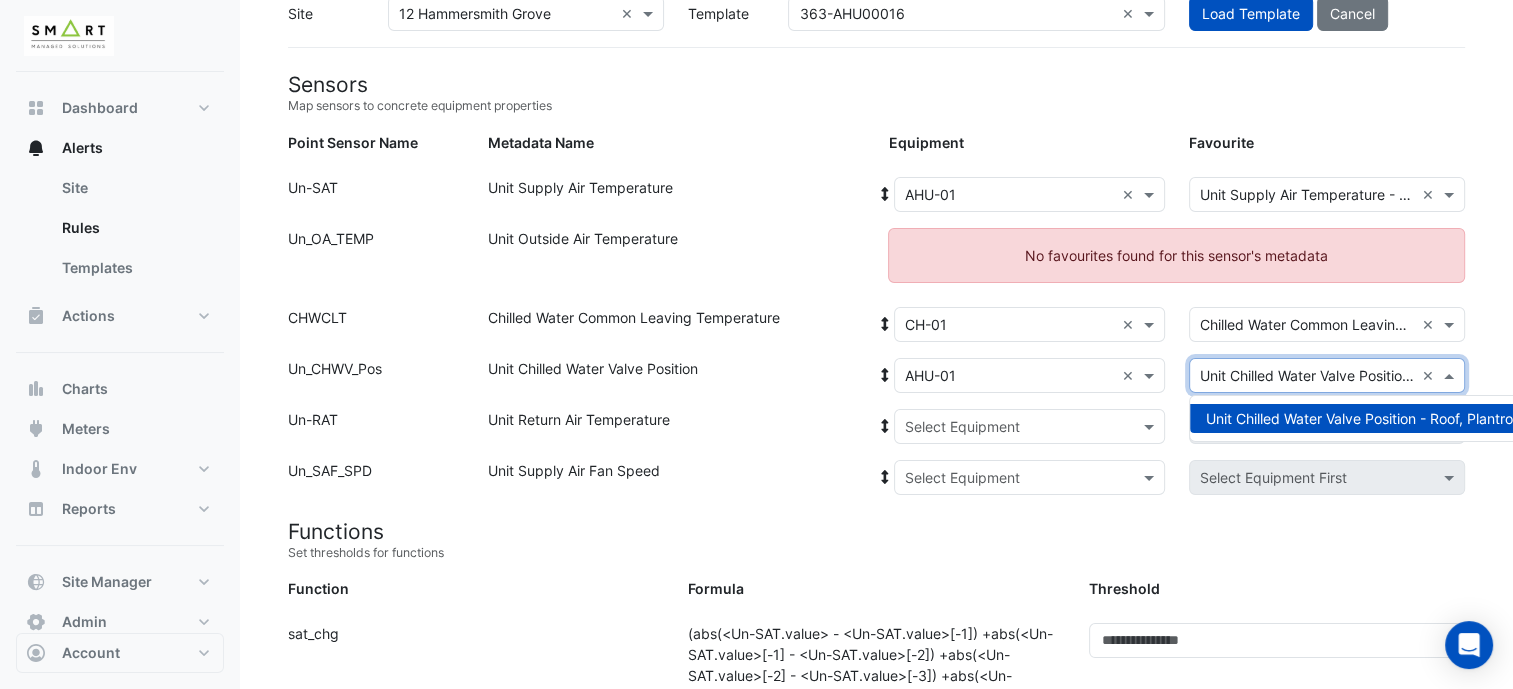 click on "Unit Chilled Water Valve Position - Roof, Plantroom" at bounding box center (1369, 418) 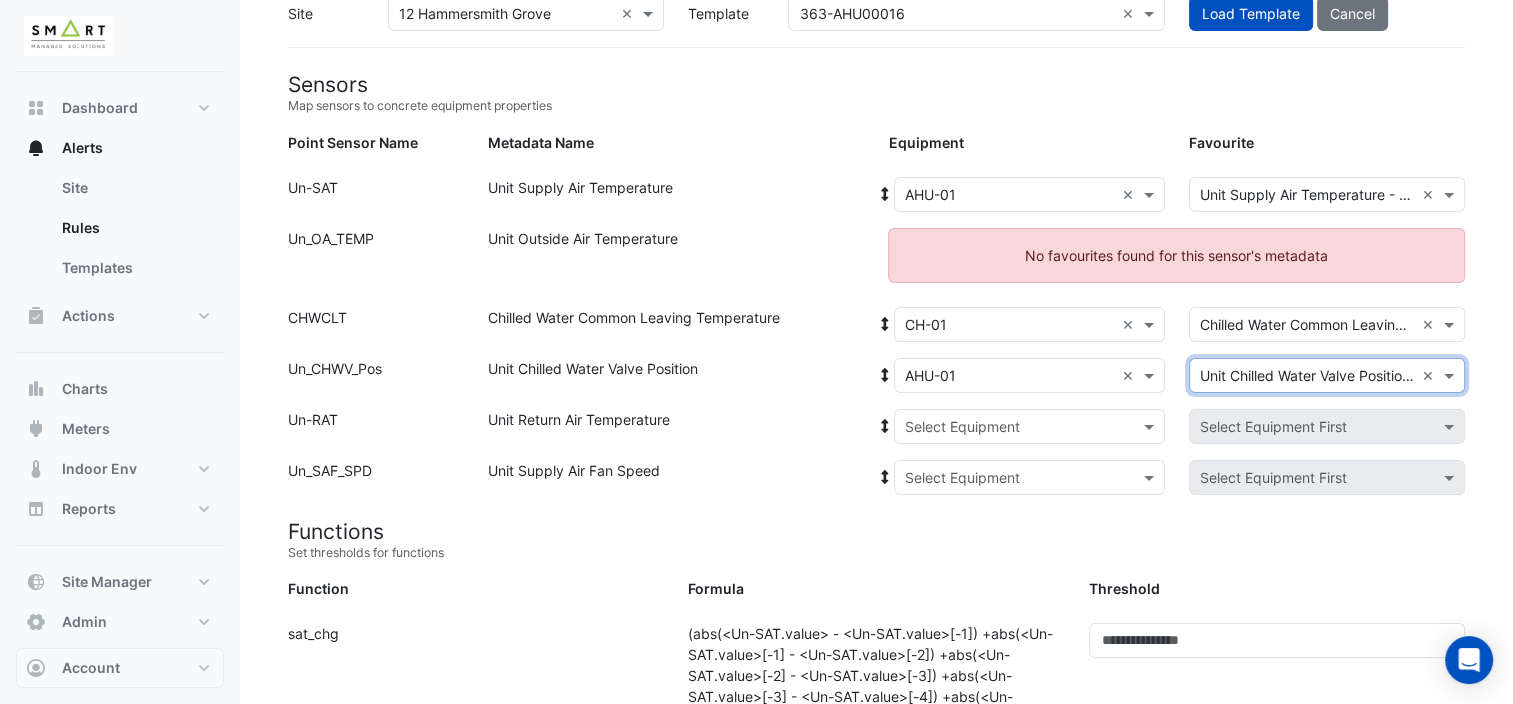 click 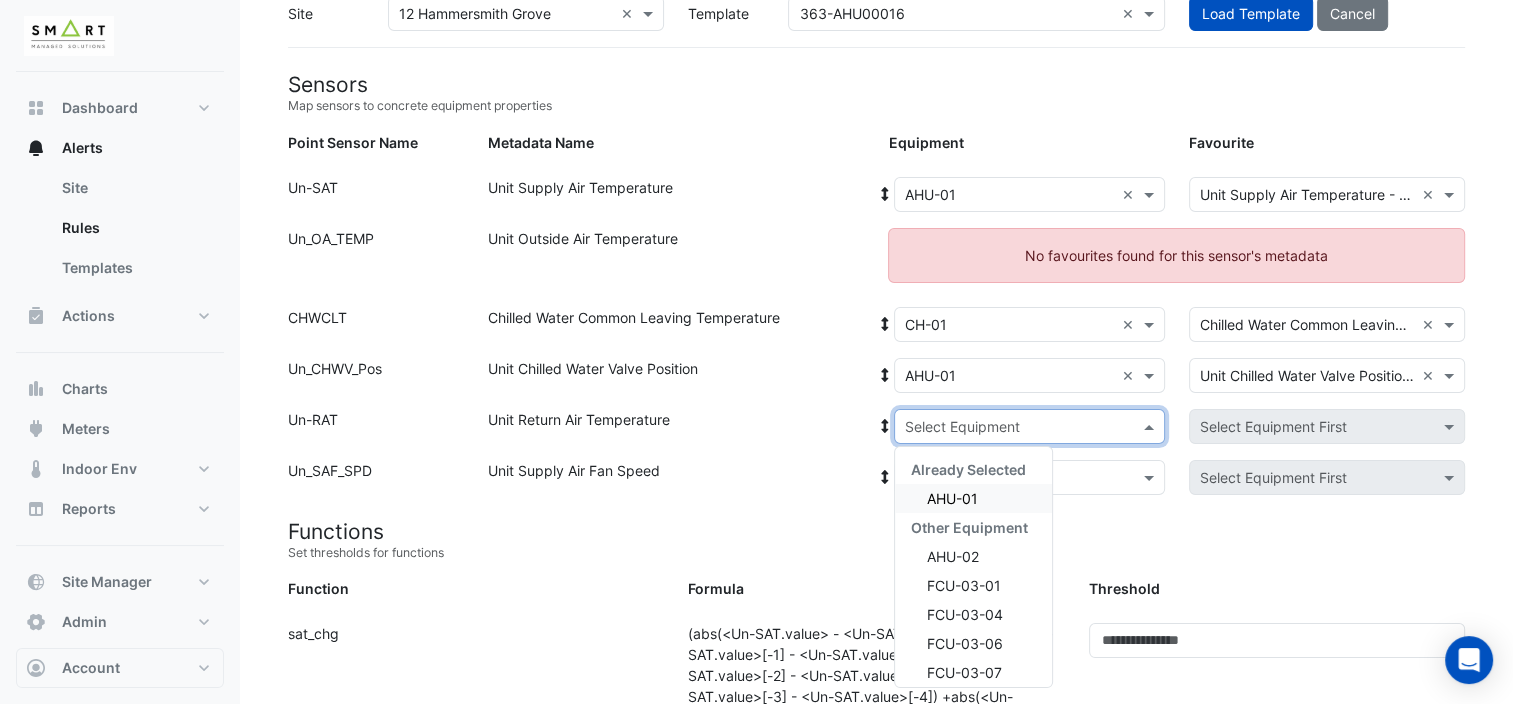 click on "AHU-01" at bounding box center [973, 498] 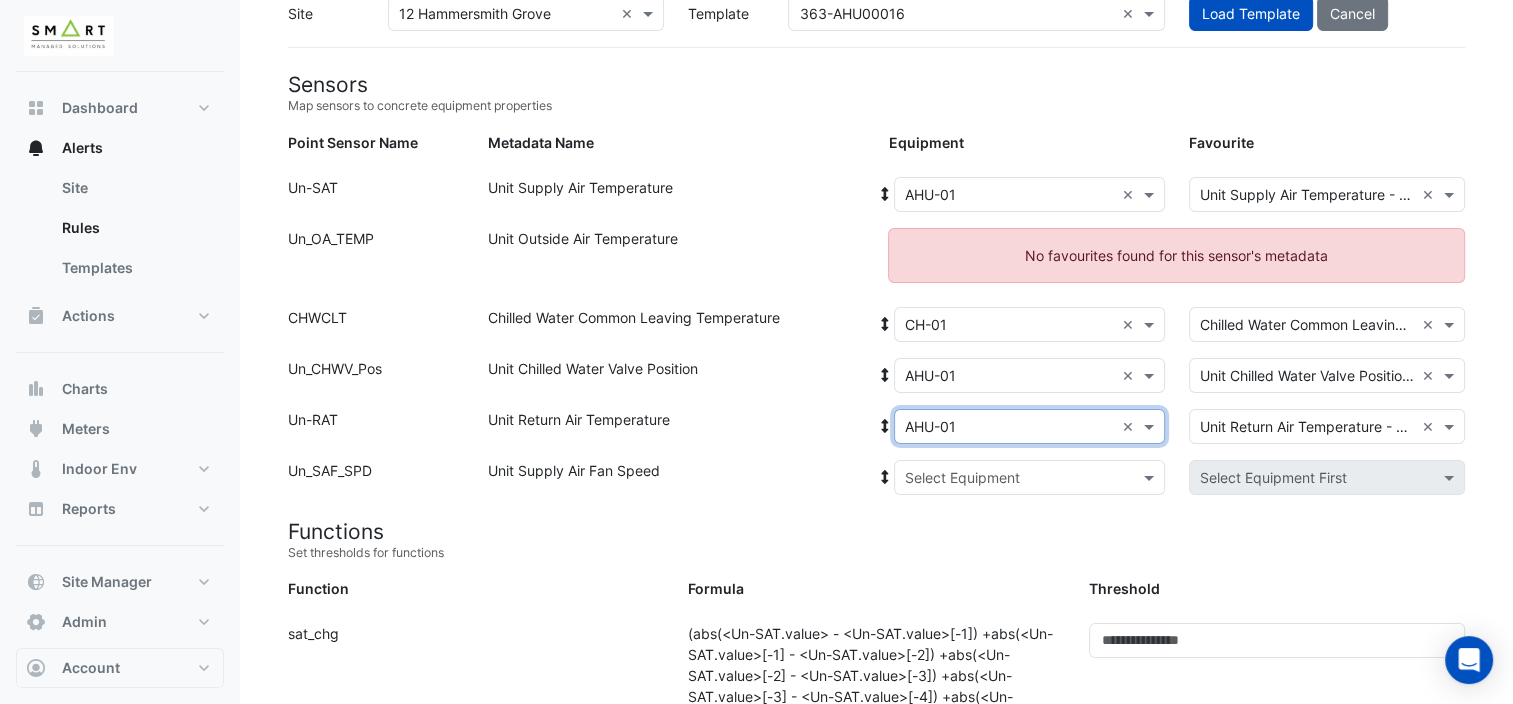 click 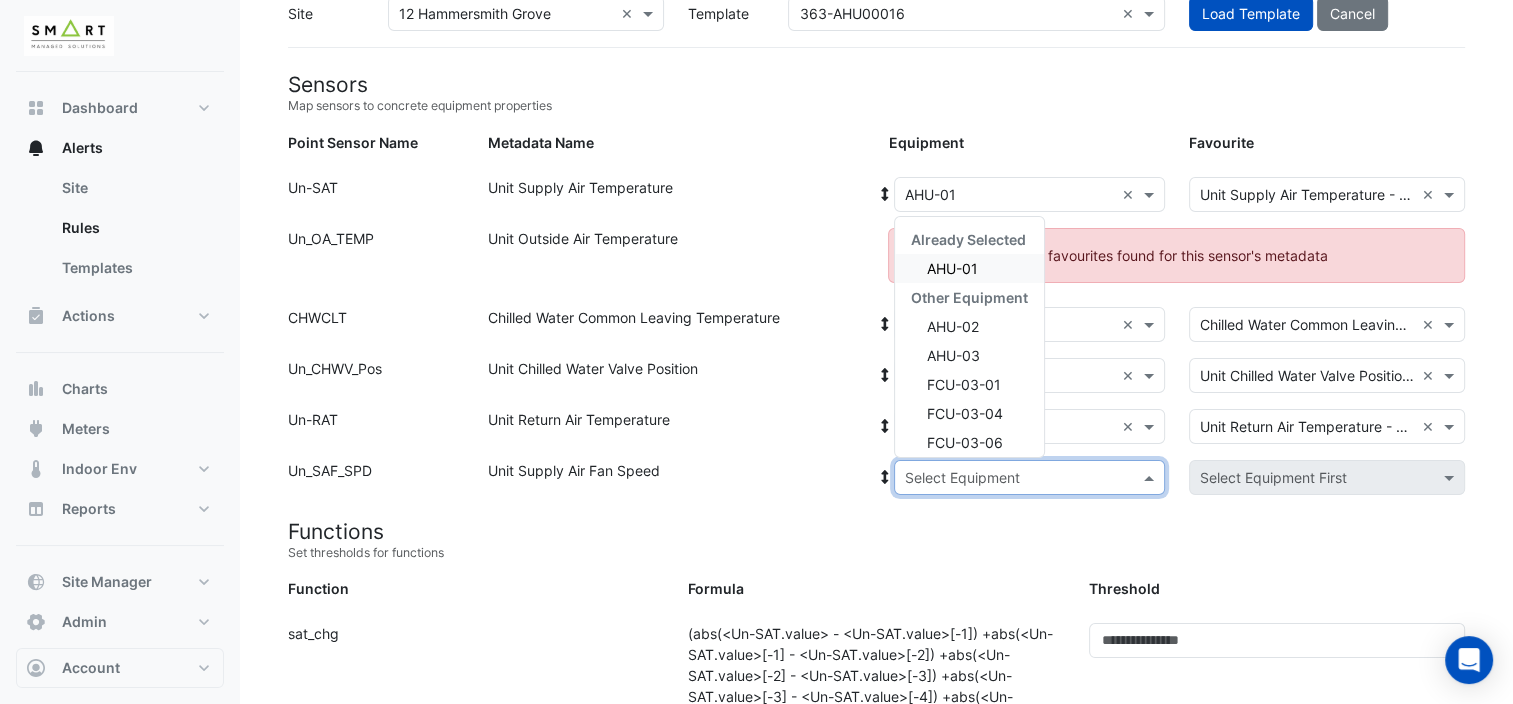 click on "AHU-01" at bounding box center [952, 268] 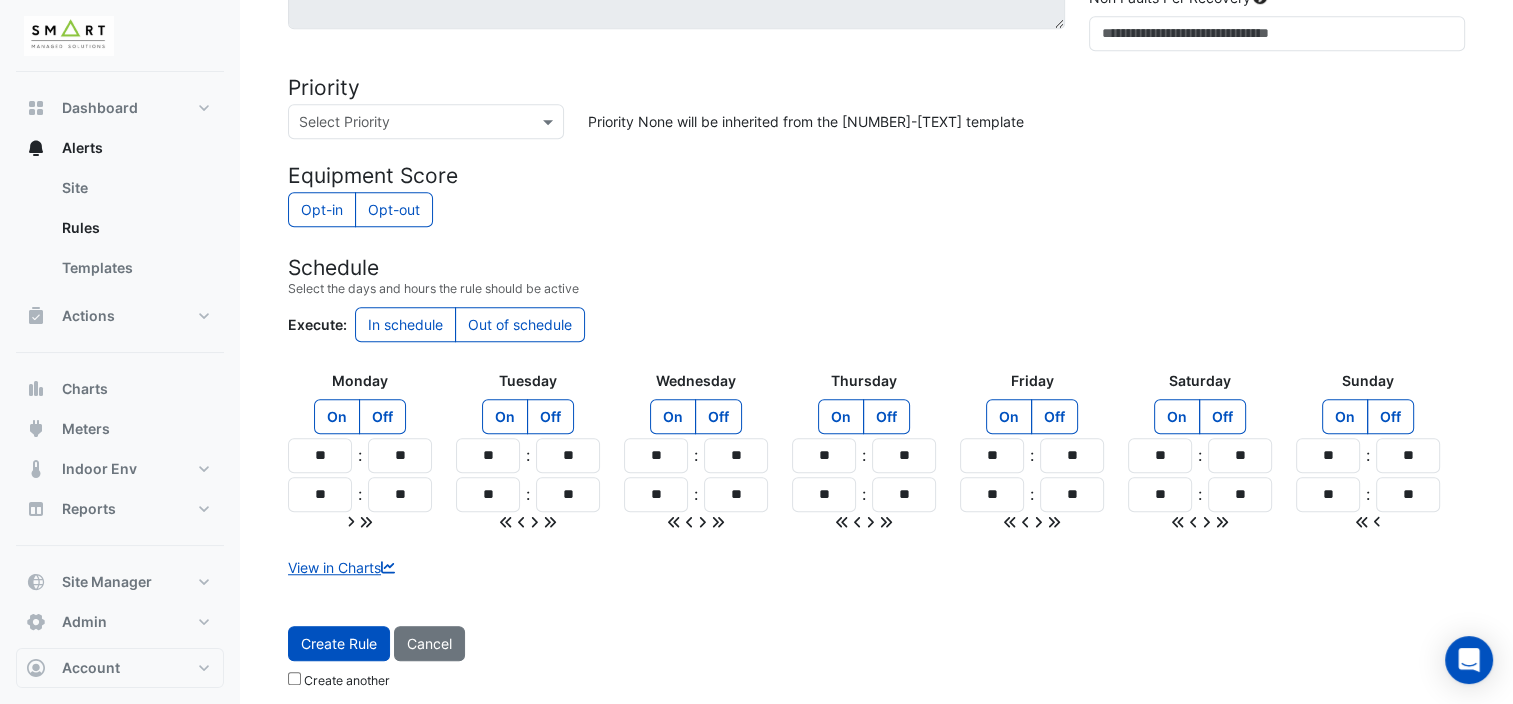 scroll, scrollTop: 1399, scrollLeft: 0, axis: vertical 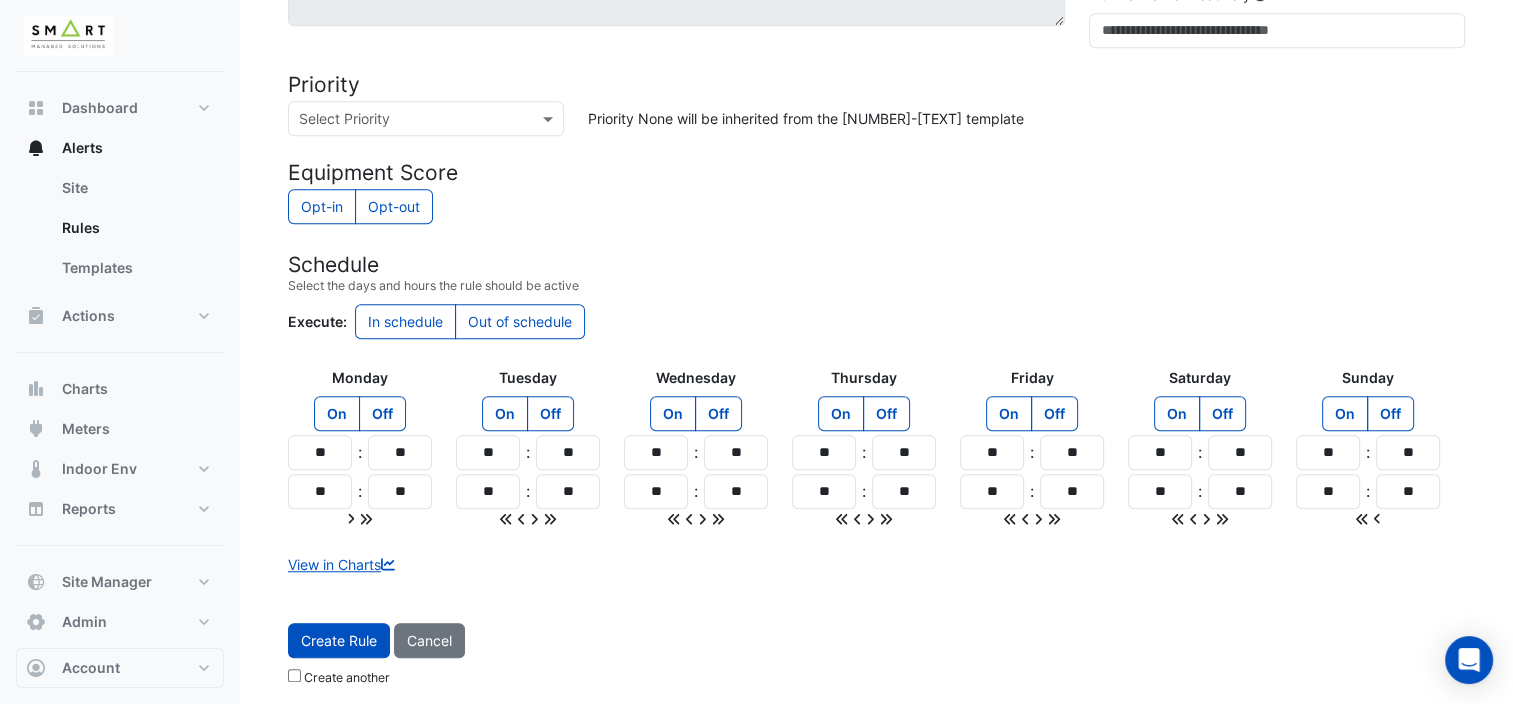 click 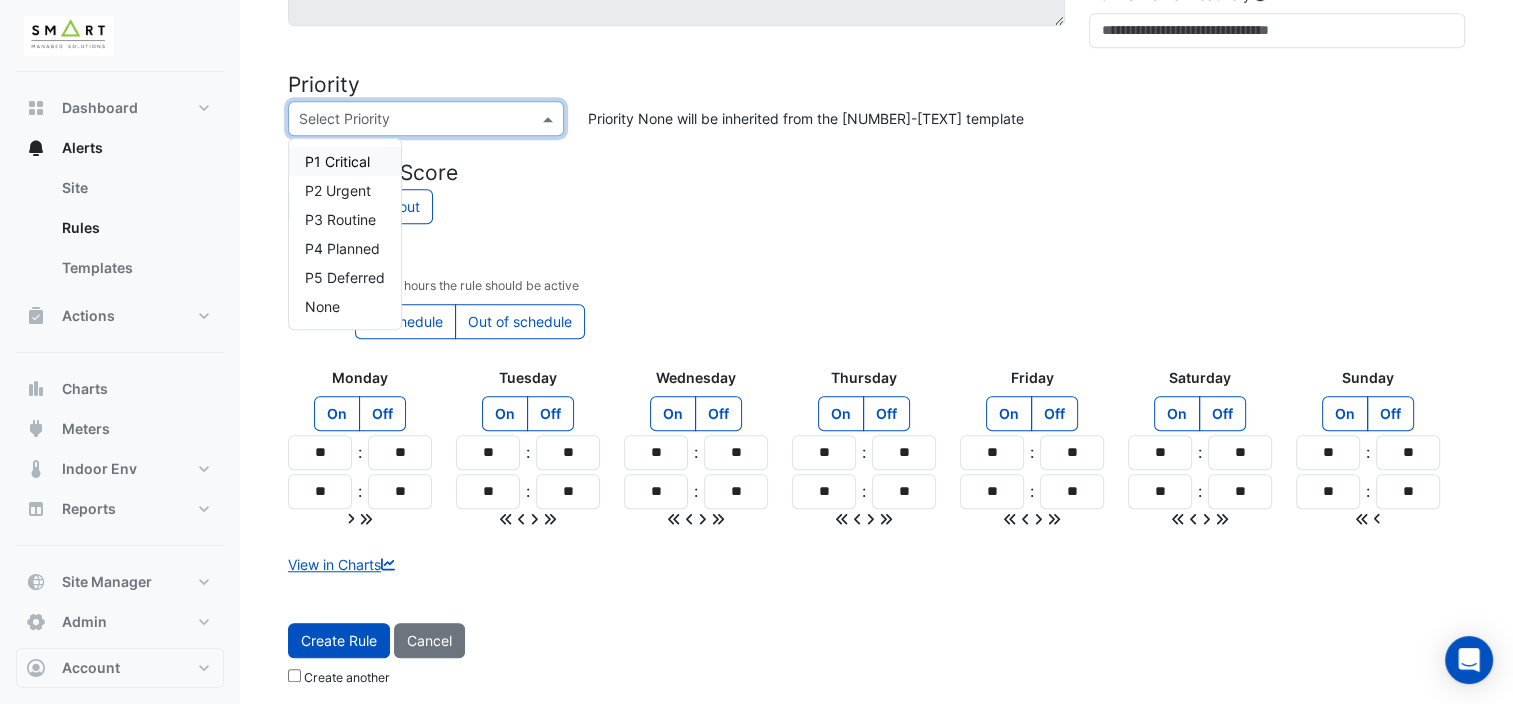 click 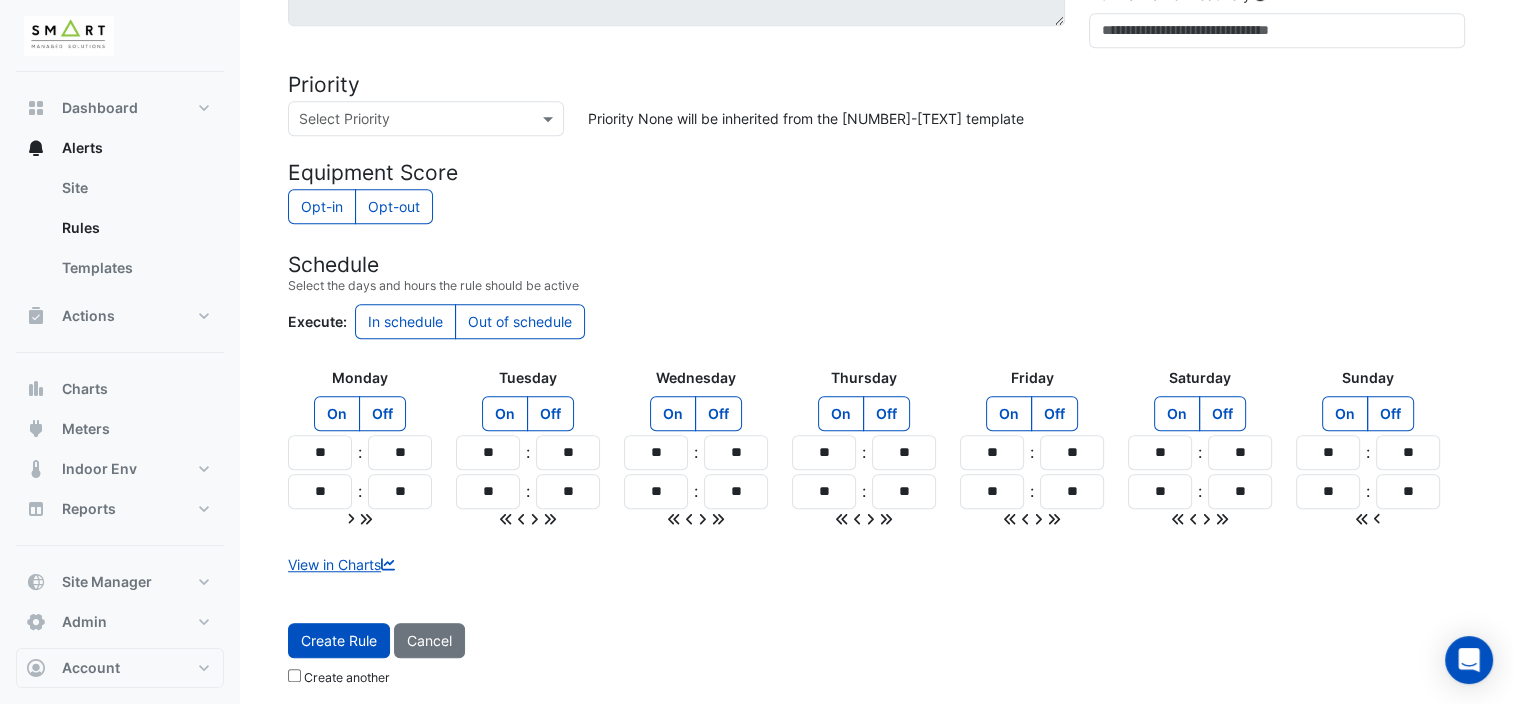 drag, startPoint x: 336, startPoint y: 552, endPoint x: 348, endPoint y: 555, distance: 12.369317 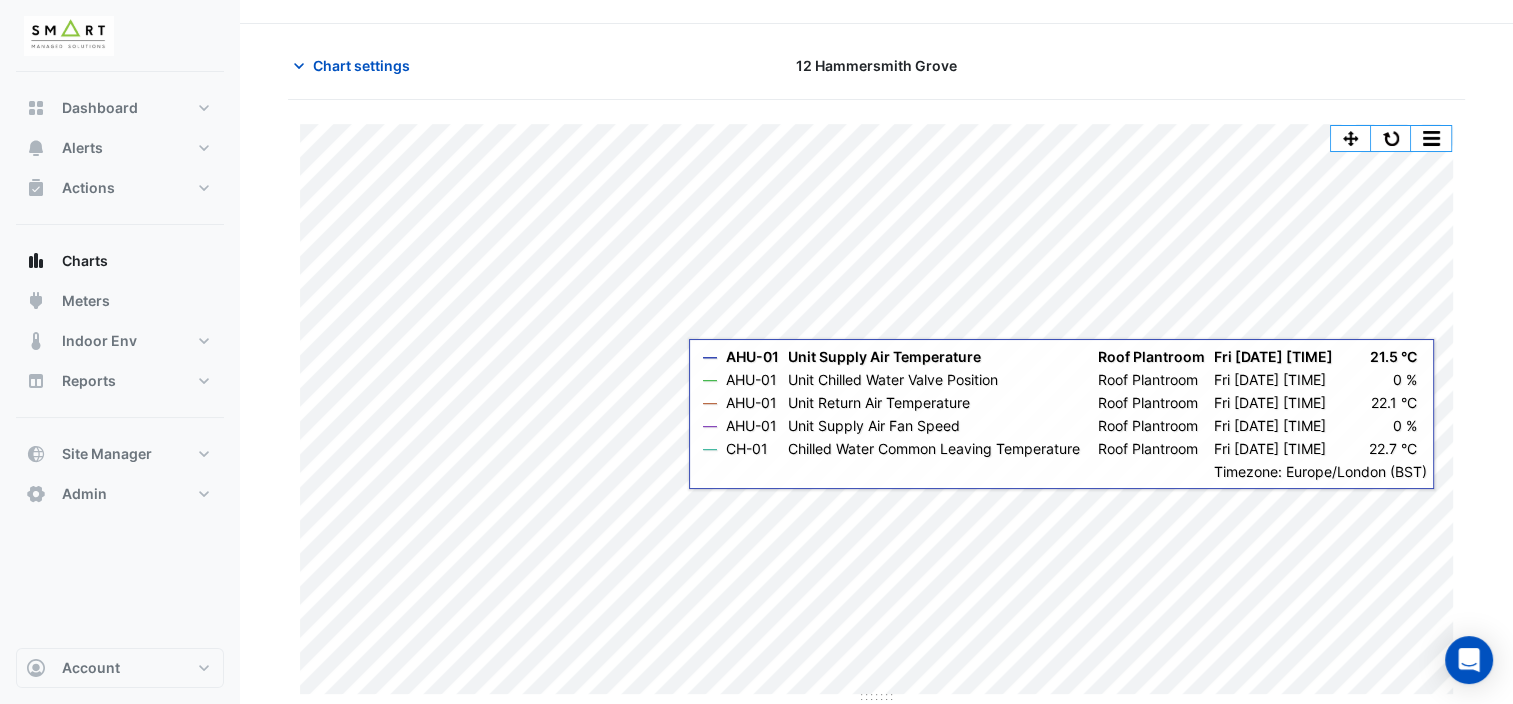 scroll, scrollTop: 0, scrollLeft: 0, axis: both 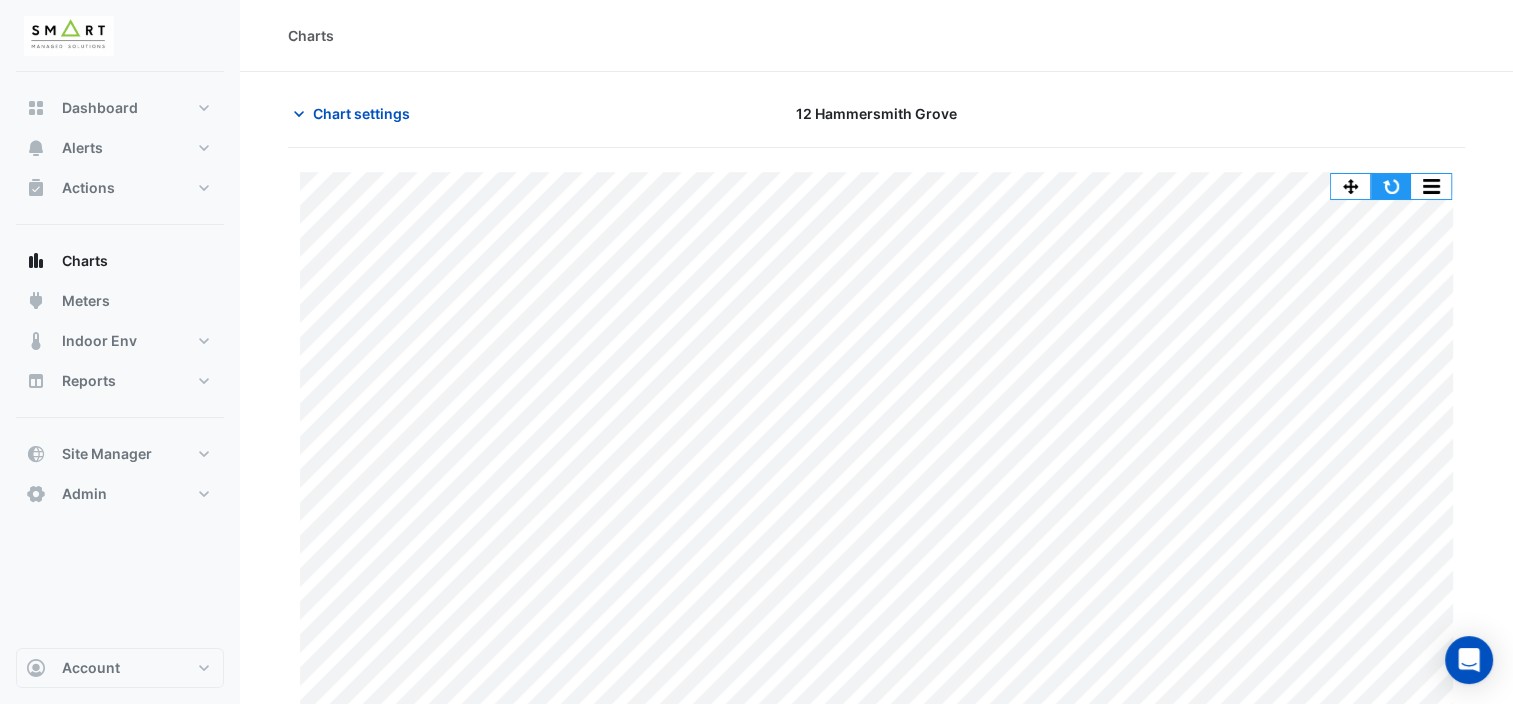 click 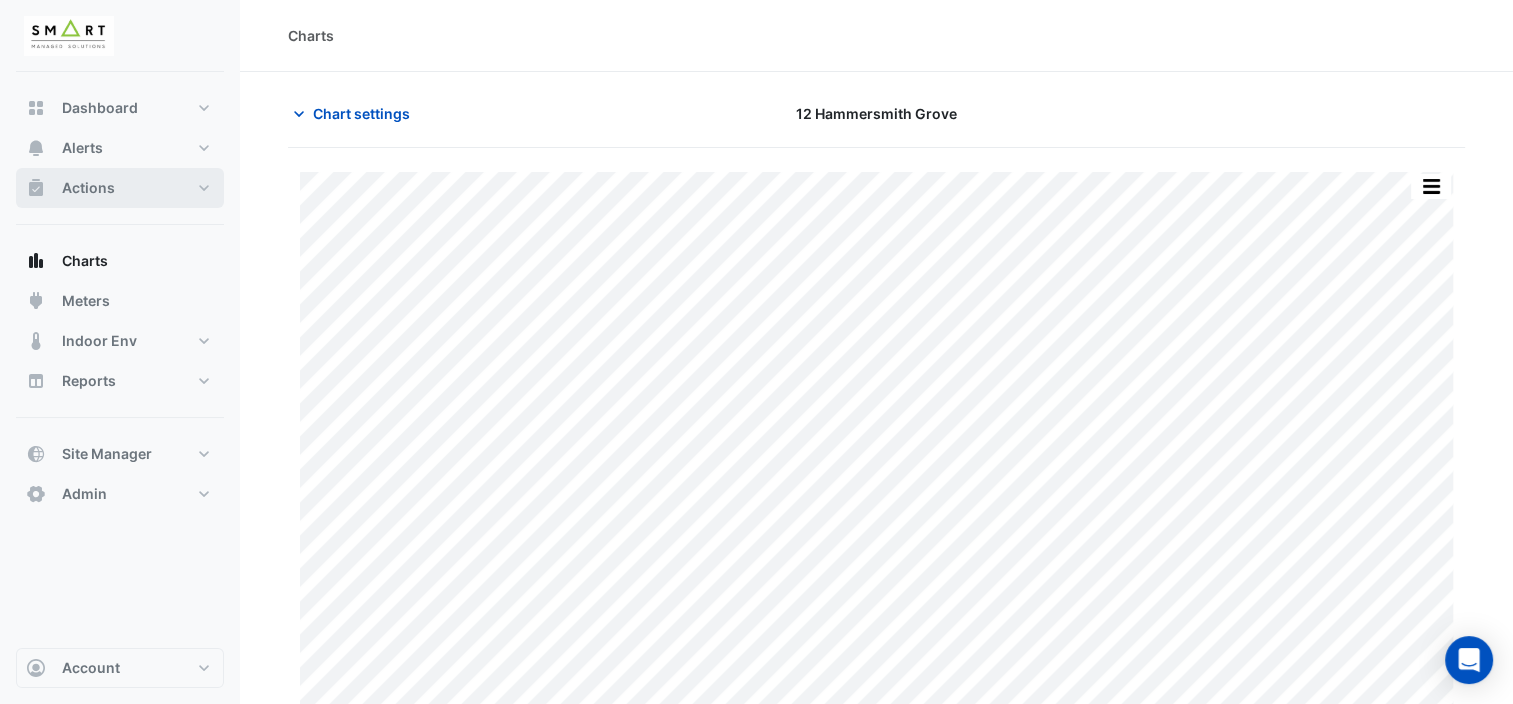 click on "Actions" at bounding box center [120, 188] 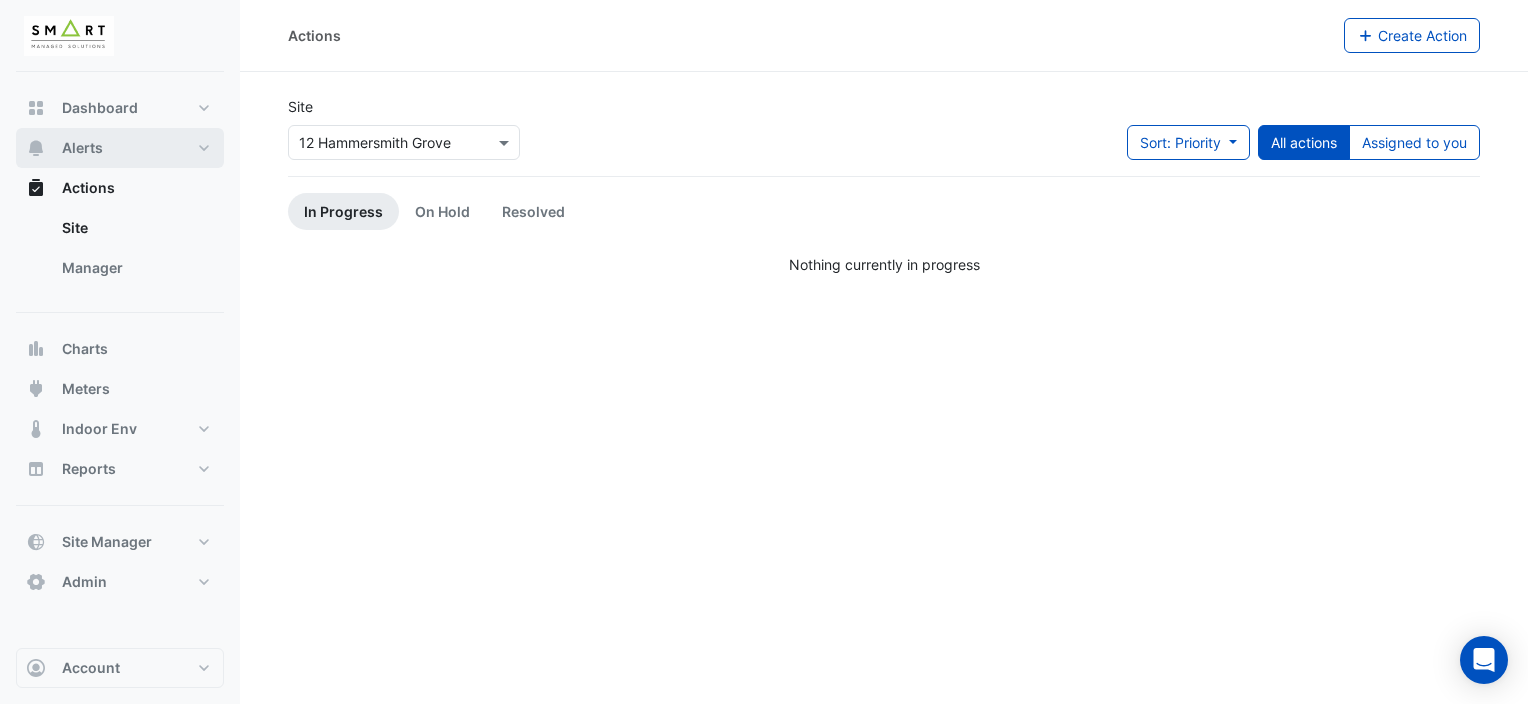 click on "Alerts" at bounding box center [120, 148] 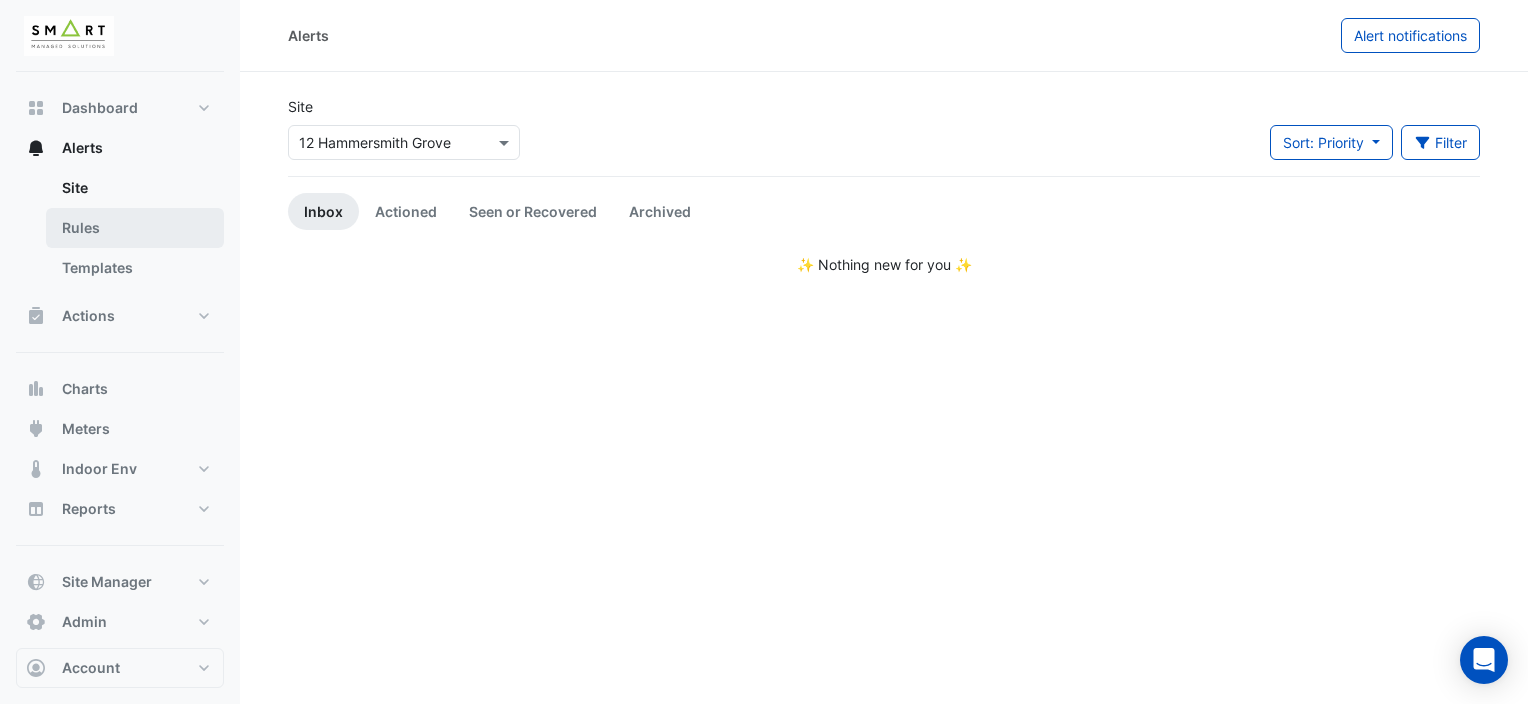 click on "Rules" at bounding box center [135, 228] 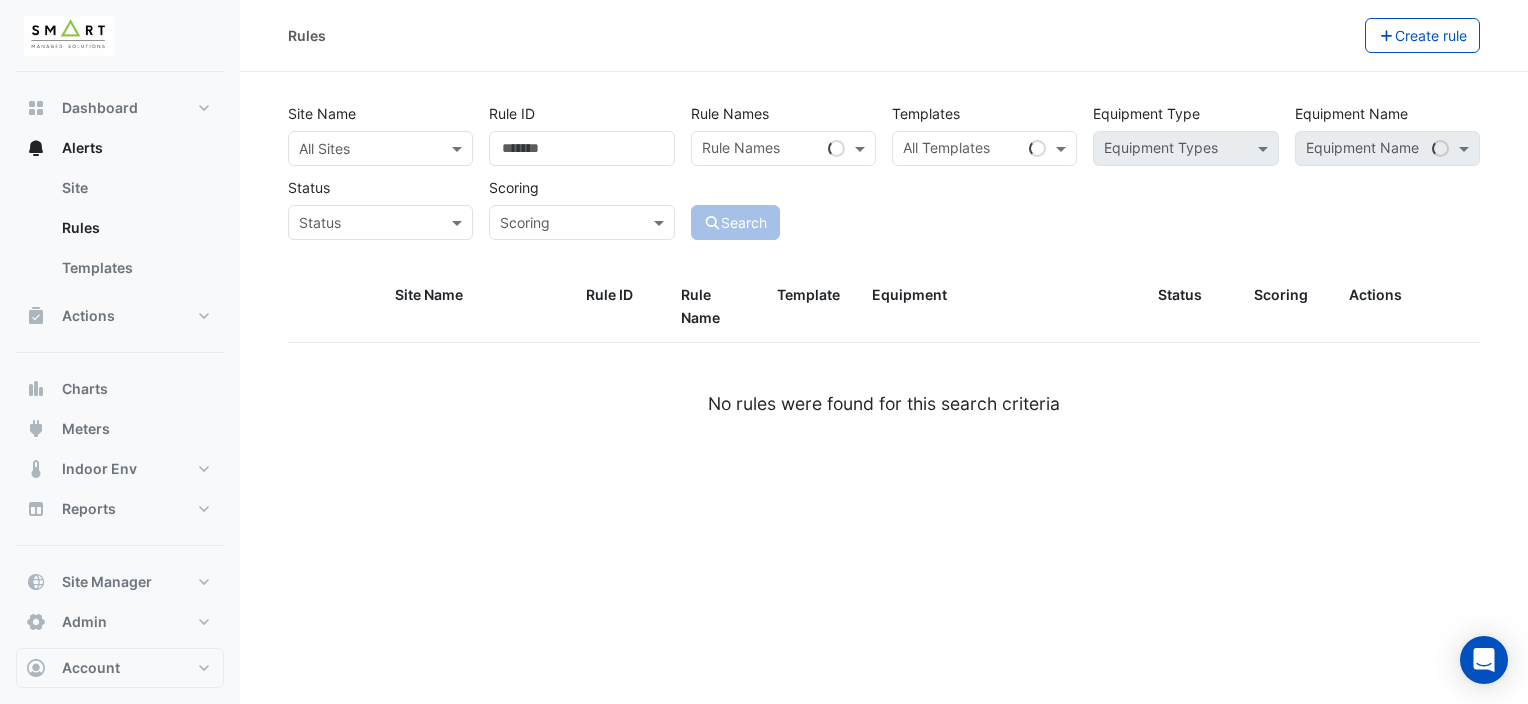click at bounding box center (360, 149) 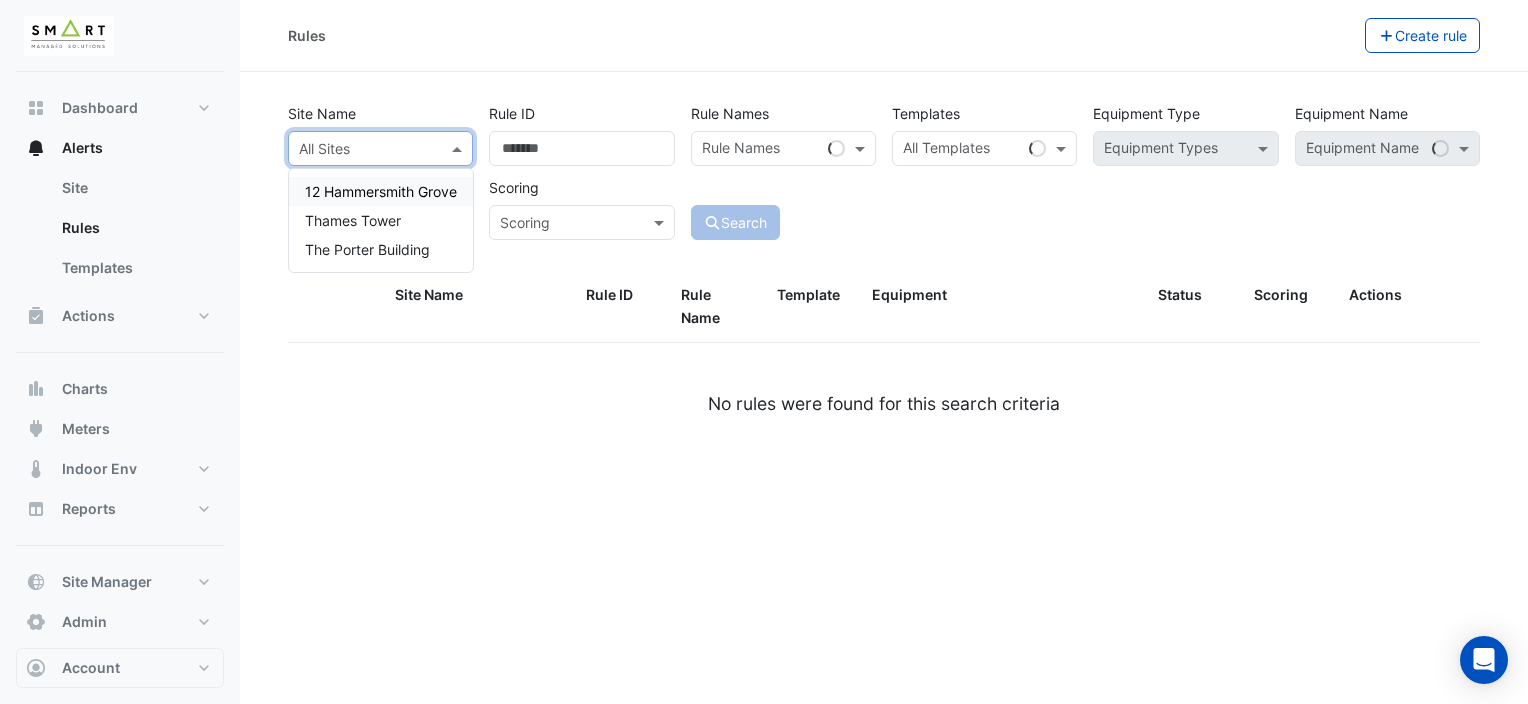click on "12 Hammersmith Grove" at bounding box center [381, 191] 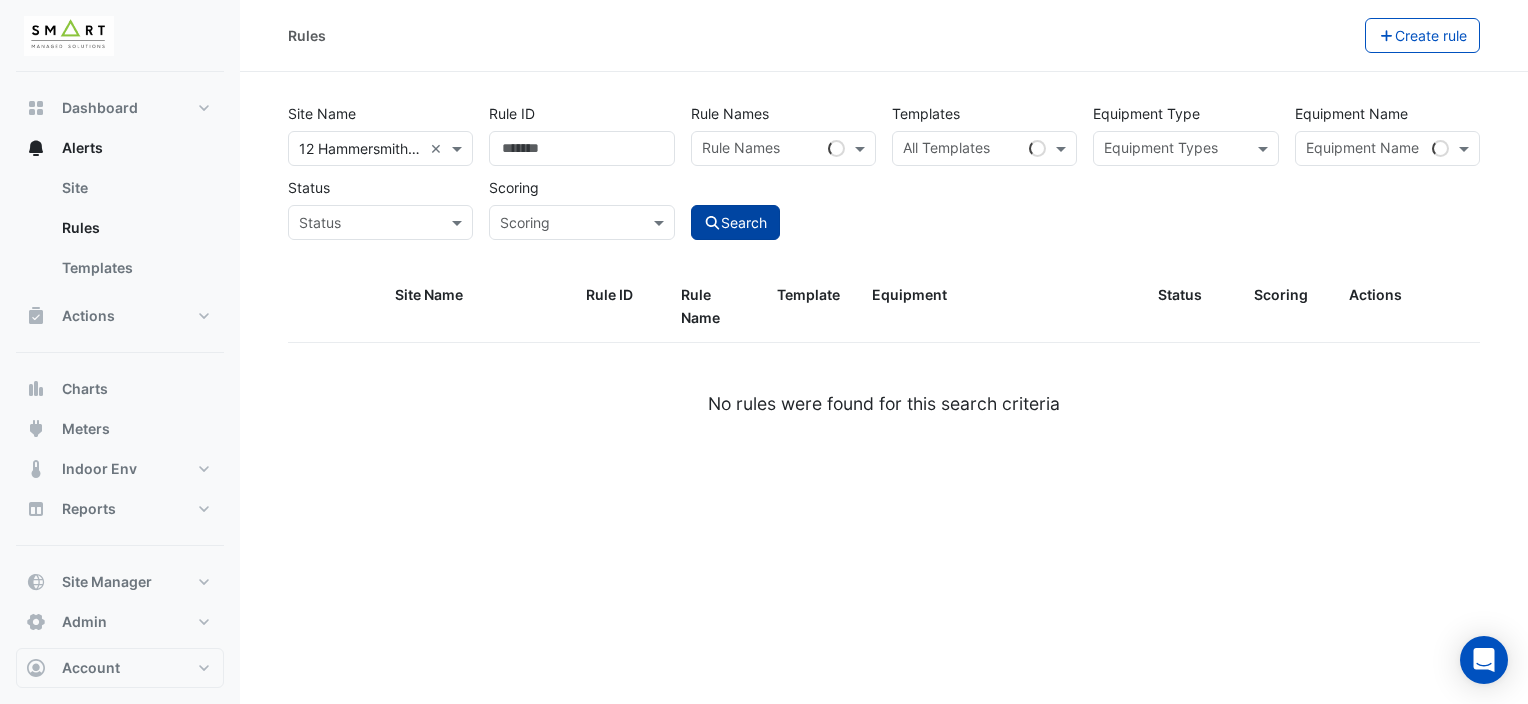 click on "Search" 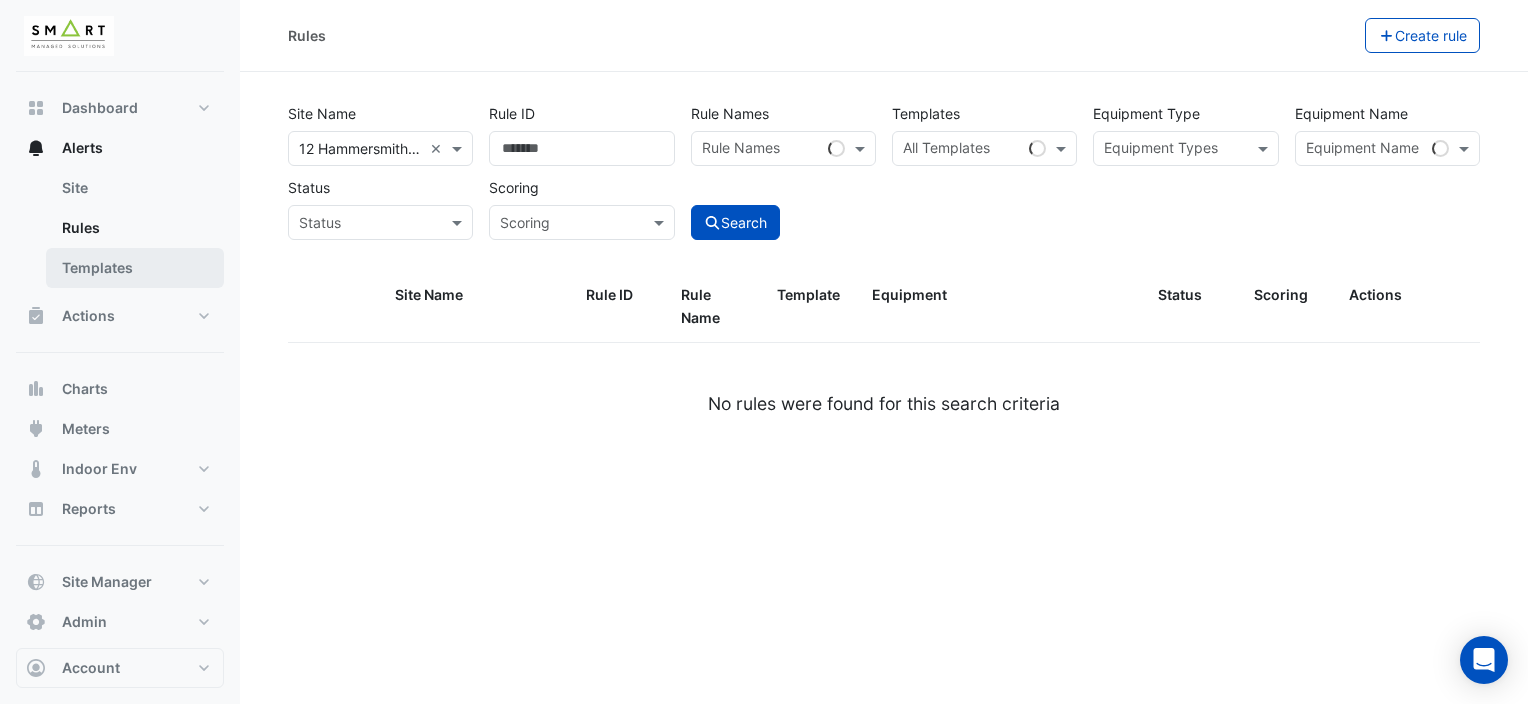 click on "Templates" at bounding box center [135, 268] 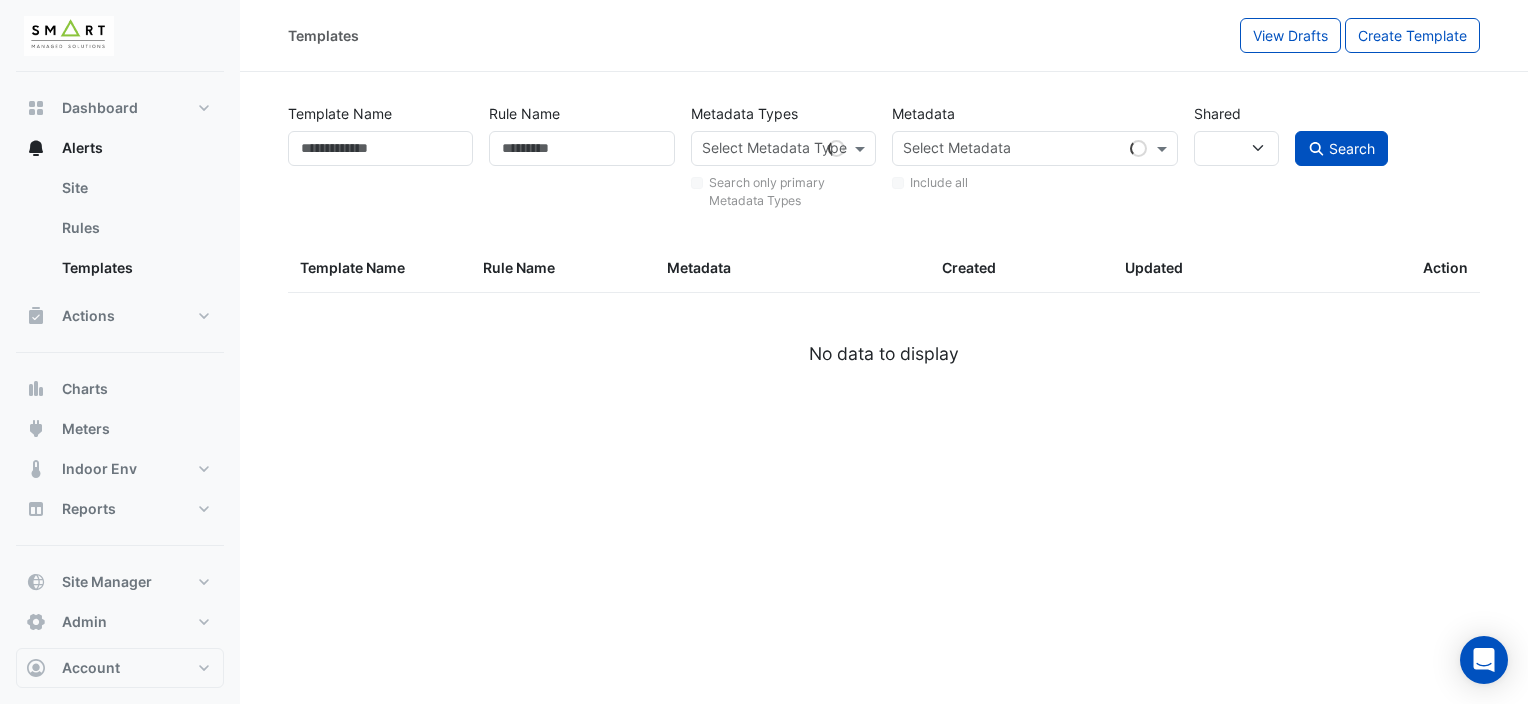 select 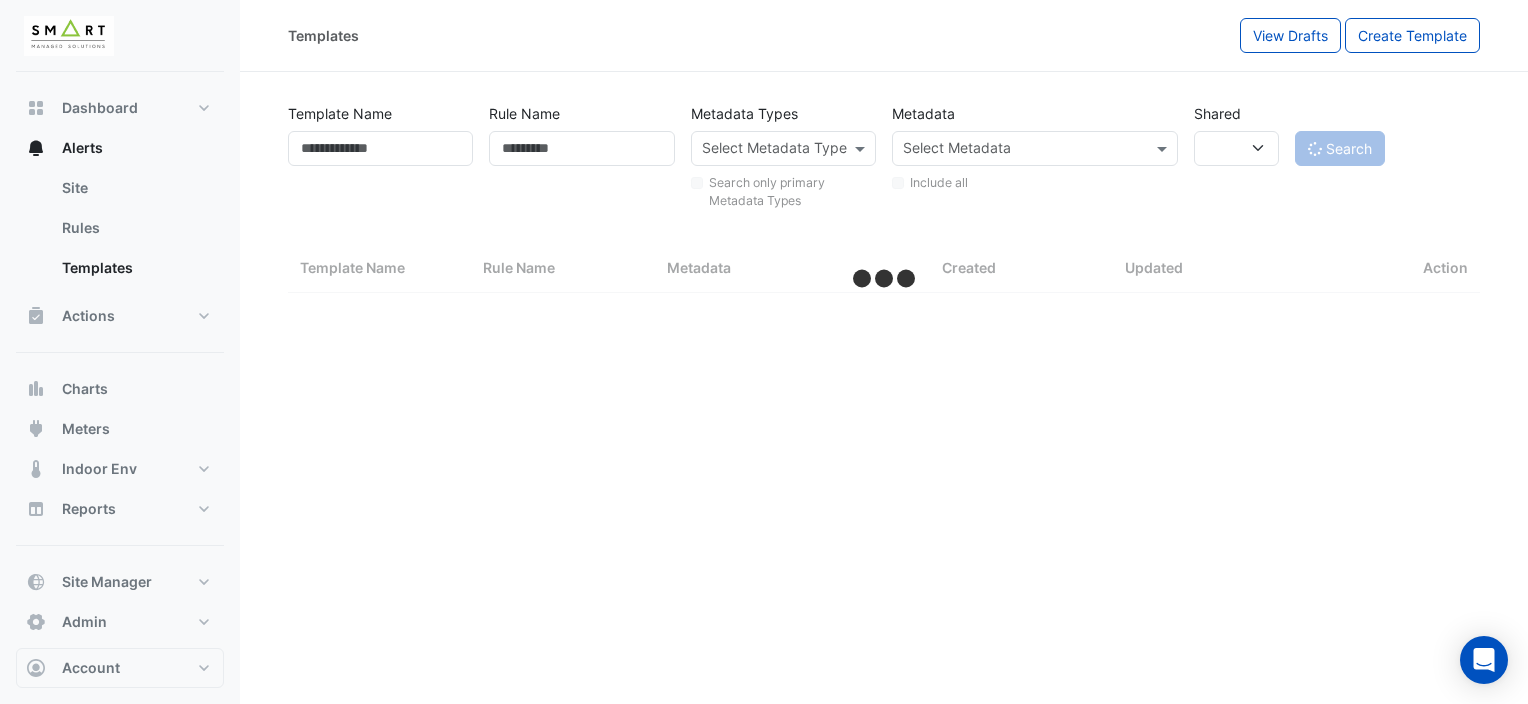 select on "***" 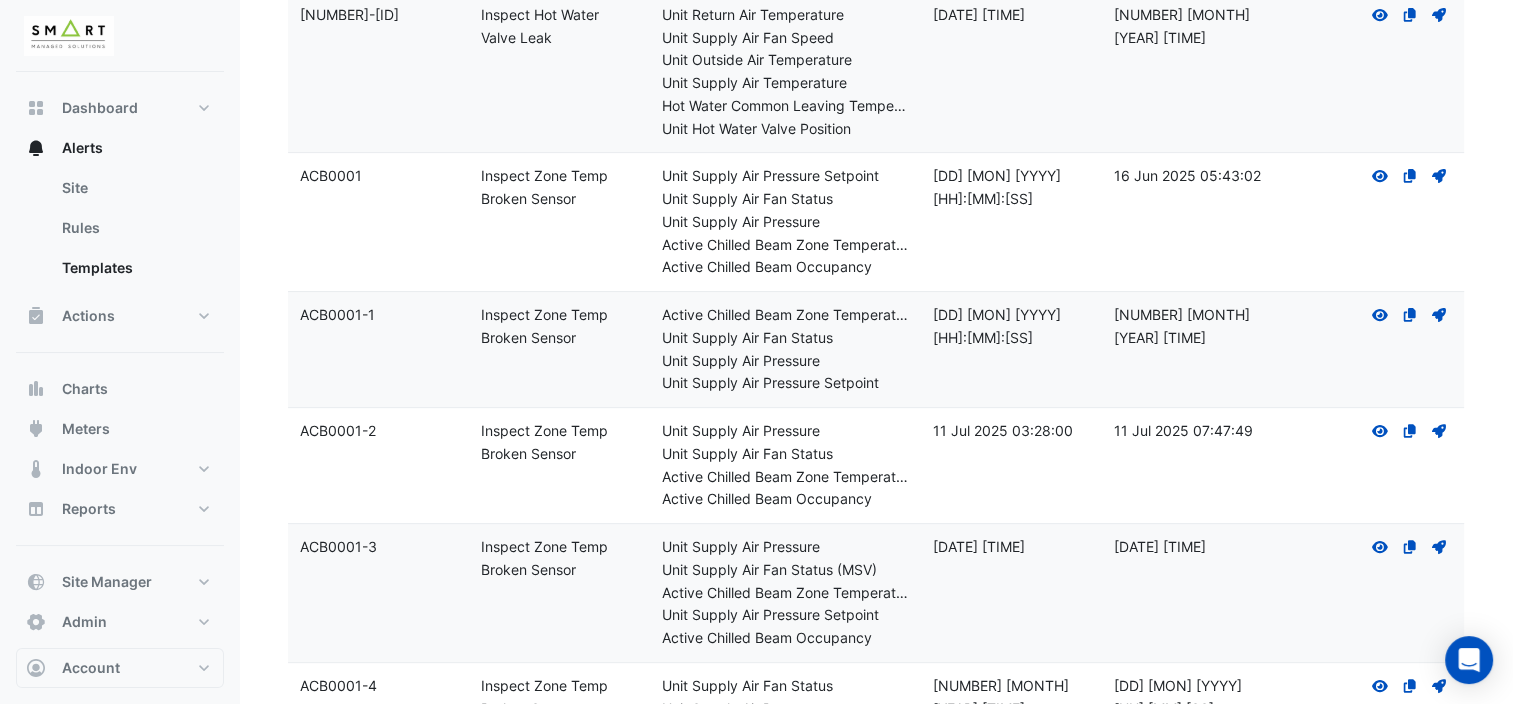 scroll, scrollTop: 0, scrollLeft: 0, axis: both 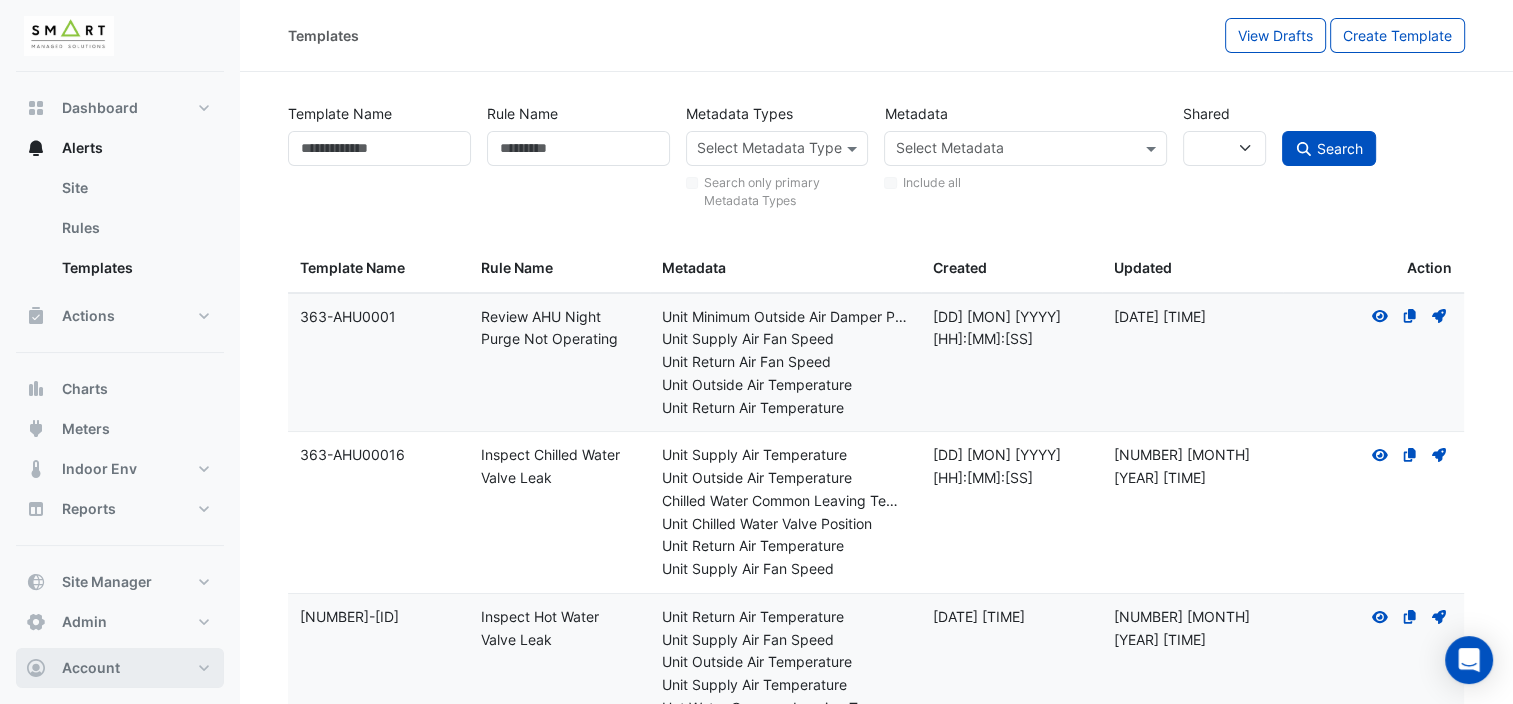 click on "Account" at bounding box center (120, 668) 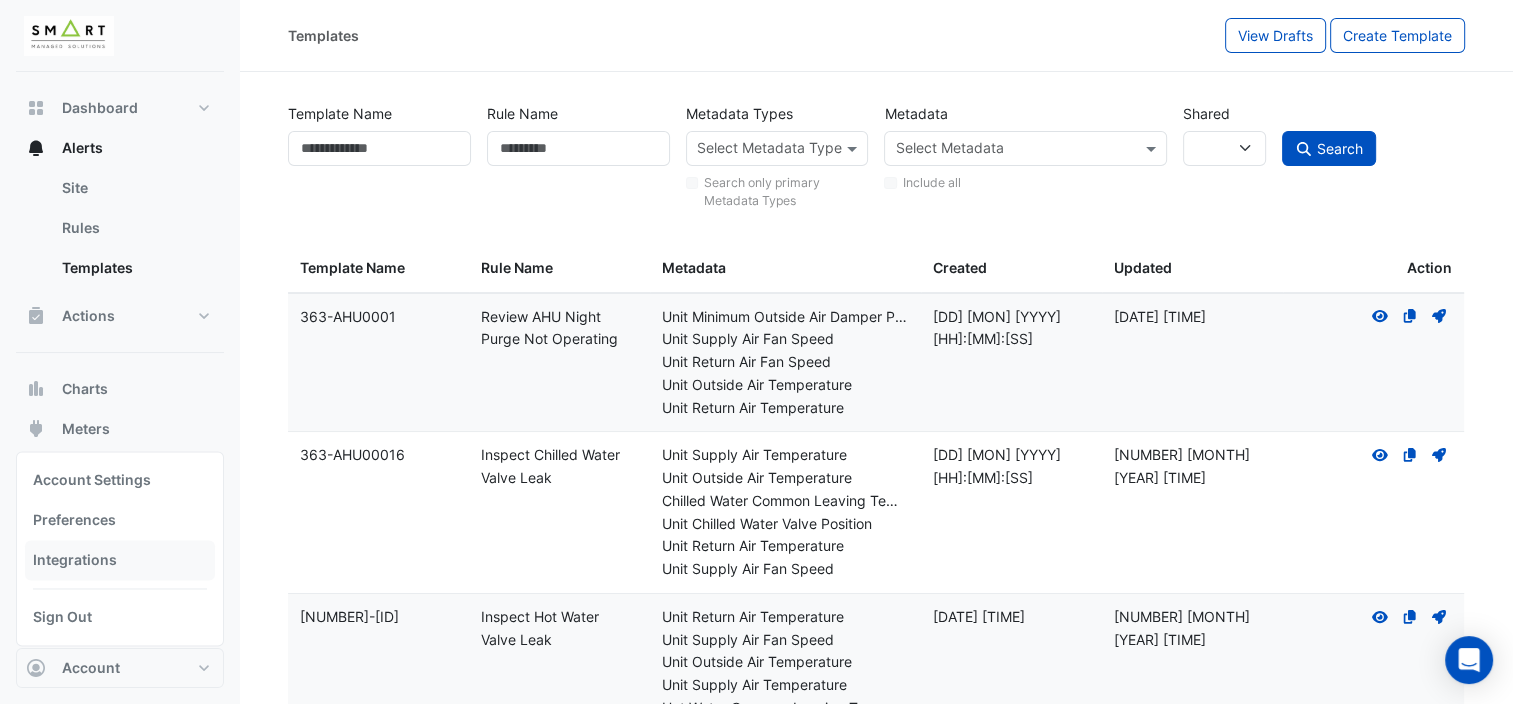 click on "Integrations" at bounding box center (120, 560) 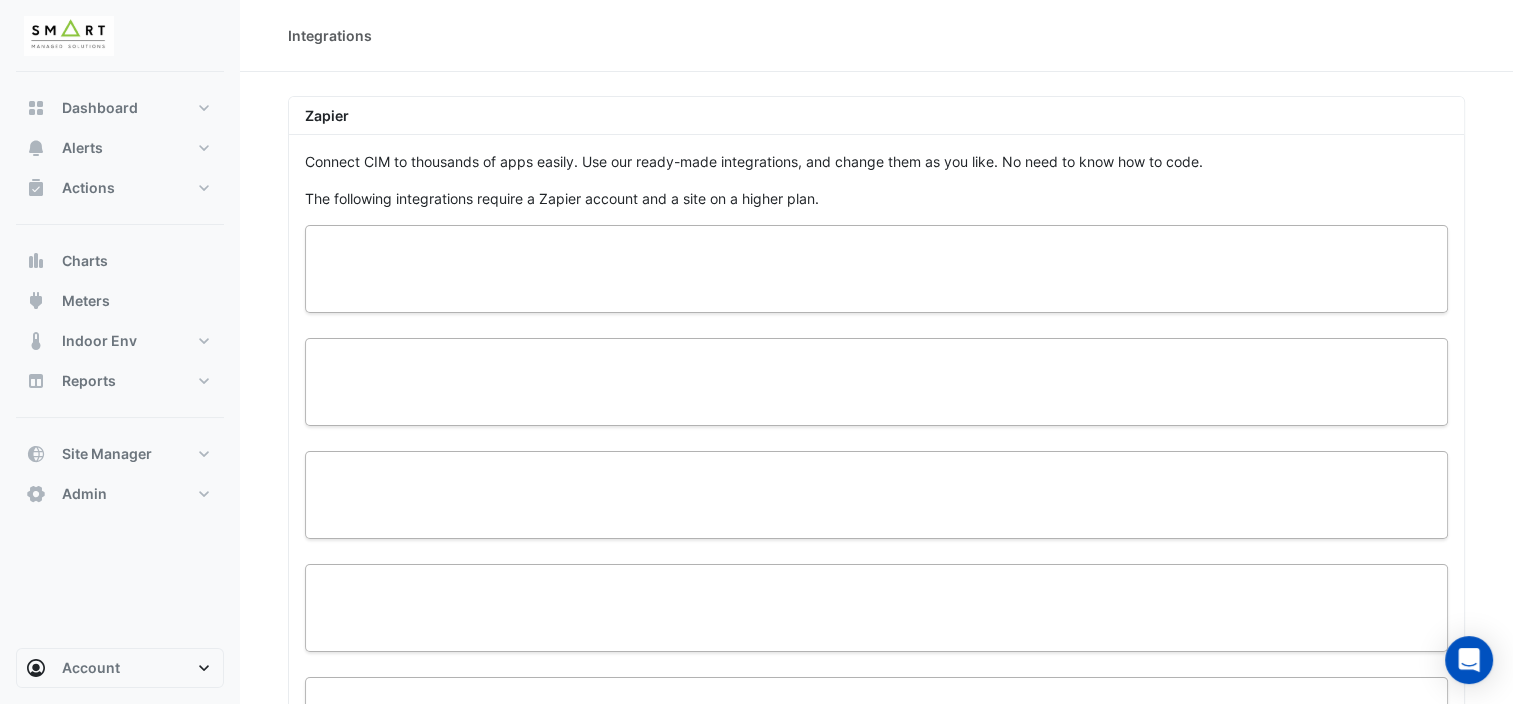 click on "Zapier" 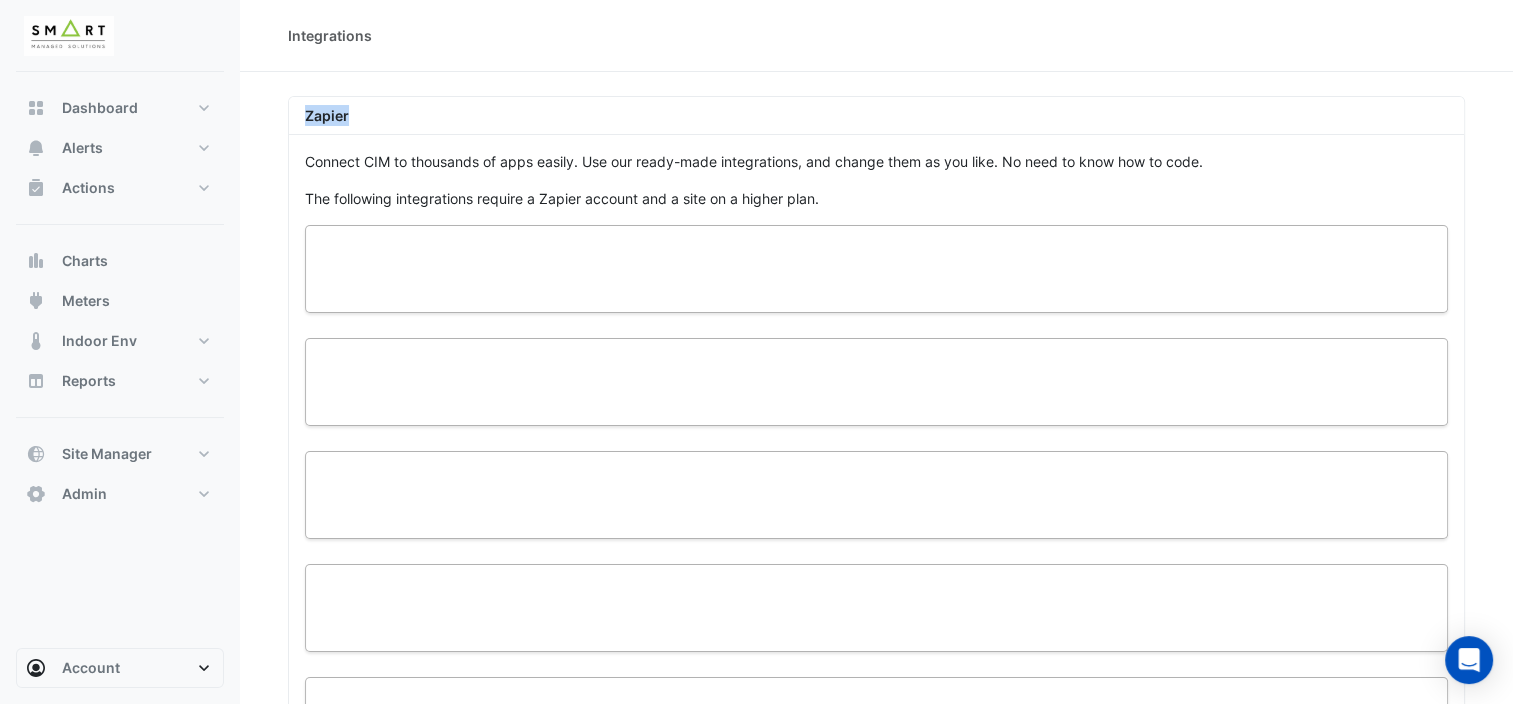 click on "Zapier" 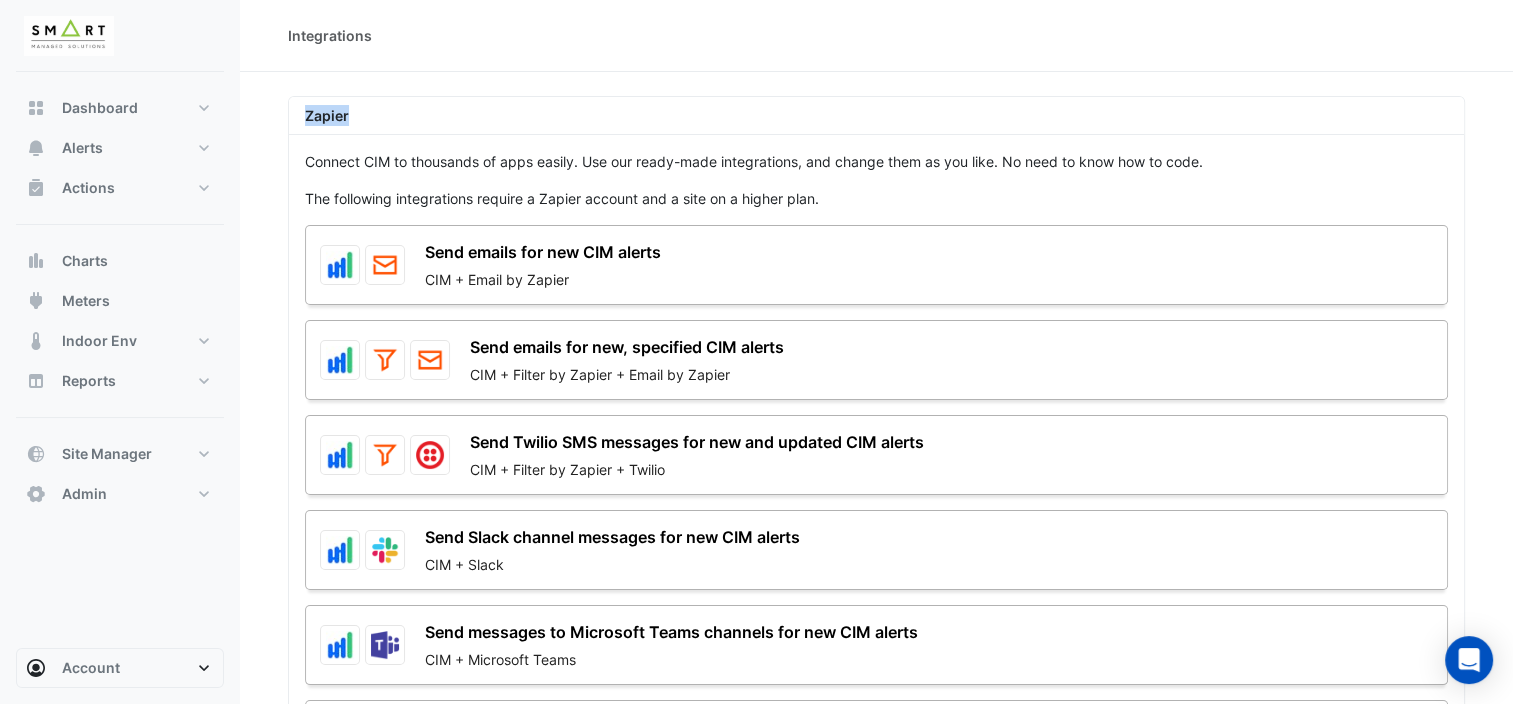 click on "Send emails for new CIM alerts" 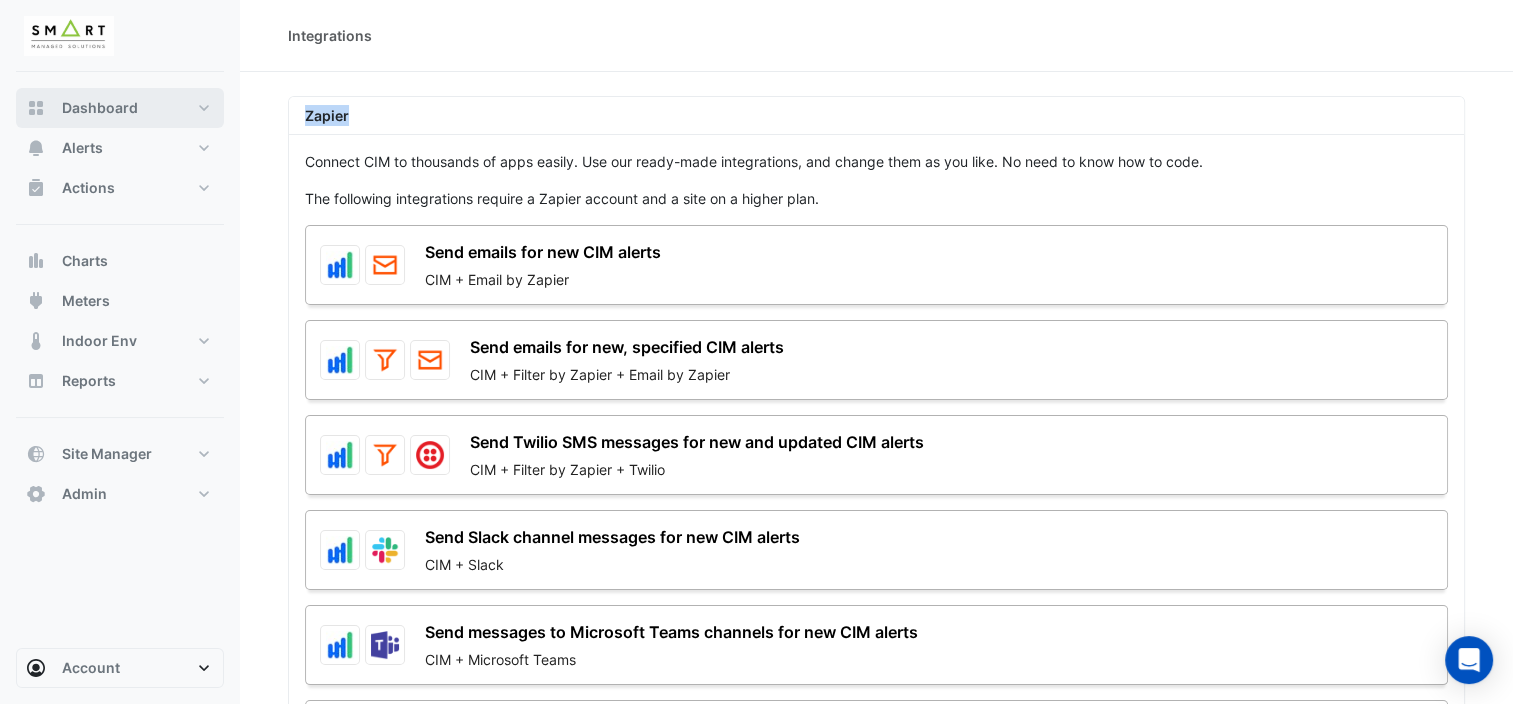 drag, startPoint x: 97, startPoint y: 117, endPoint x: 132, endPoint y: 127, distance: 36.40055 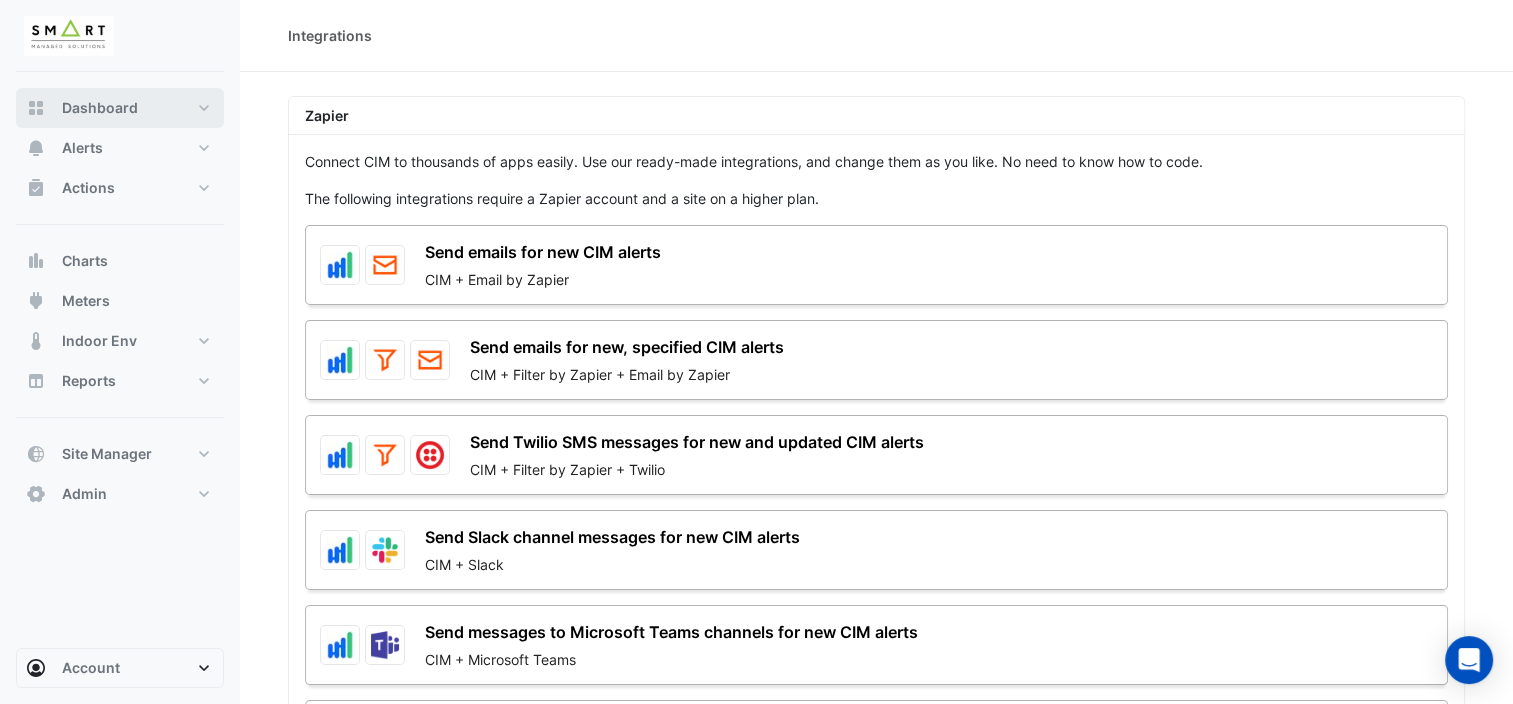 select on "***" 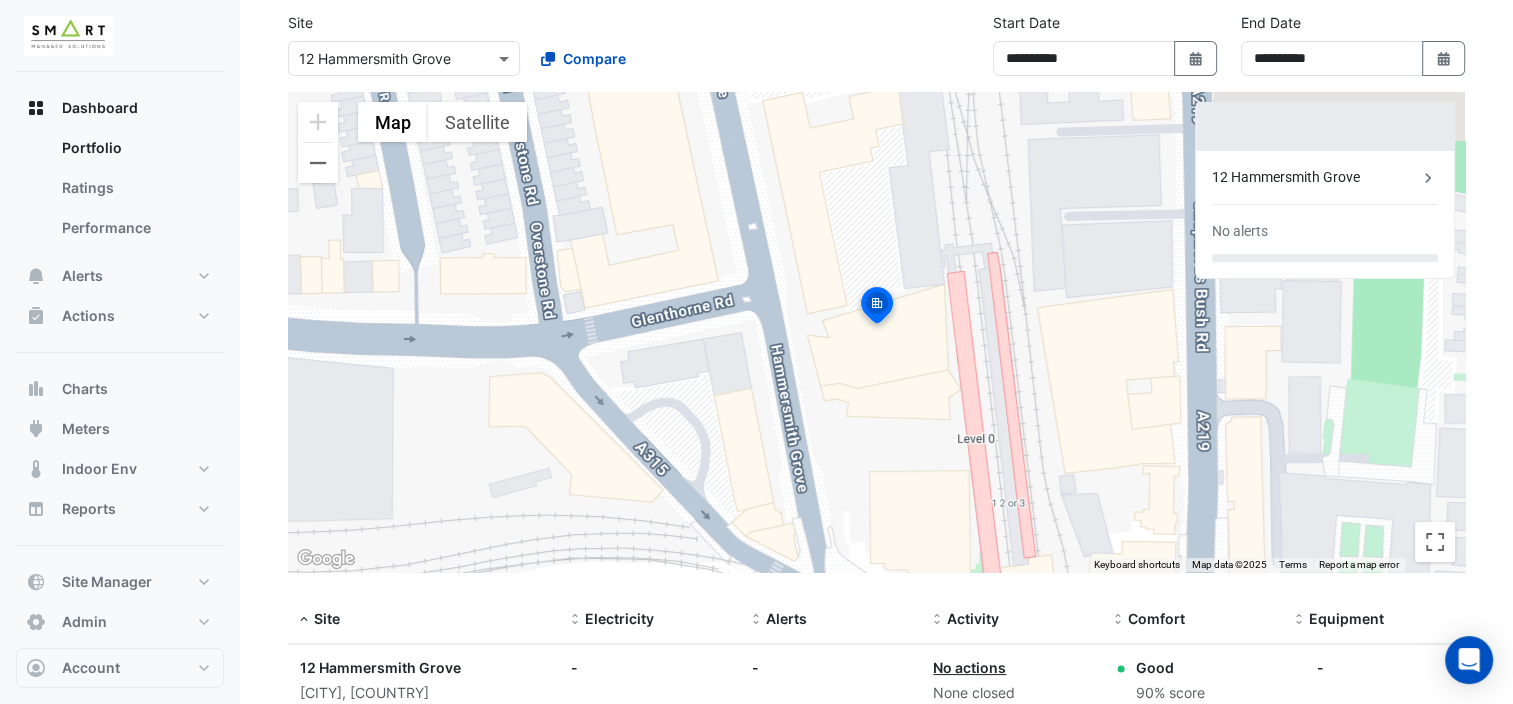scroll, scrollTop: 0, scrollLeft: 0, axis: both 